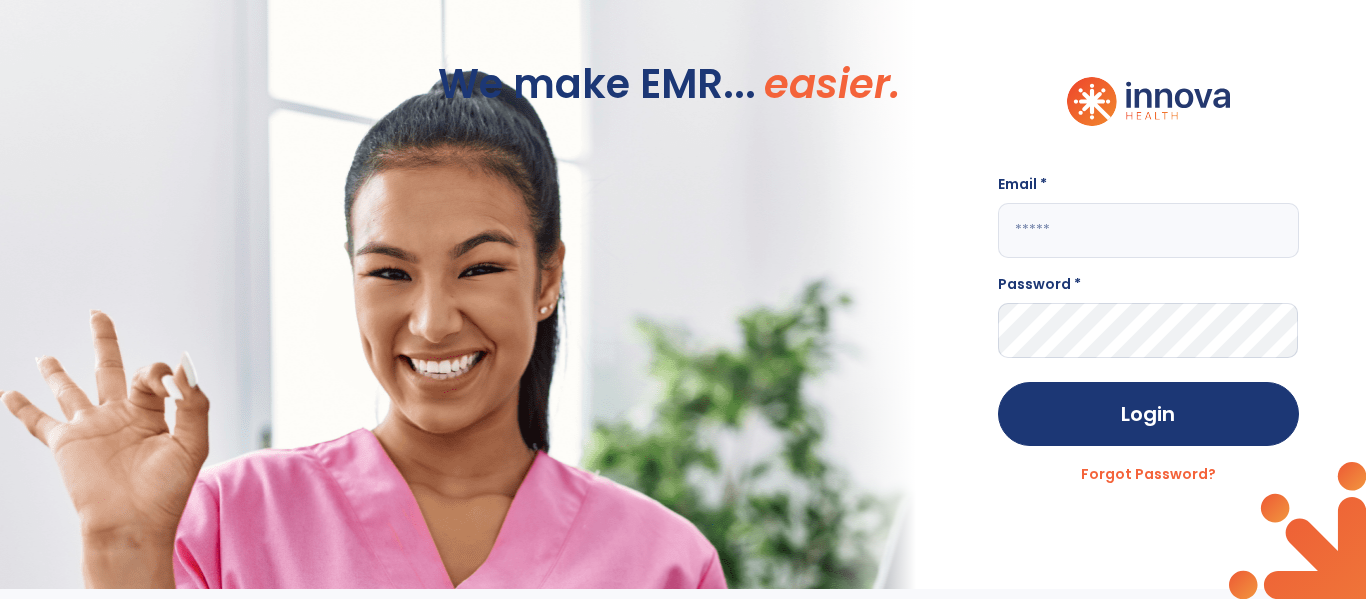 scroll, scrollTop: 0, scrollLeft: 0, axis: both 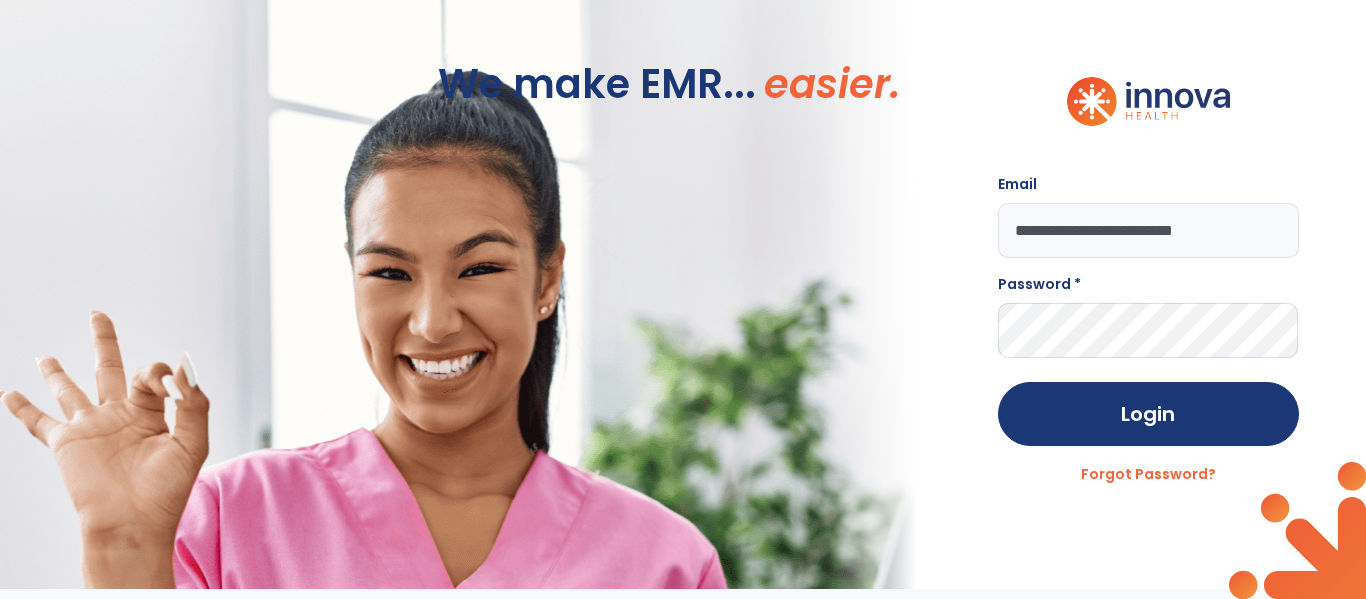 type on "**********" 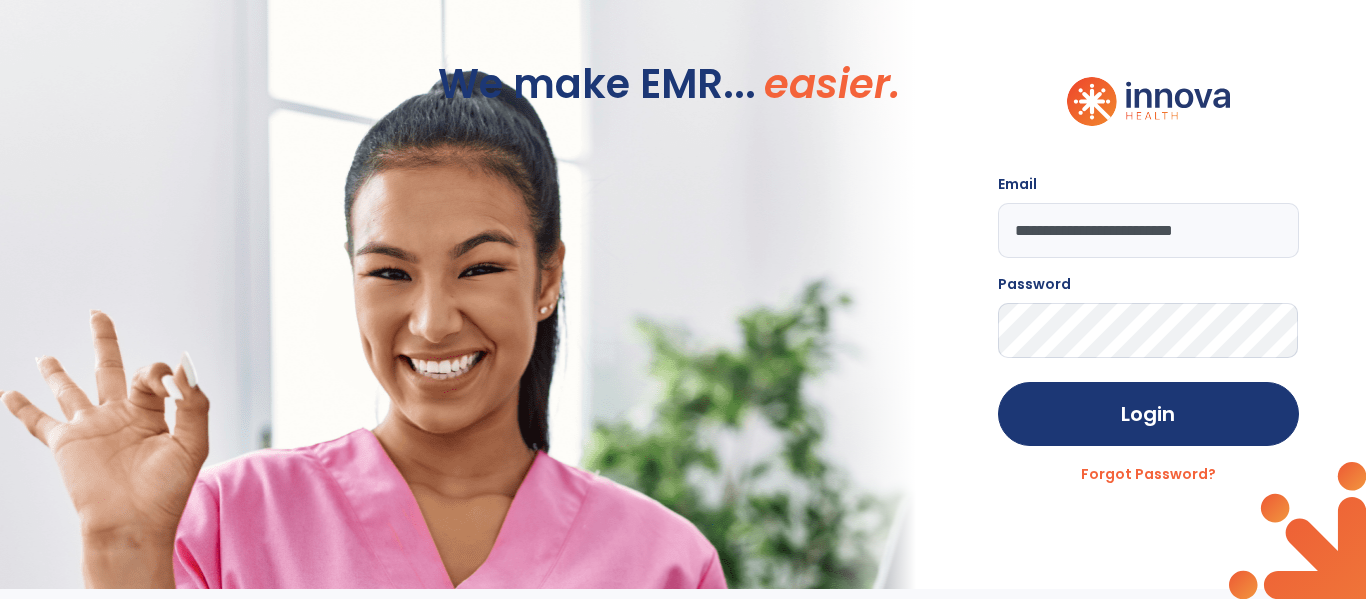 click on "Login" 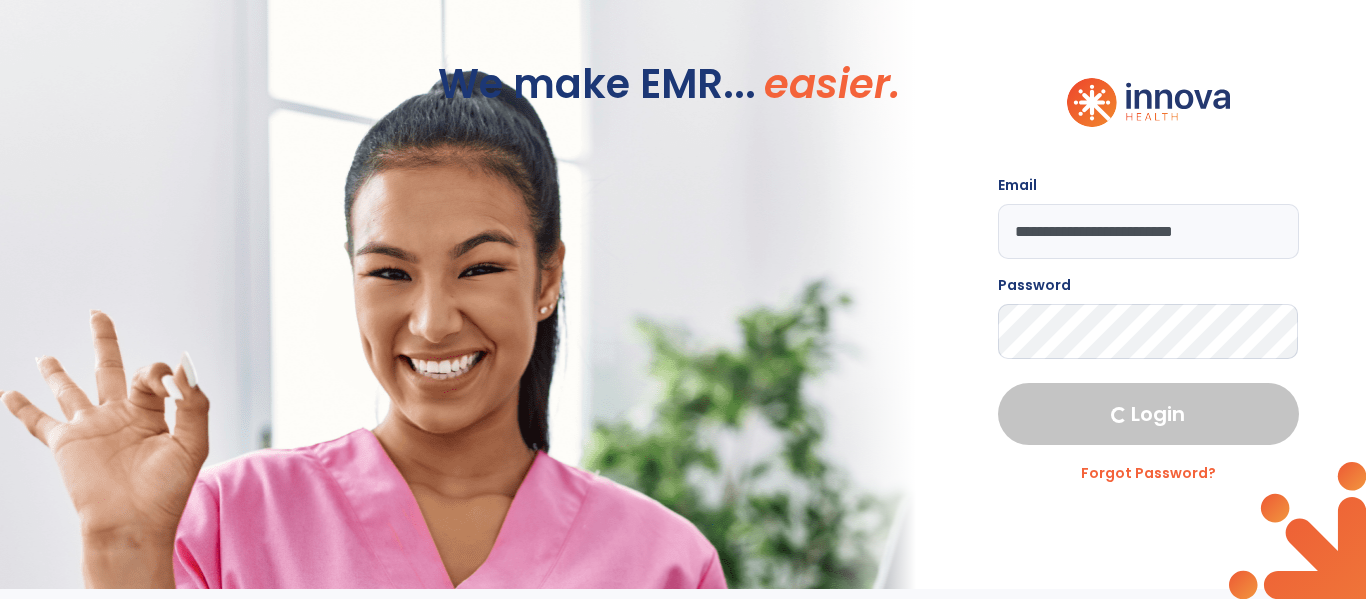 select on "****" 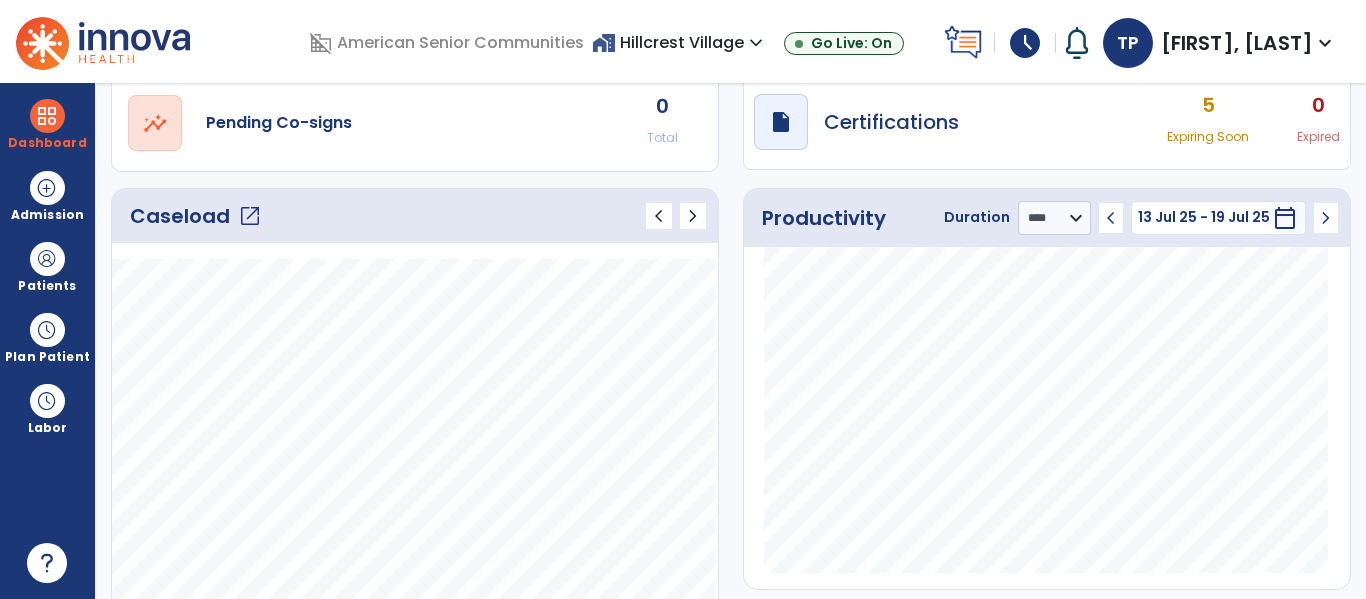 click on "open_in_new" 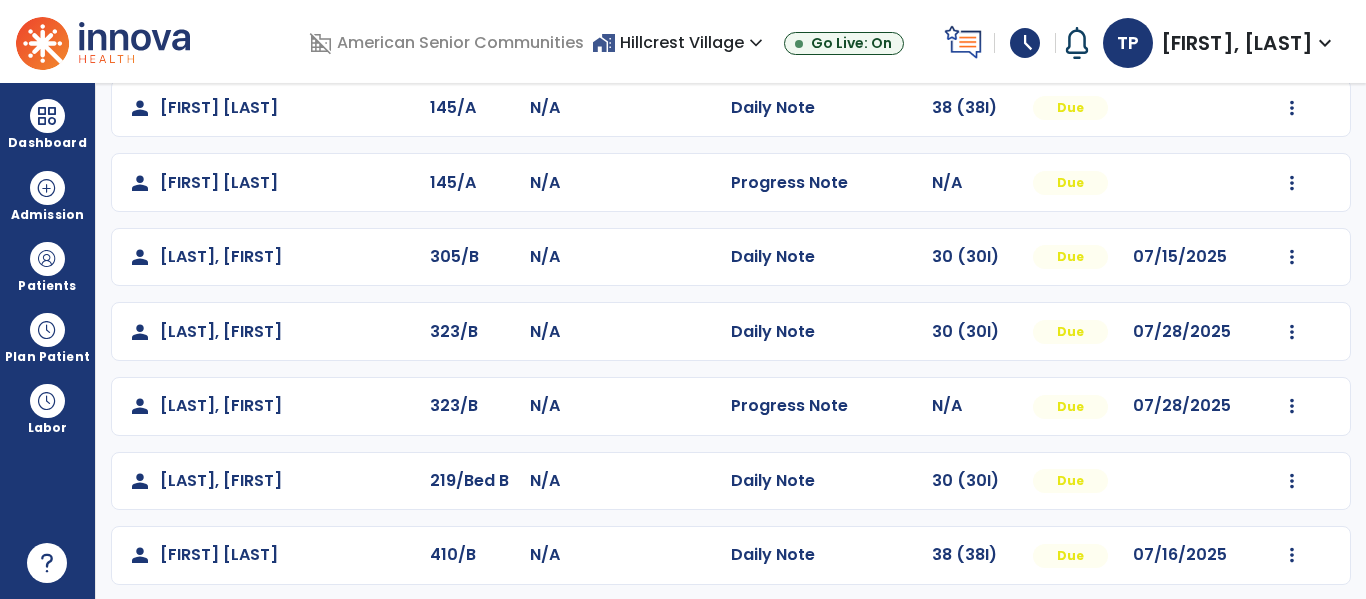 scroll, scrollTop: 183, scrollLeft: 0, axis: vertical 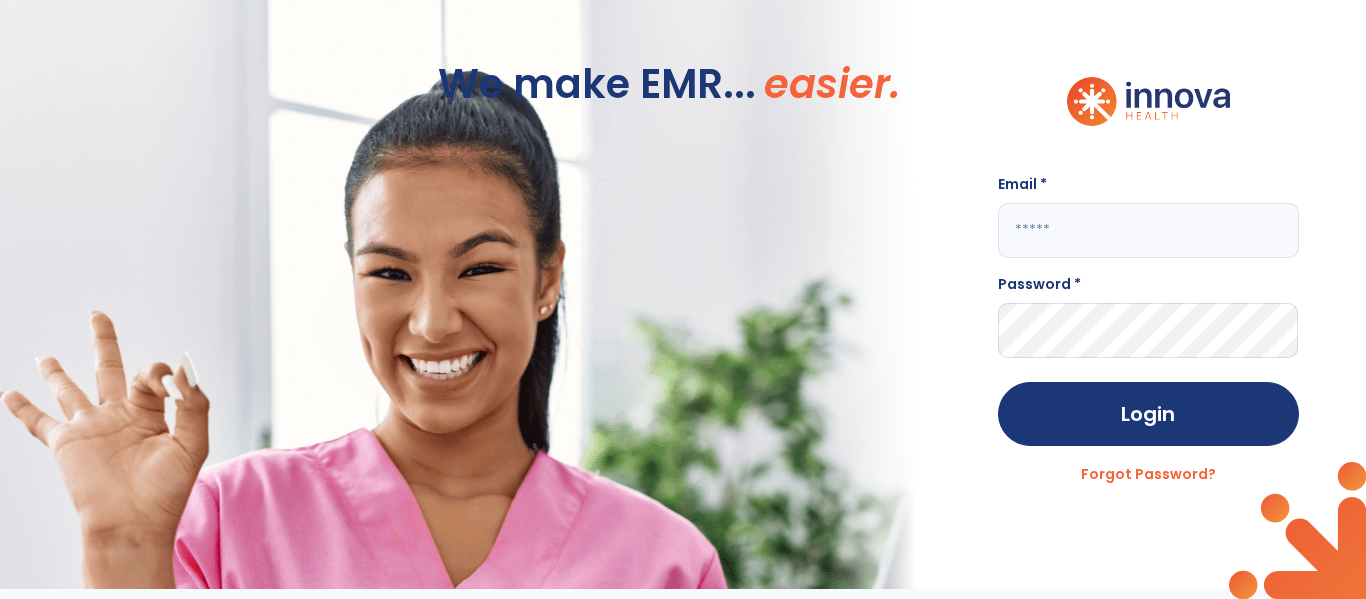 click 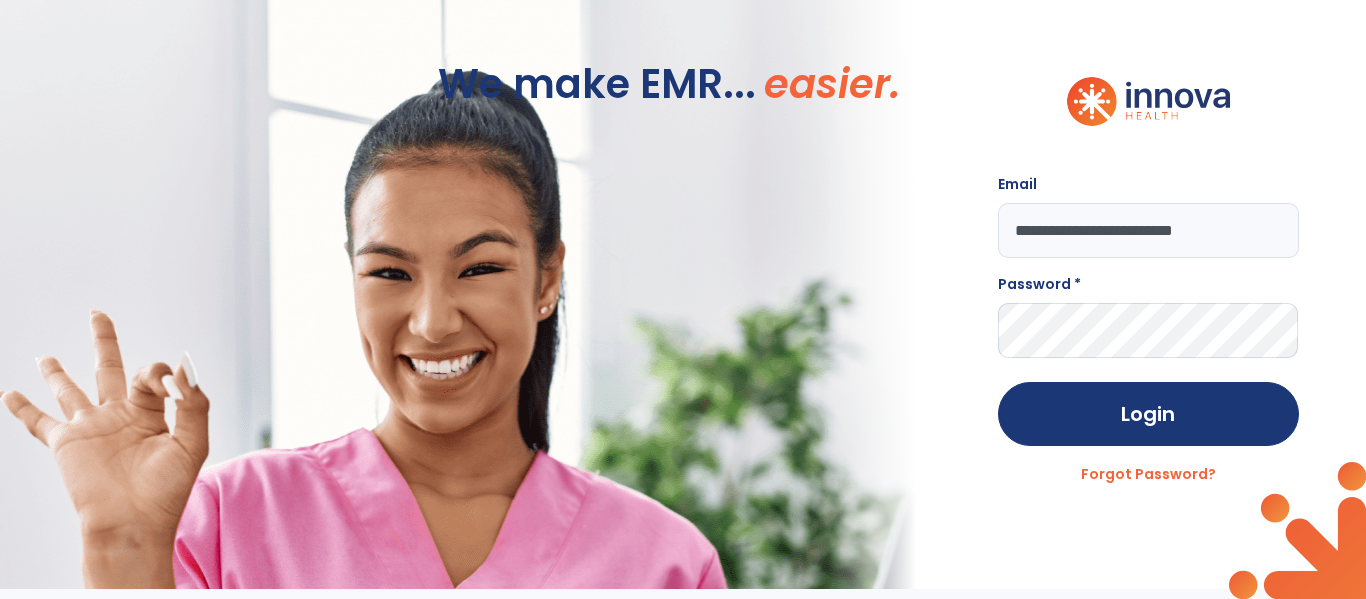 type on "**********" 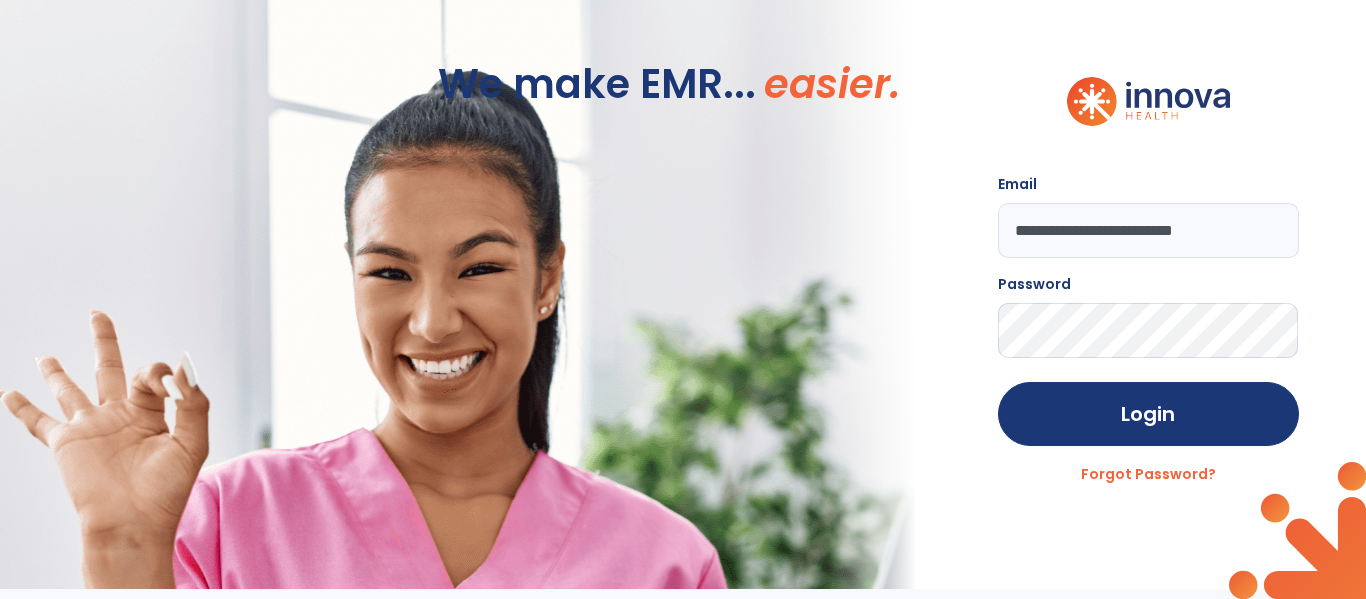click on "Login" 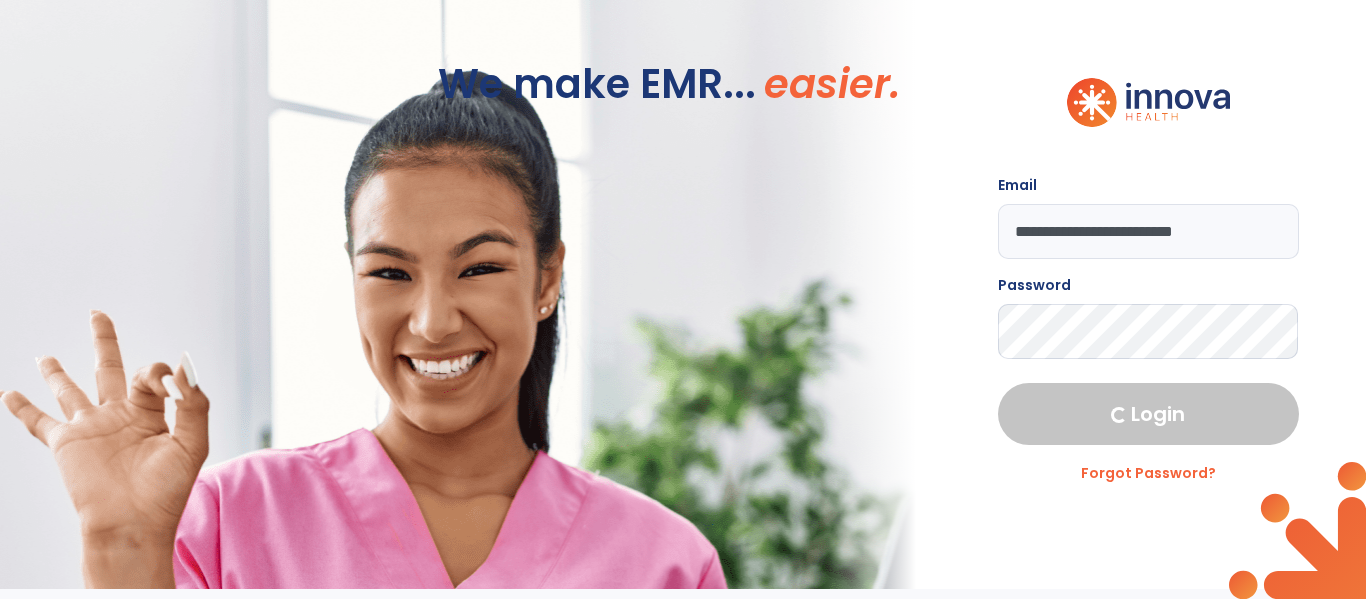 select on "****" 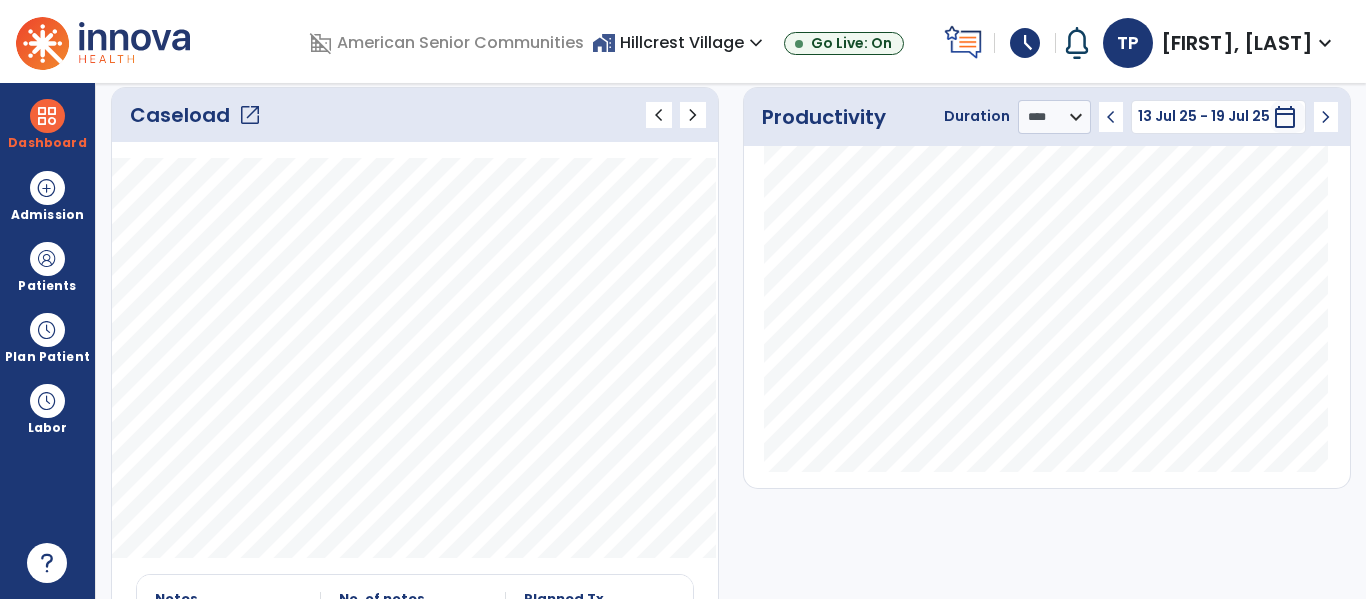 click on "open_in_new" 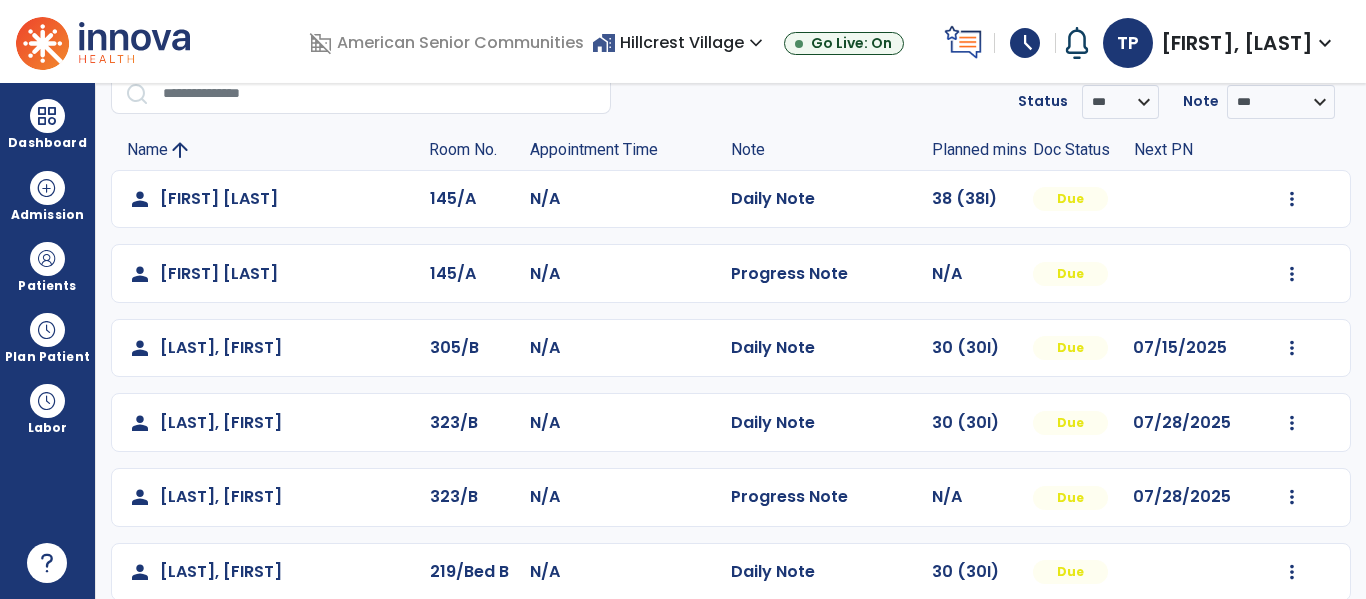 scroll, scrollTop: 90, scrollLeft: 0, axis: vertical 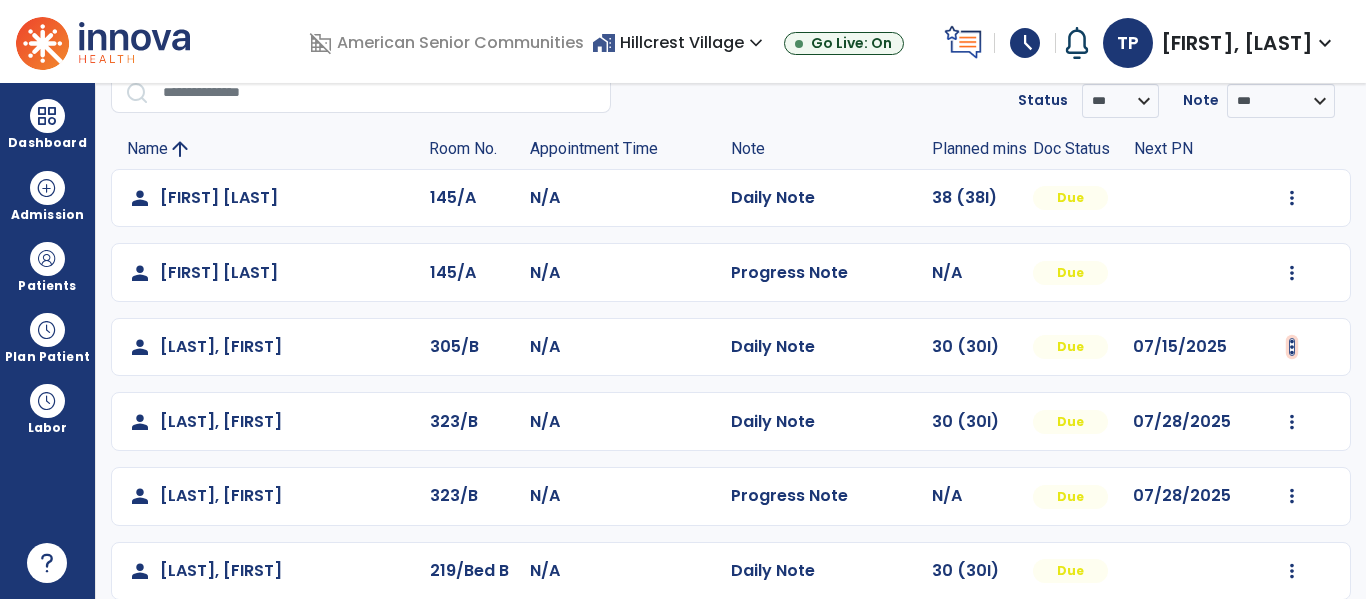click at bounding box center (1292, 198) 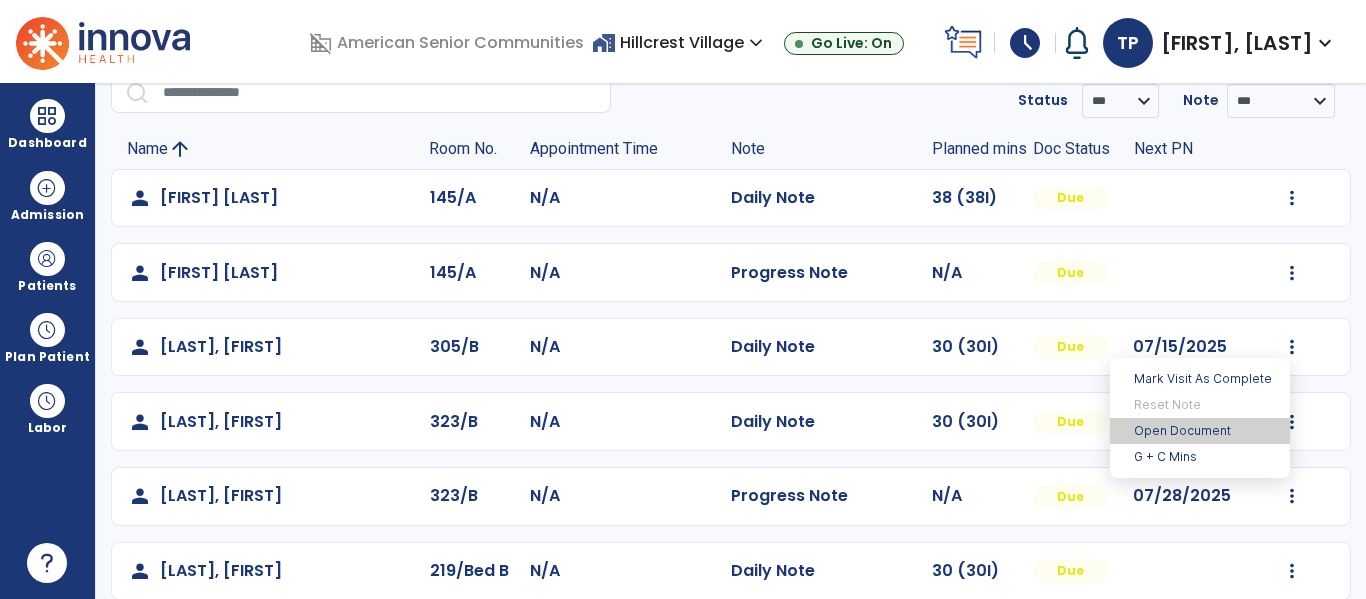click on "Open Document" at bounding box center (1200, 431) 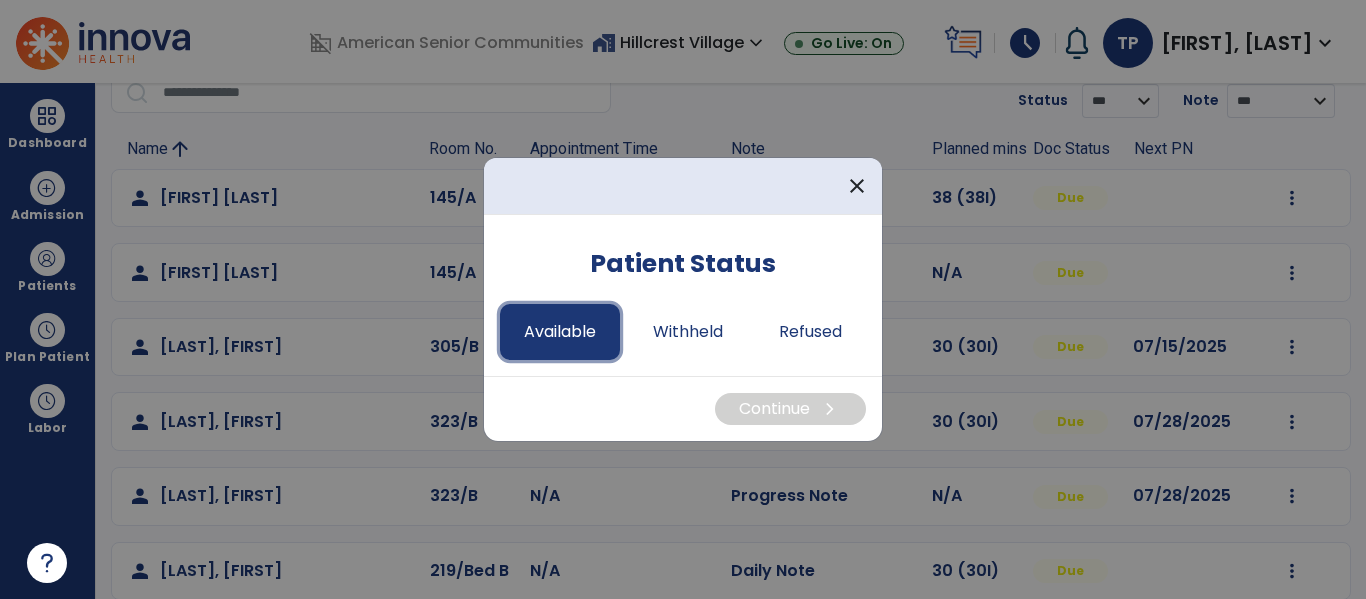 click on "Available" at bounding box center (560, 332) 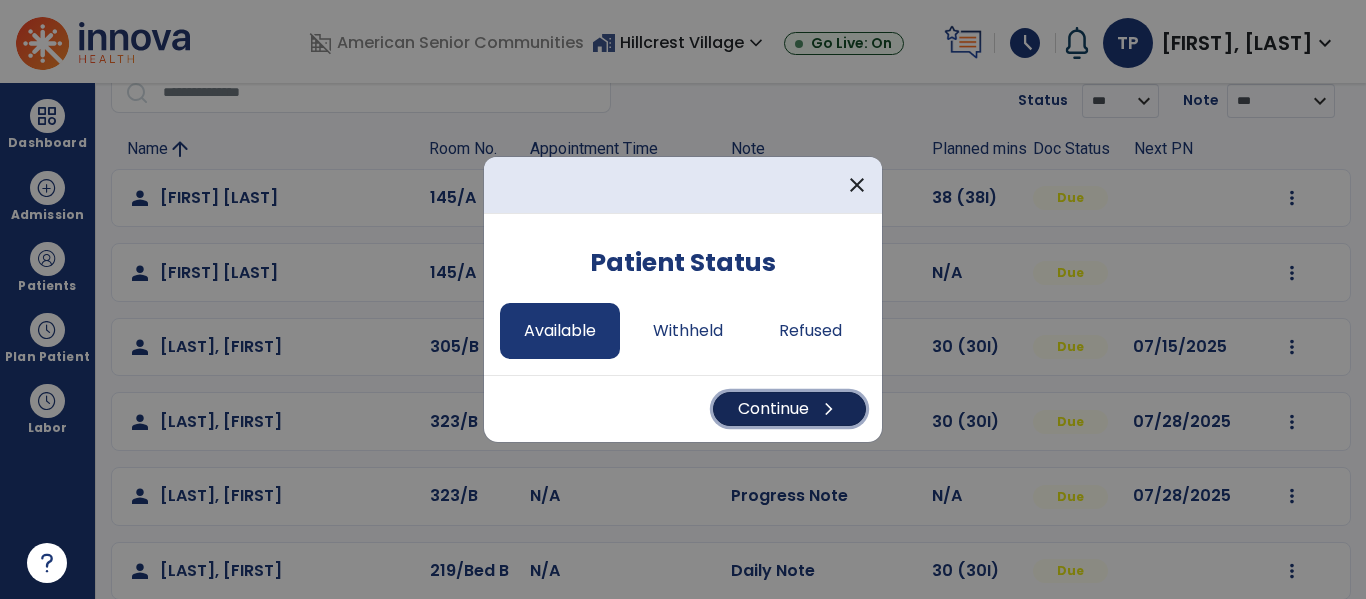 click on "Continue   chevron_right" at bounding box center [789, 409] 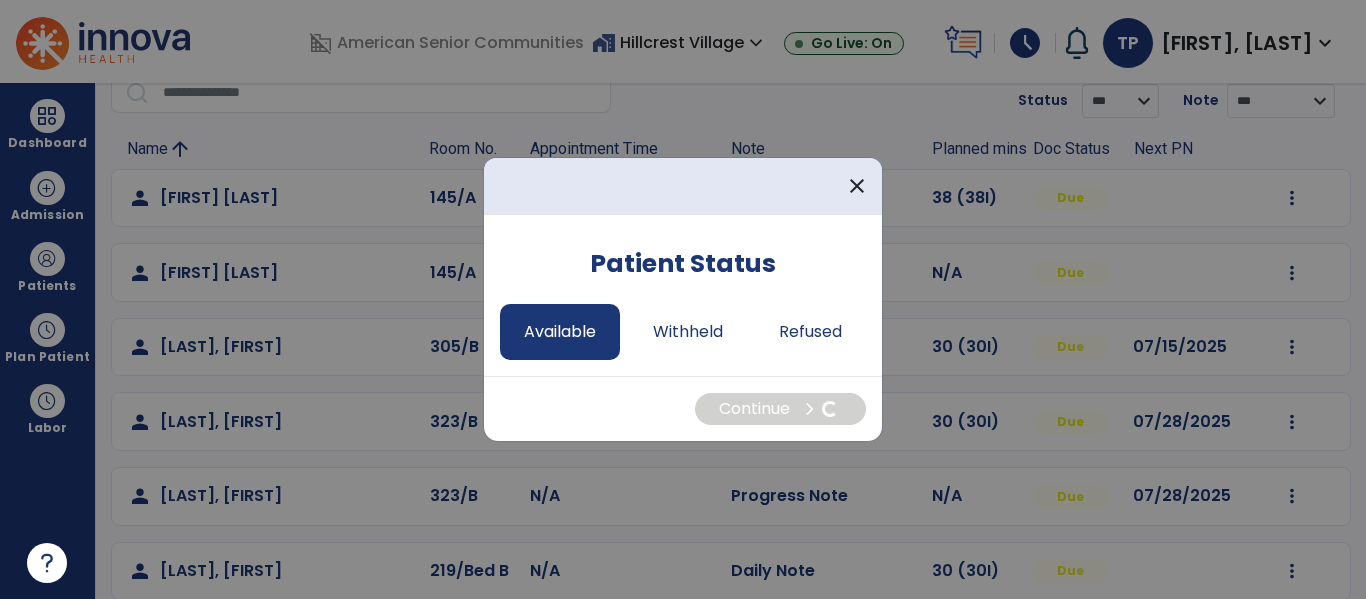 select on "*" 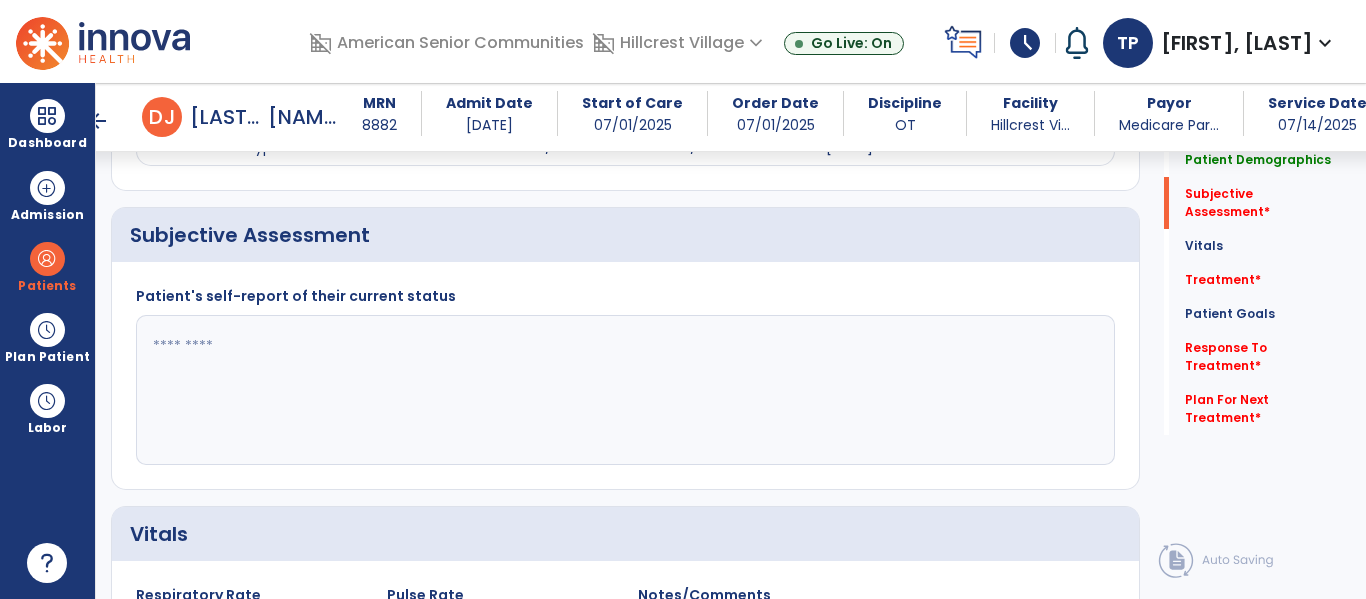 scroll, scrollTop: 484, scrollLeft: 0, axis: vertical 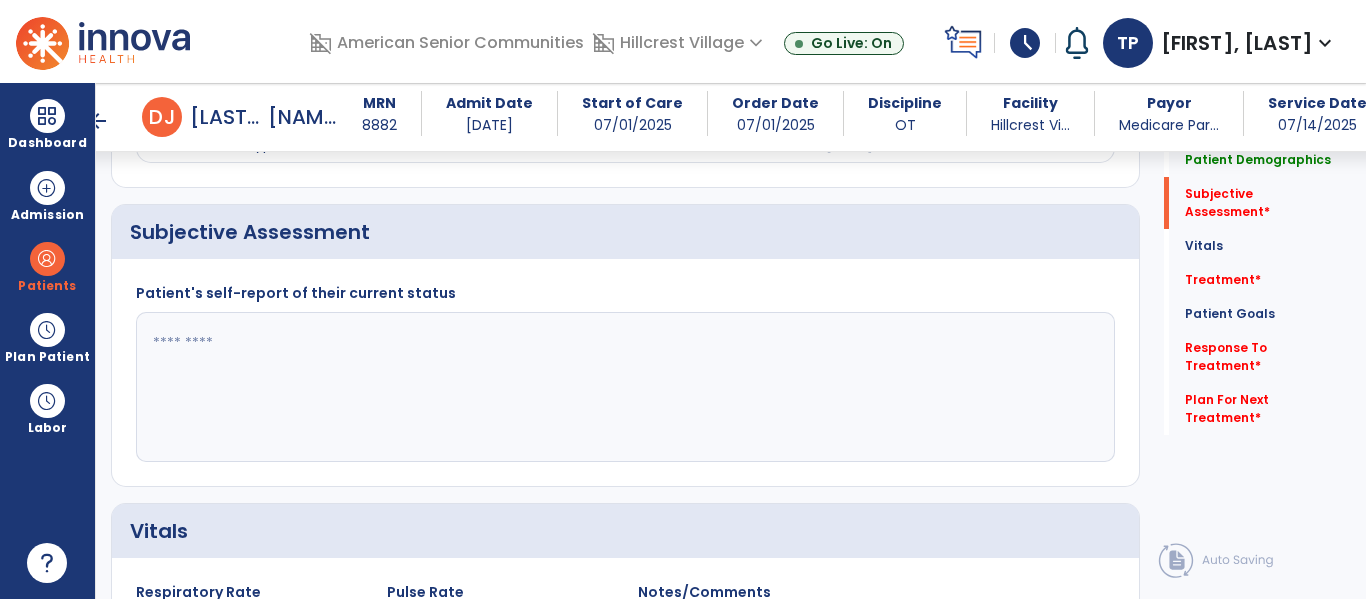 click 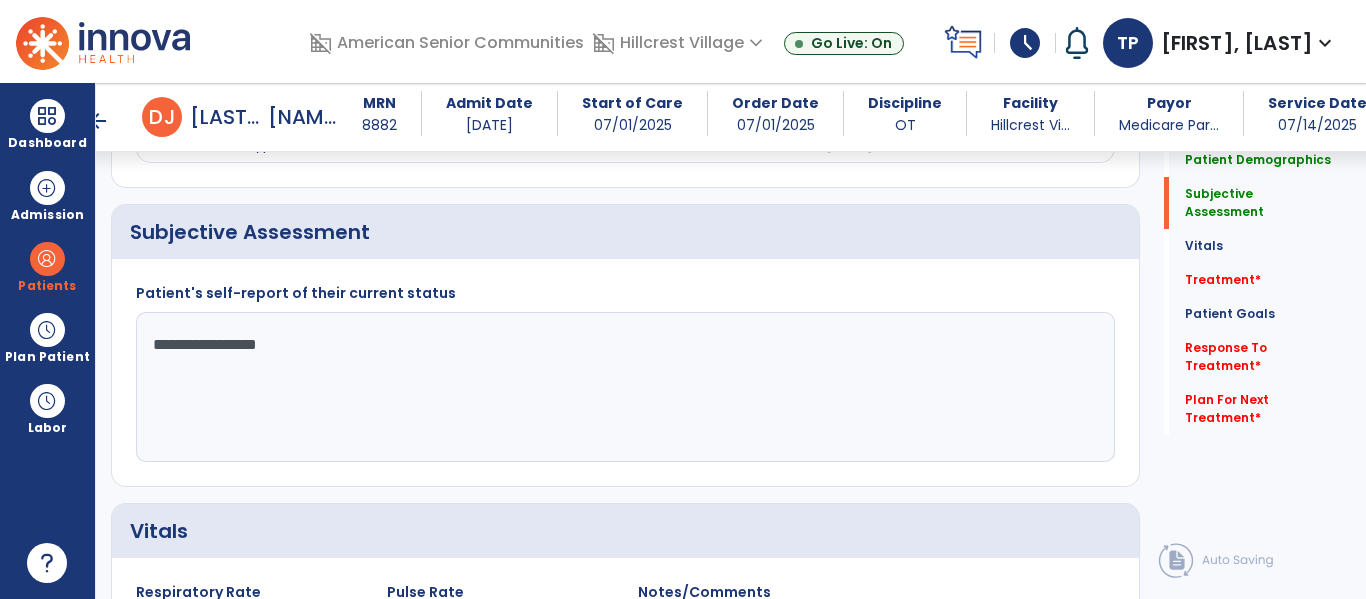 type on "**********" 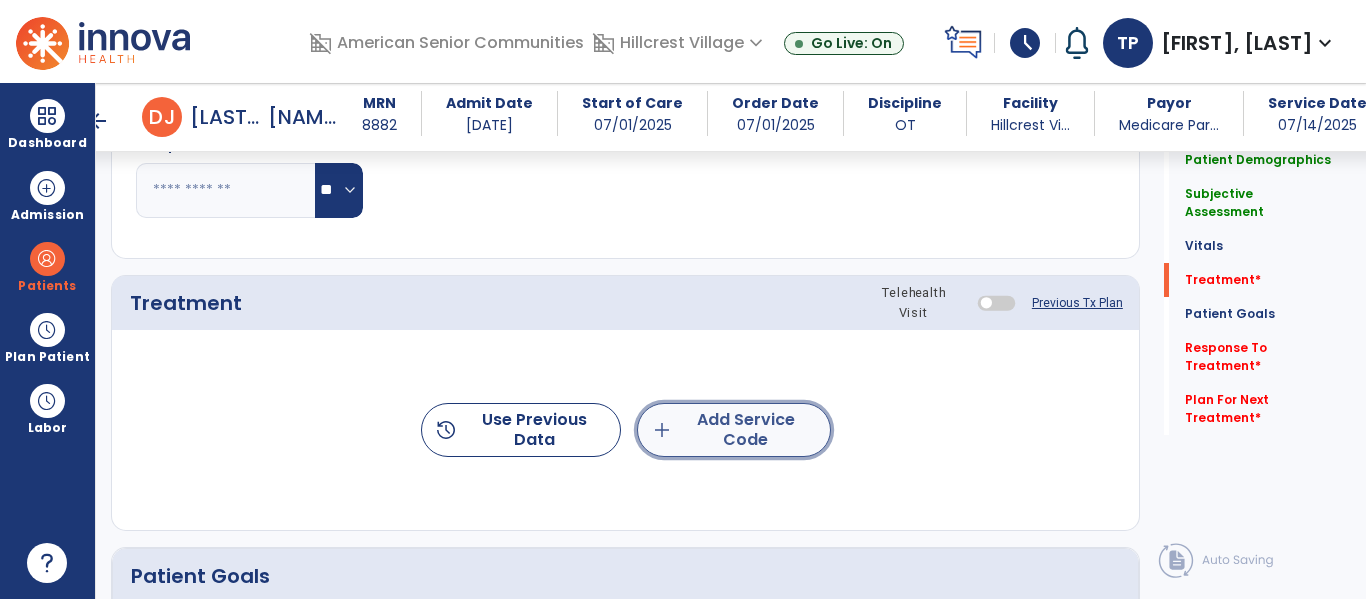 click on "add  Add Service Code" 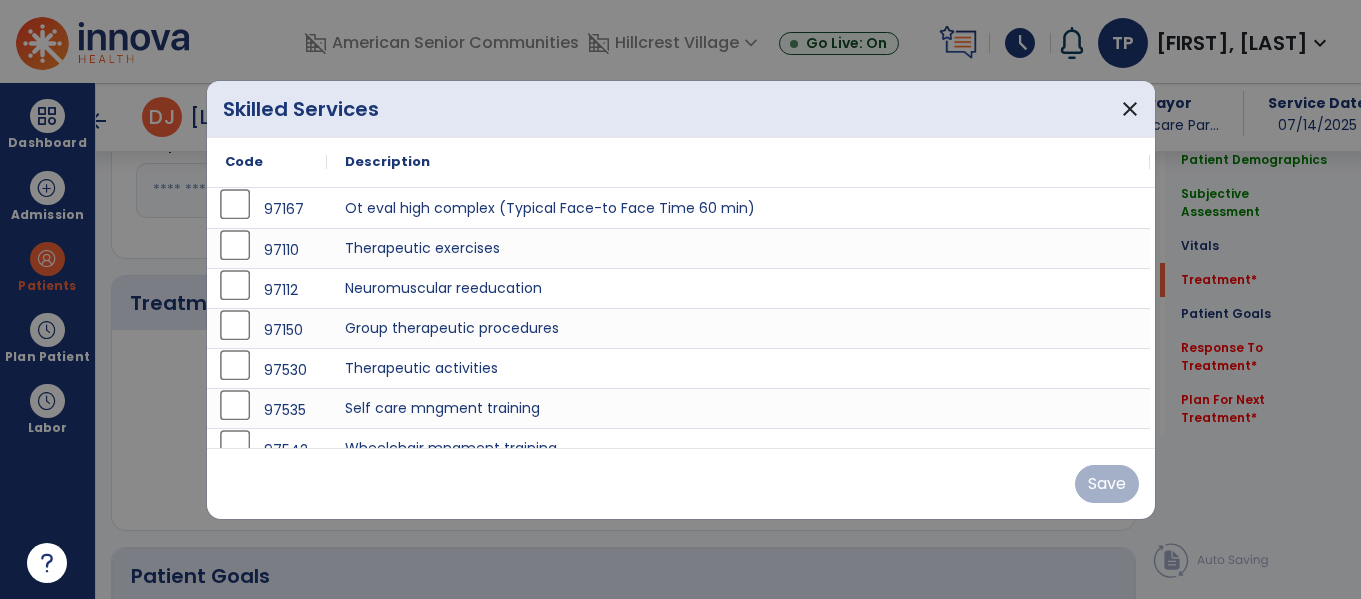 scroll, scrollTop: 1134, scrollLeft: 0, axis: vertical 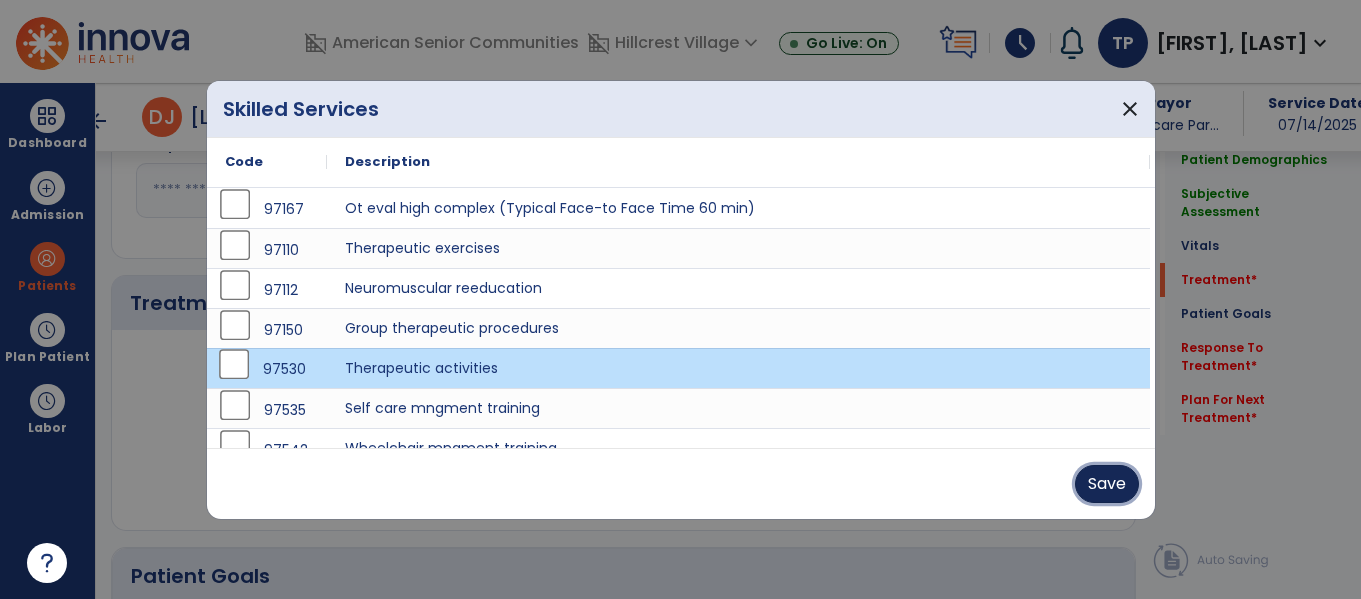 click on "Save" at bounding box center [1107, 484] 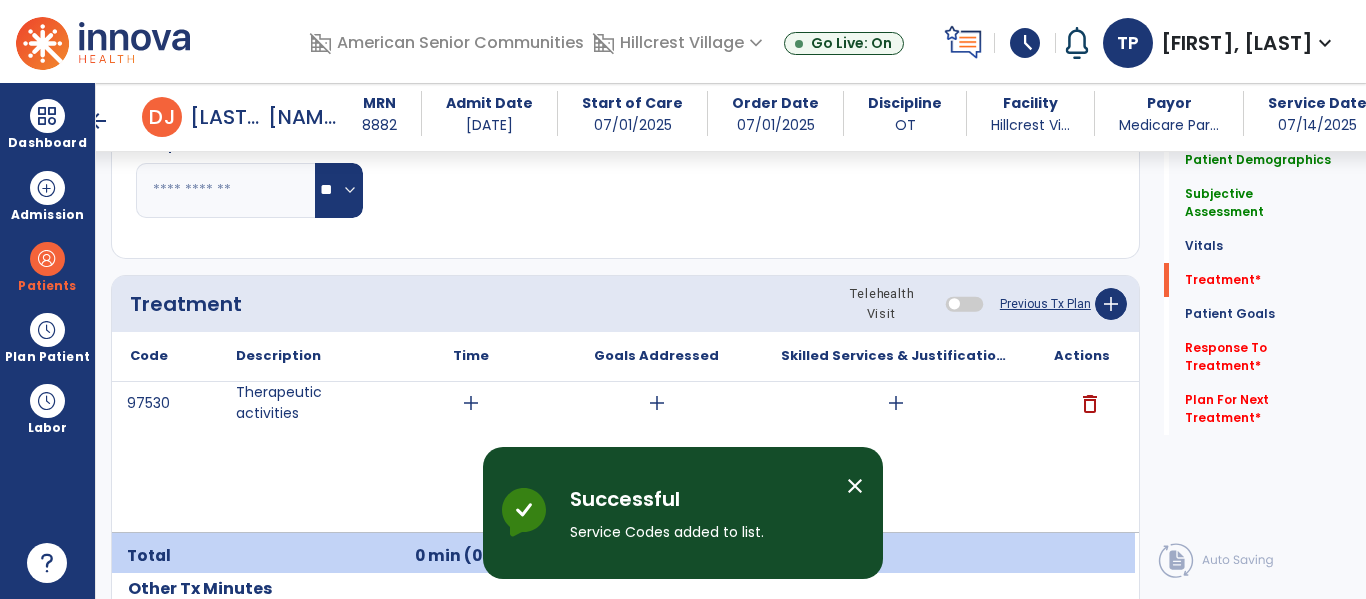 click on "add" at bounding box center (471, 403) 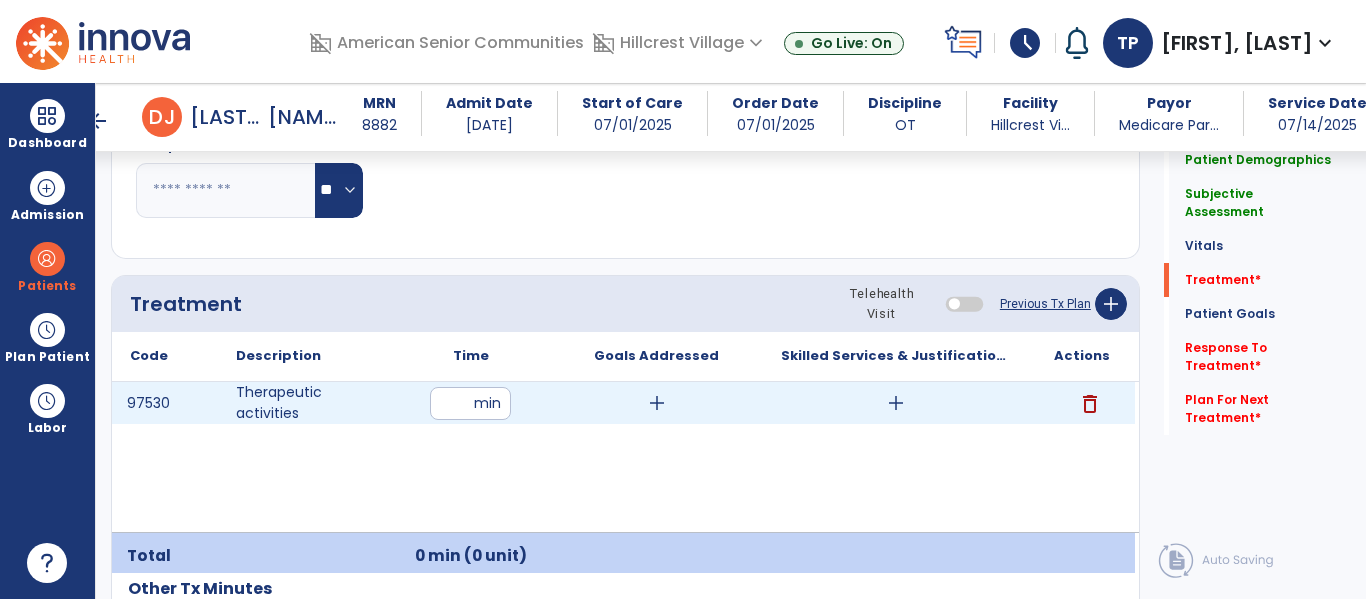 type on "**" 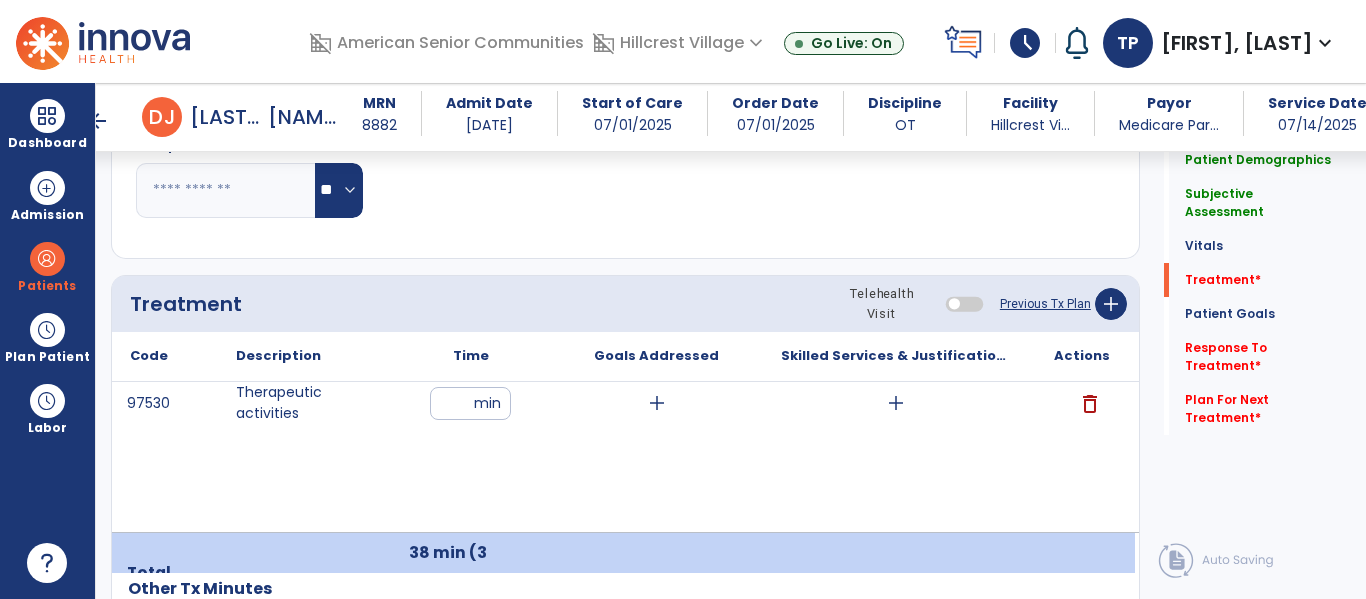 click on "add" at bounding box center [657, 403] 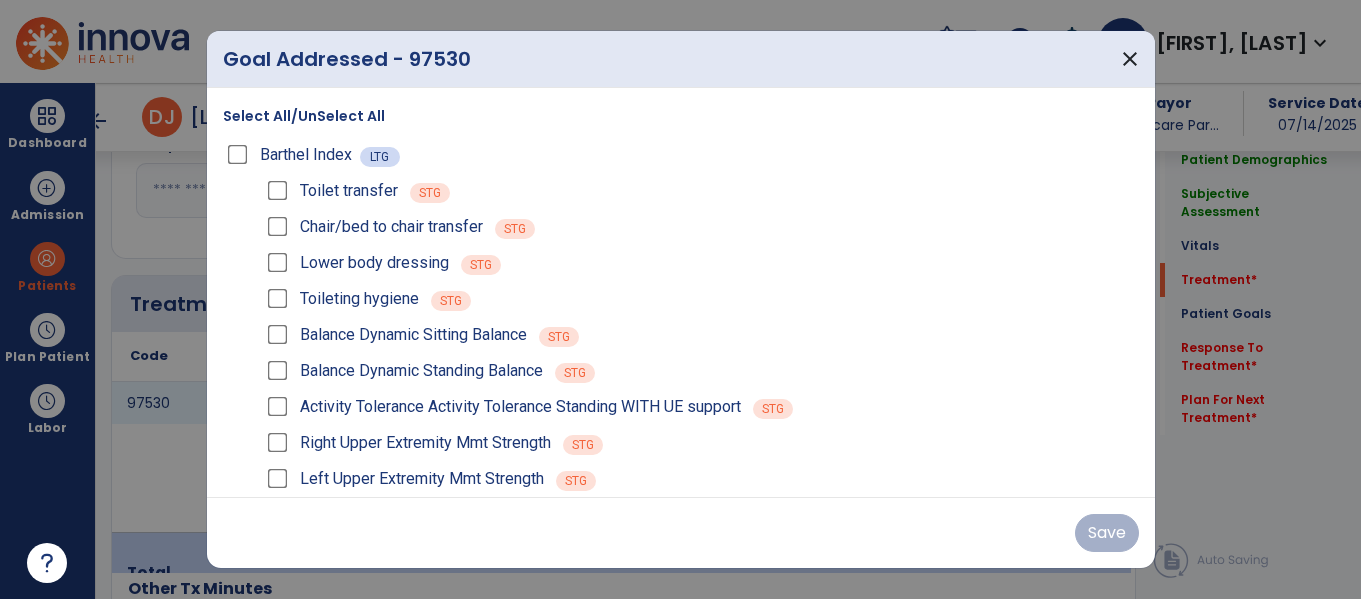 scroll, scrollTop: 1134, scrollLeft: 0, axis: vertical 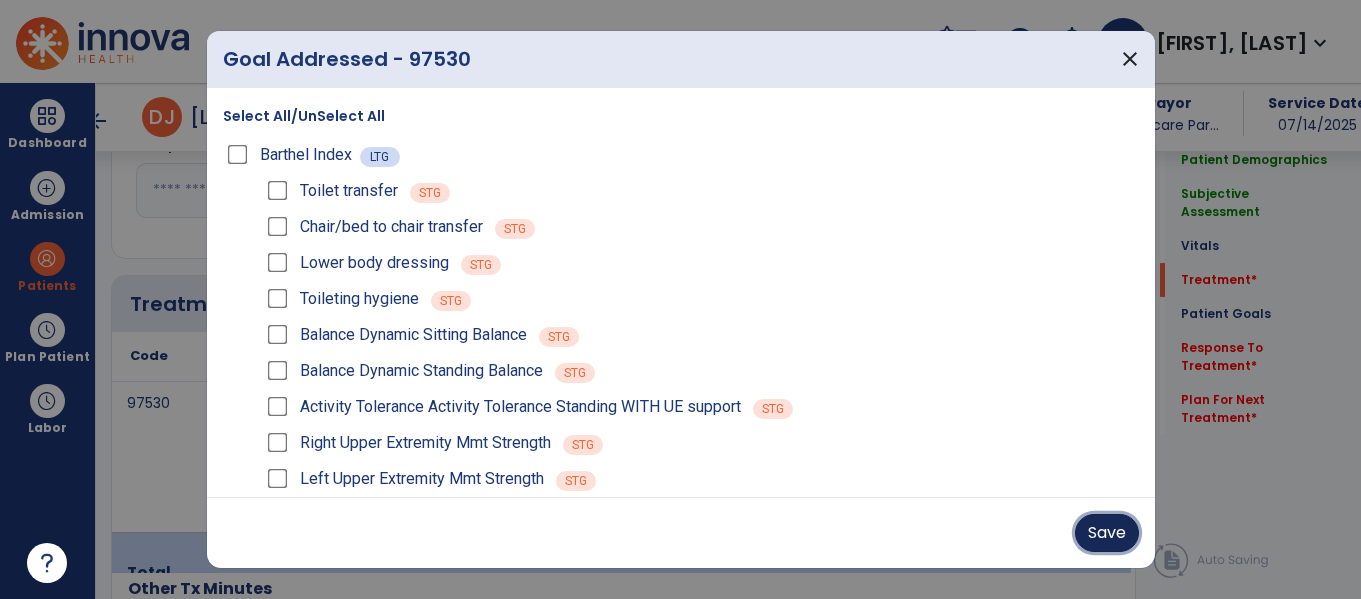 click on "Save" at bounding box center [1107, 533] 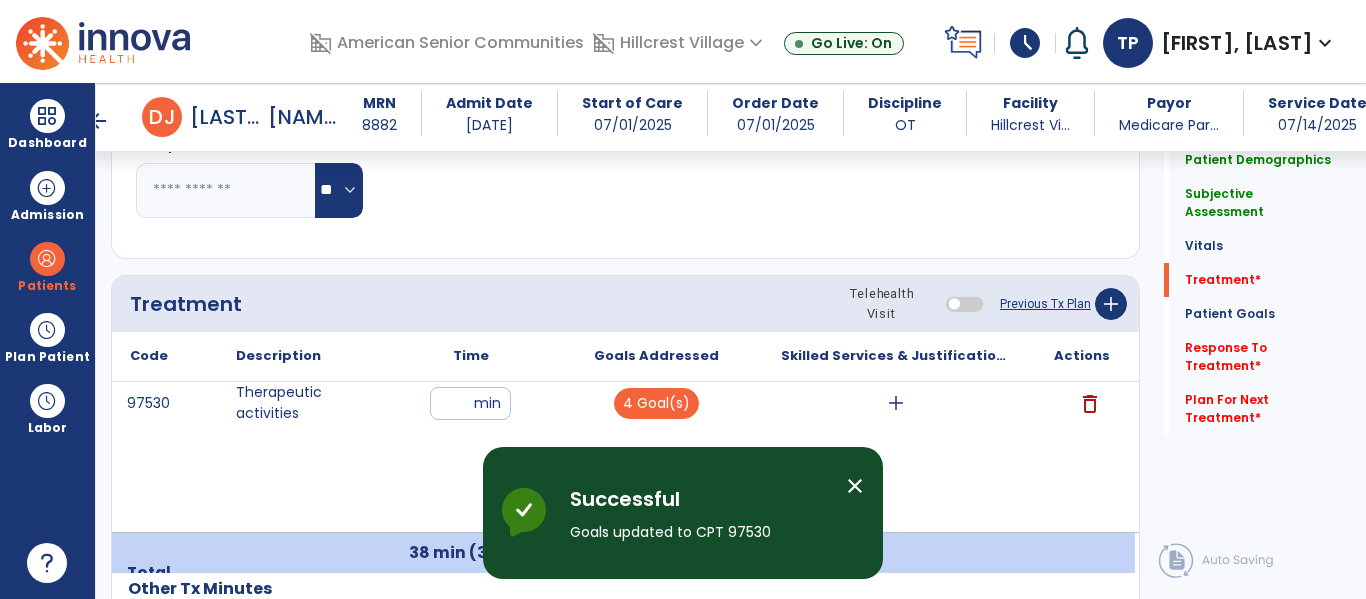click on "add" at bounding box center (896, 403) 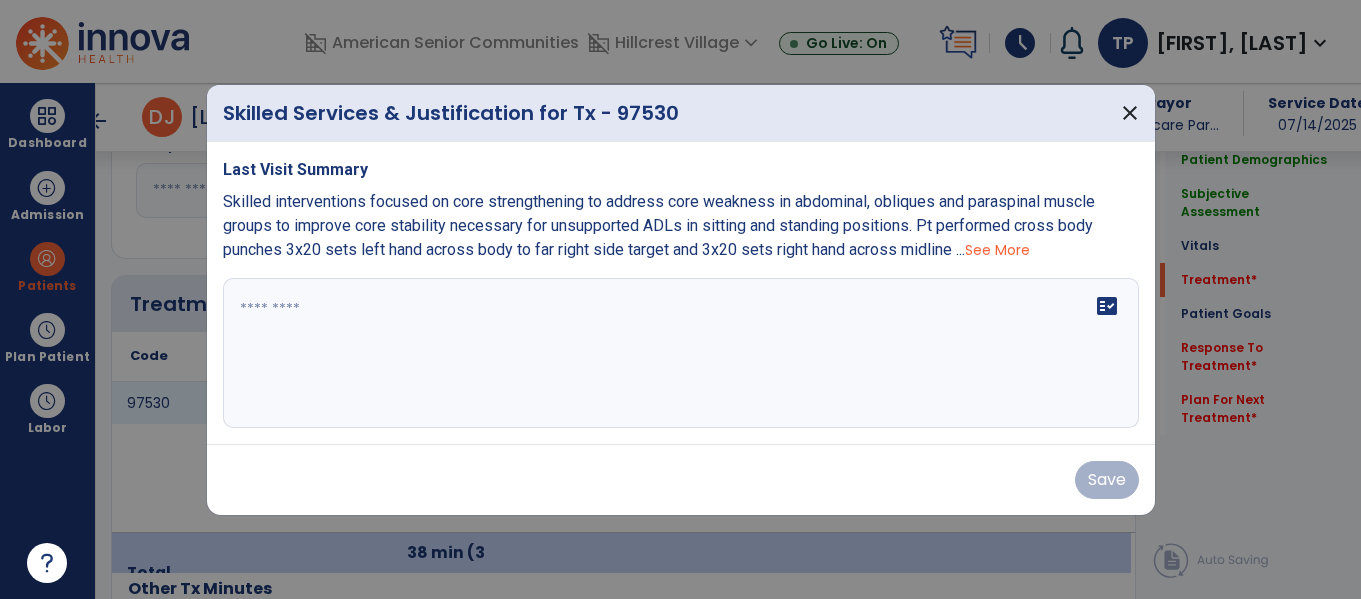 scroll, scrollTop: 1134, scrollLeft: 0, axis: vertical 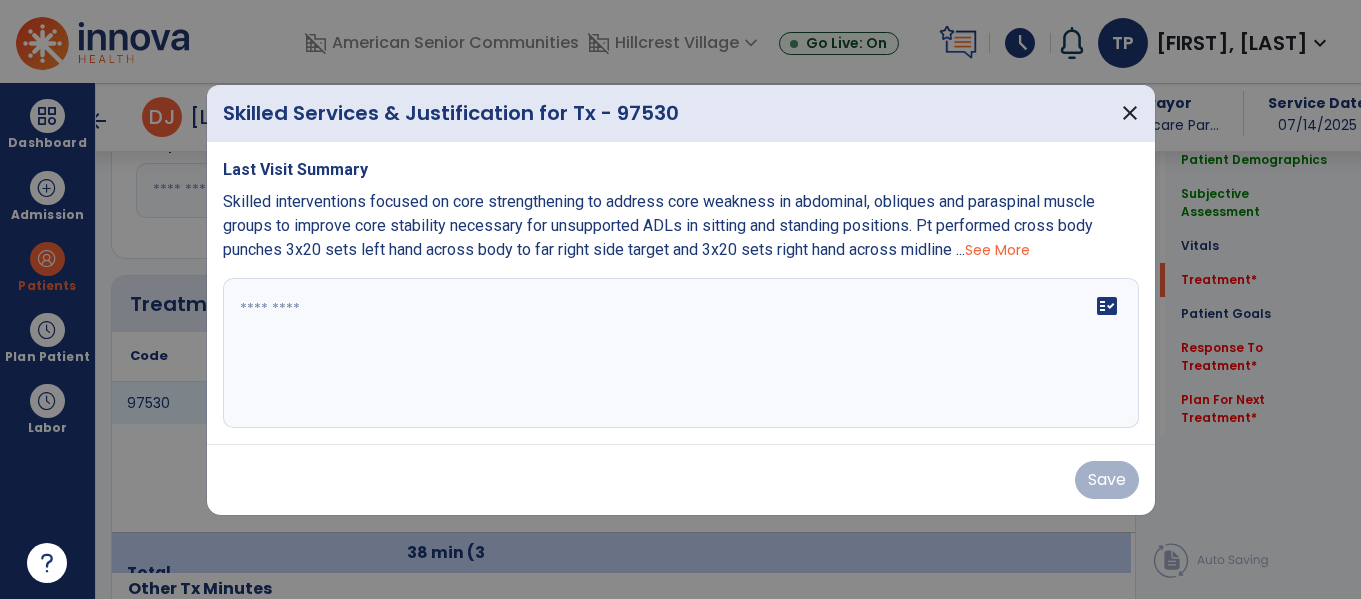 click at bounding box center [681, 353] 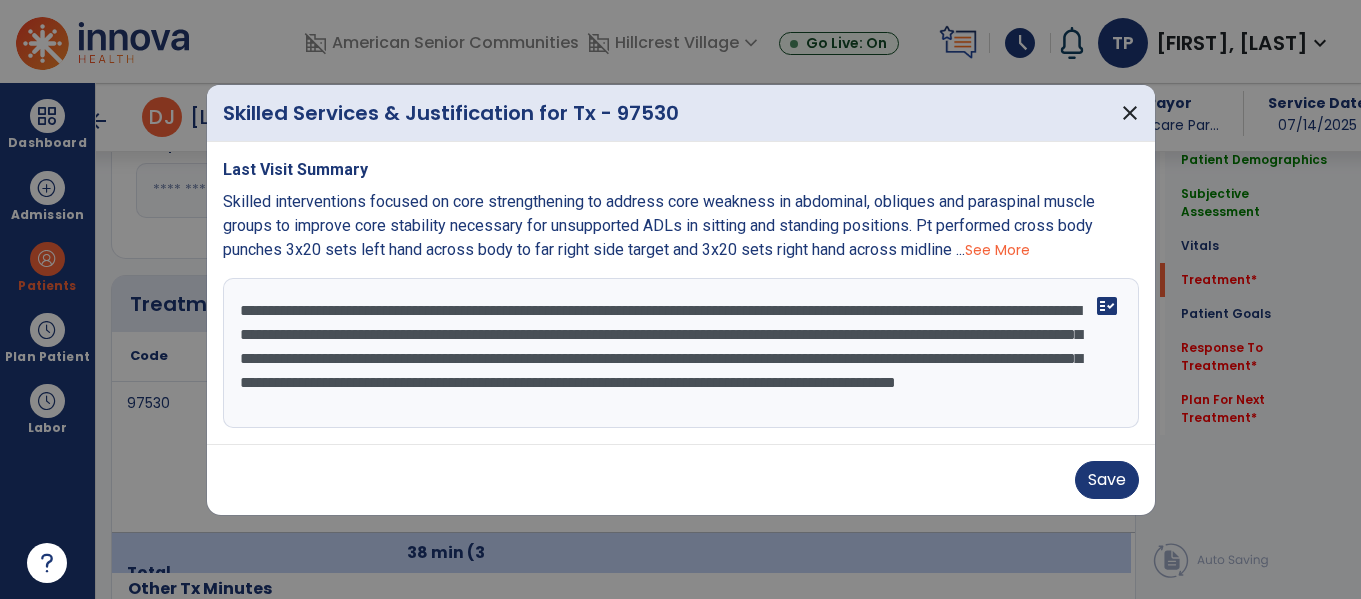 scroll, scrollTop: 16, scrollLeft: 0, axis: vertical 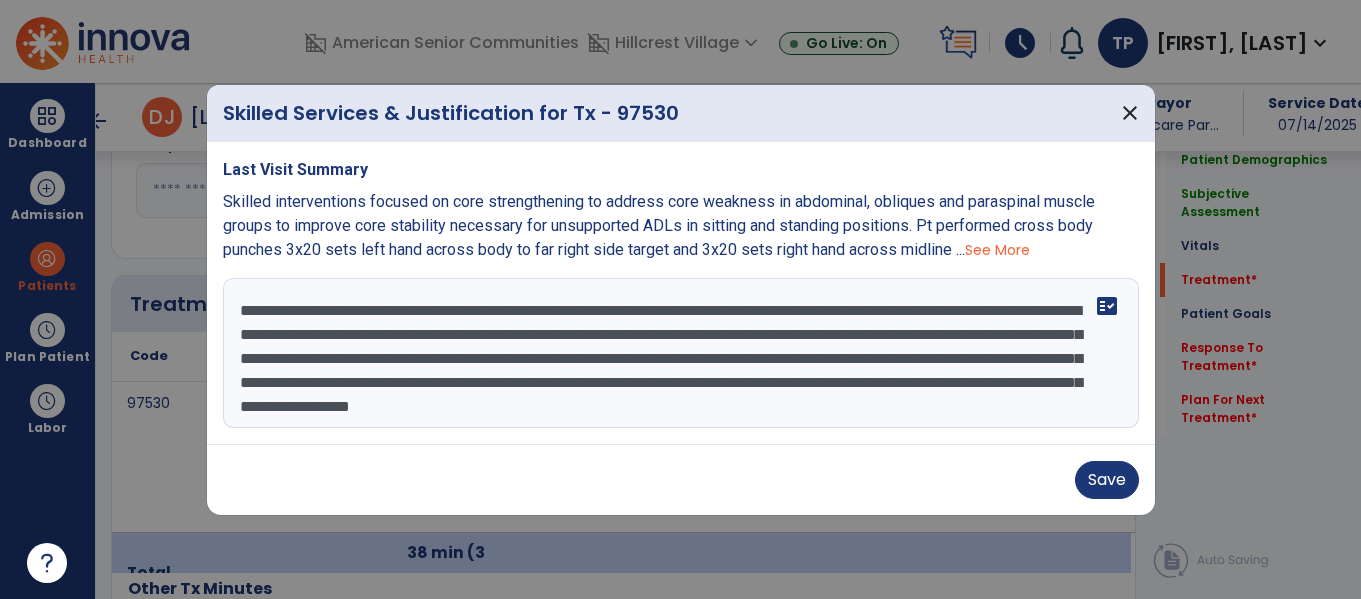 click on "**********" at bounding box center [681, 353] 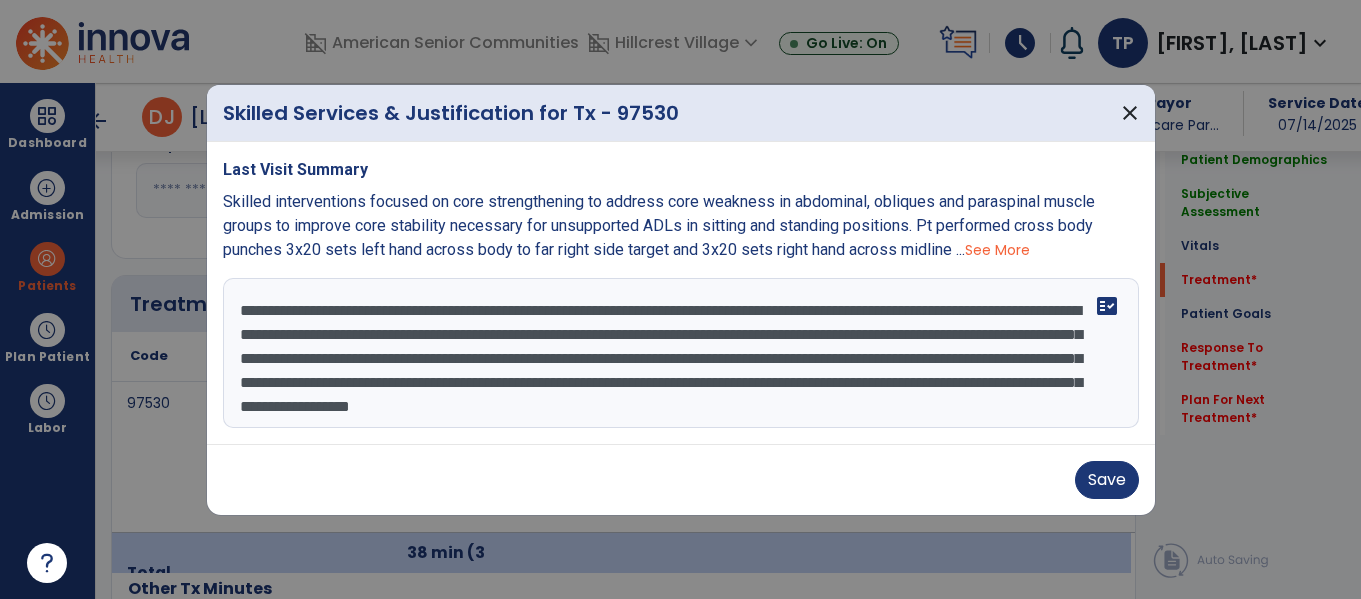 paste on "**********" 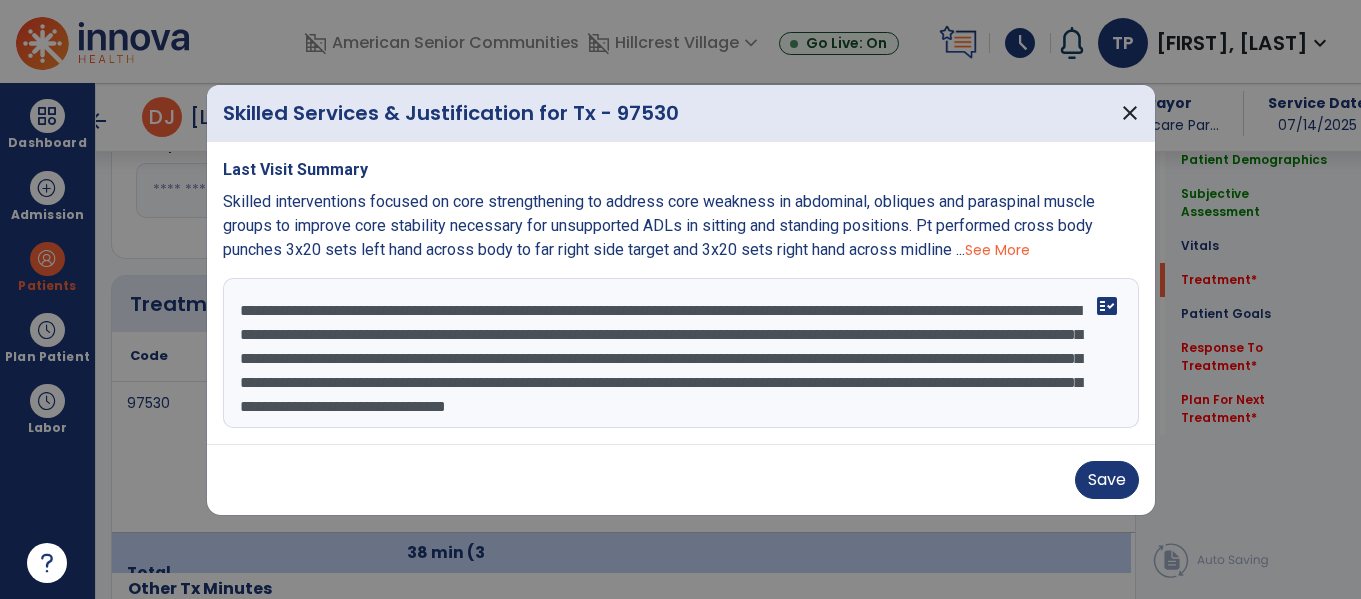 click on "**********" at bounding box center (681, 353) 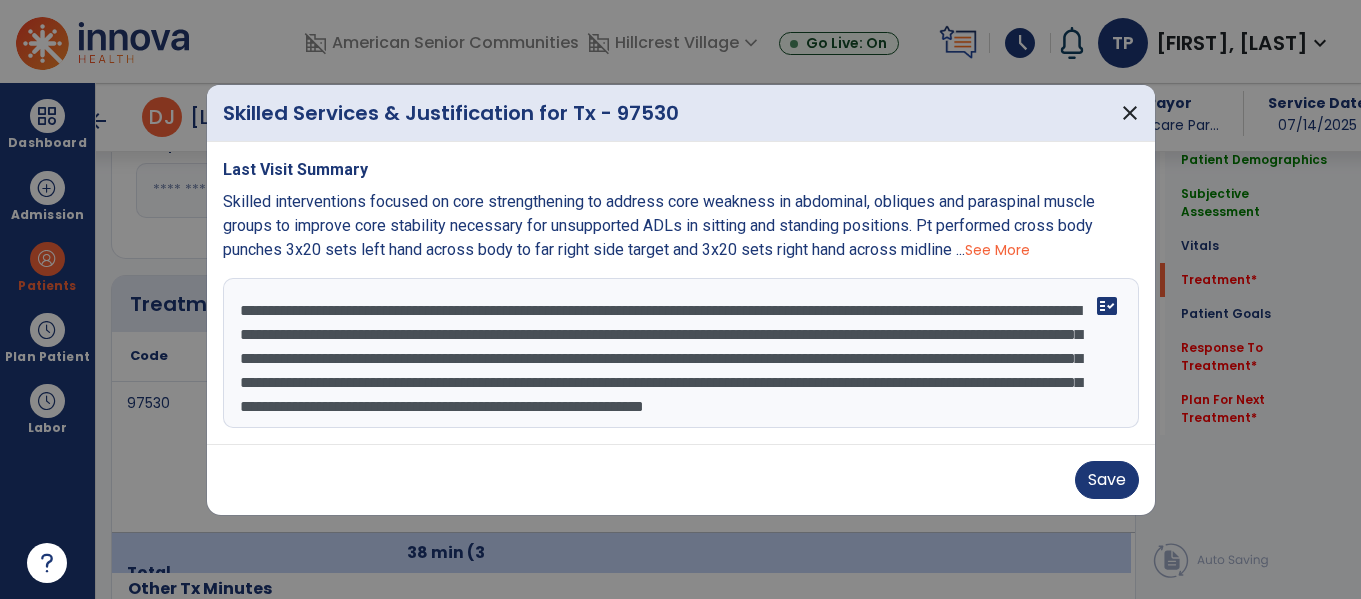 scroll, scrollTop: 24, scrollLeft: 0, axis: vertical 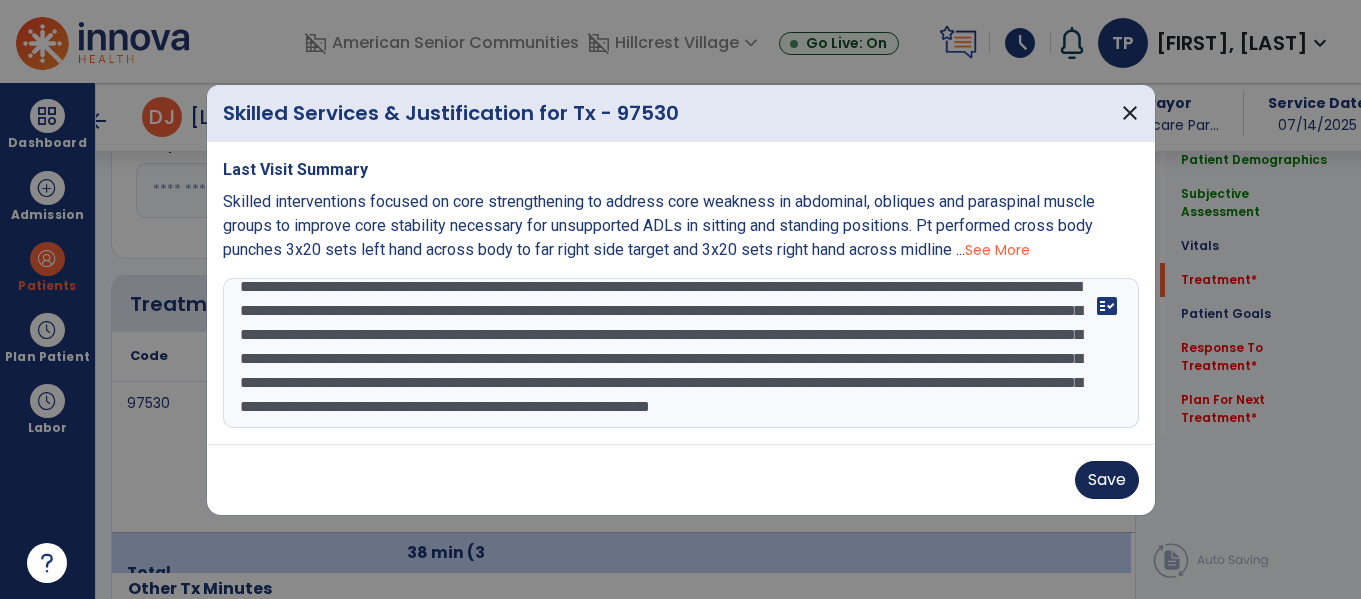 type on "**********" 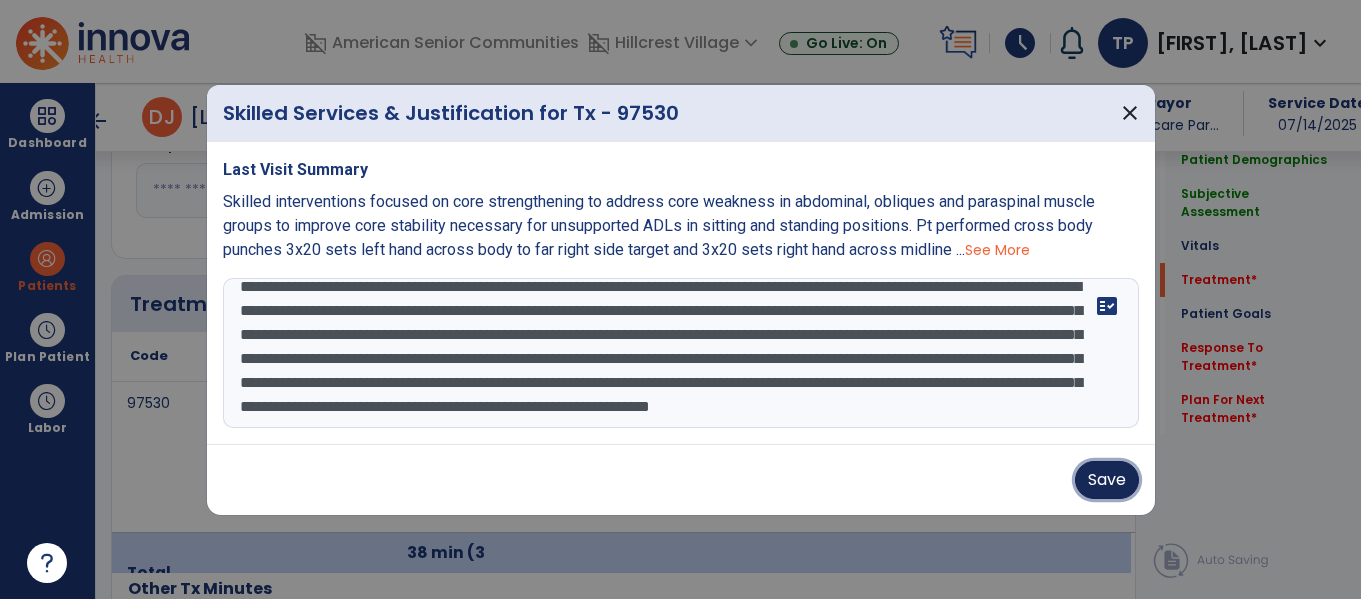 click on "Save" at bounding box center [1107, 480] 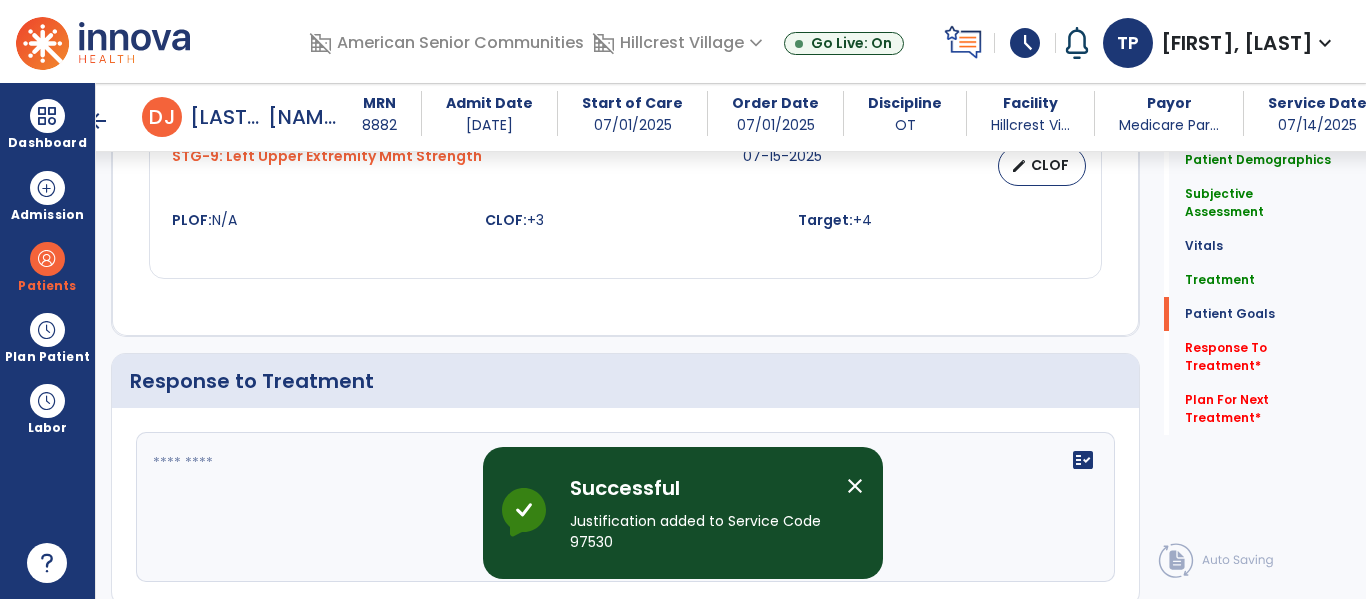 scroll, scrollTop: 2931, scrollLeft: 0, axis: vertical 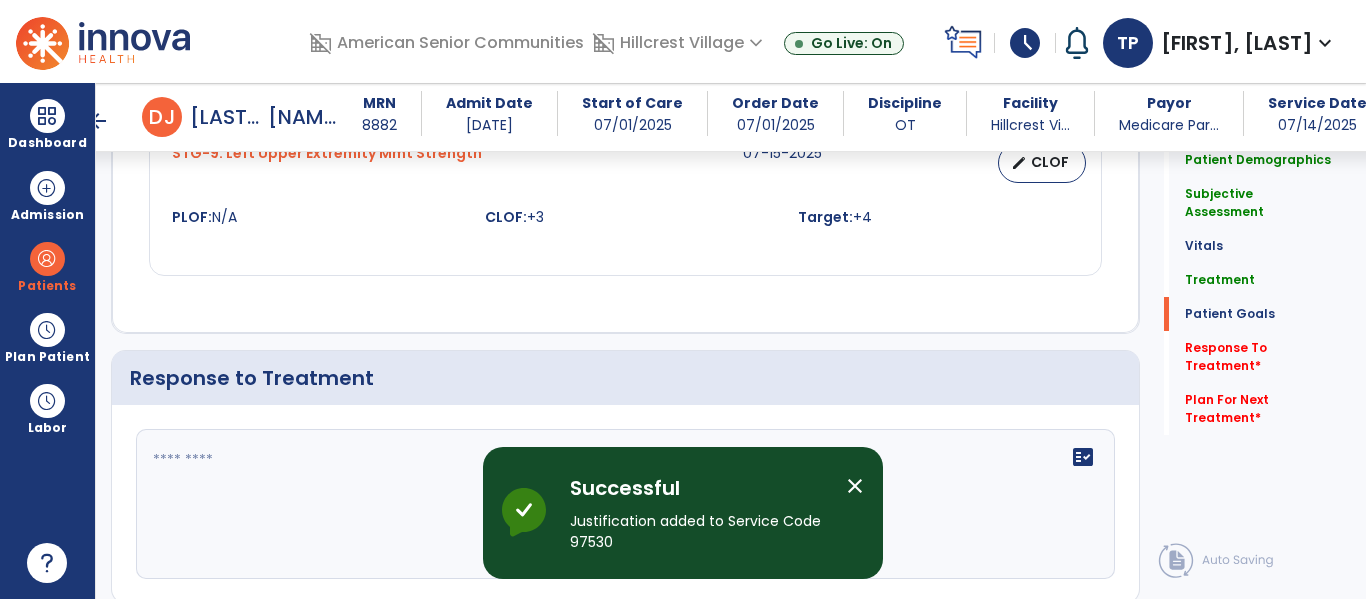 click 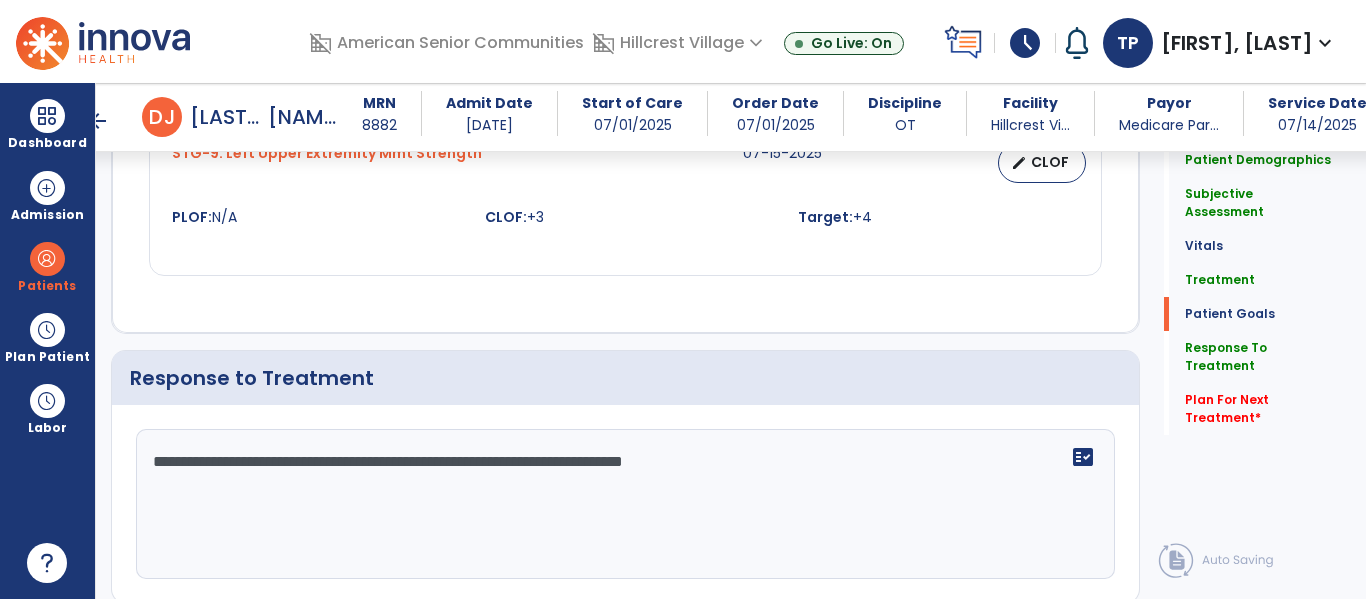 click on "**********" 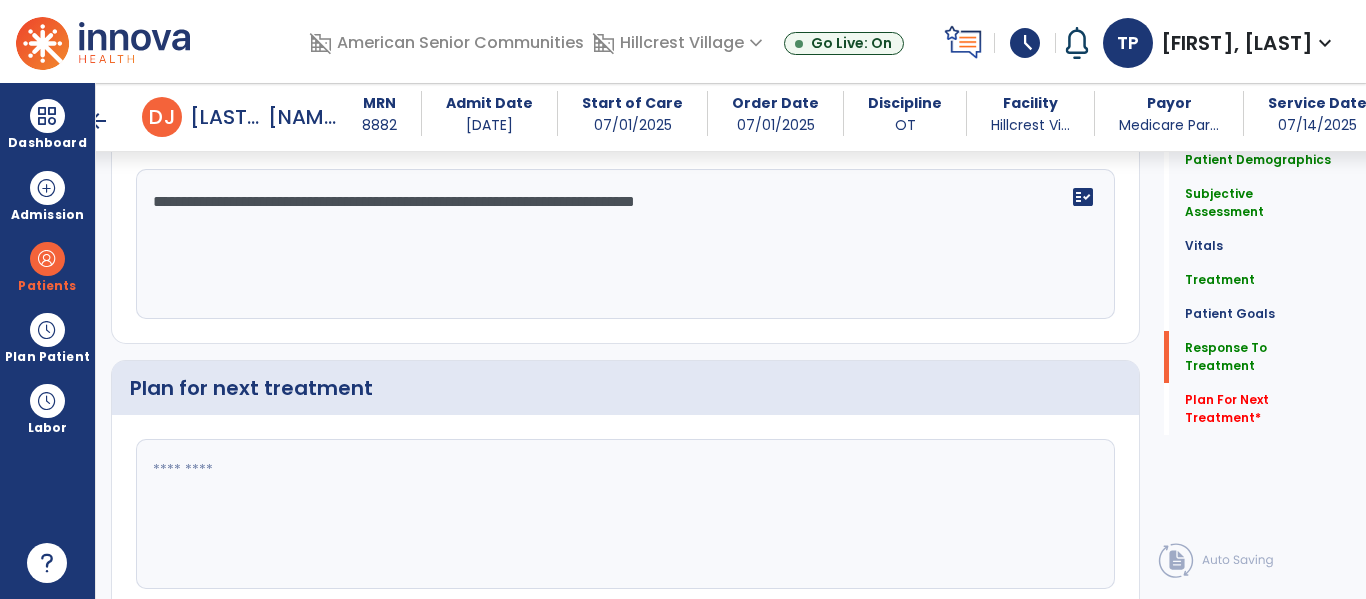 scroll, scrollTop: 3195, scrollLeft: 0, axis: vertical 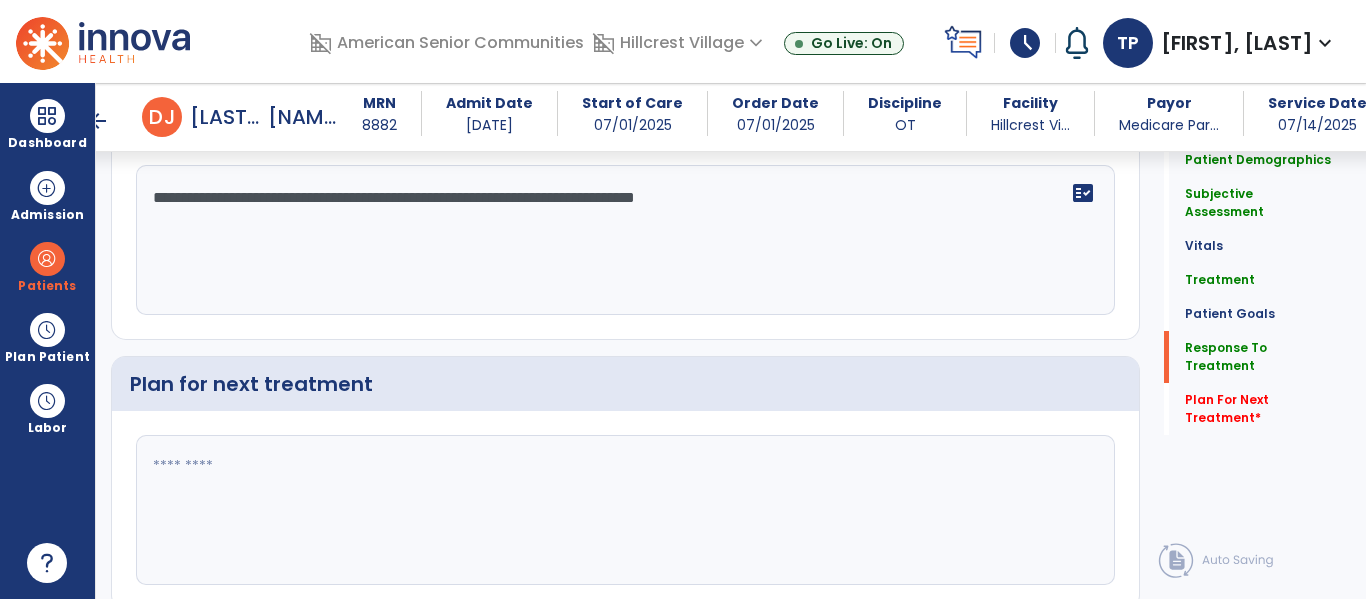 type on "**********" 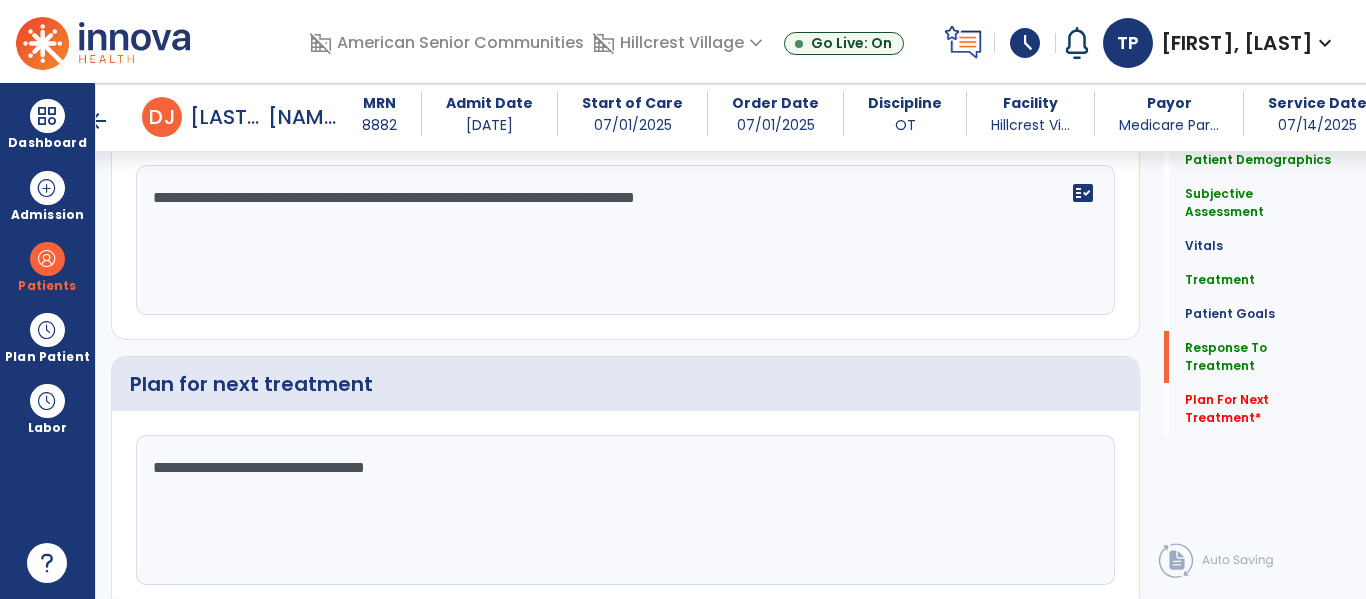 type on "**********" 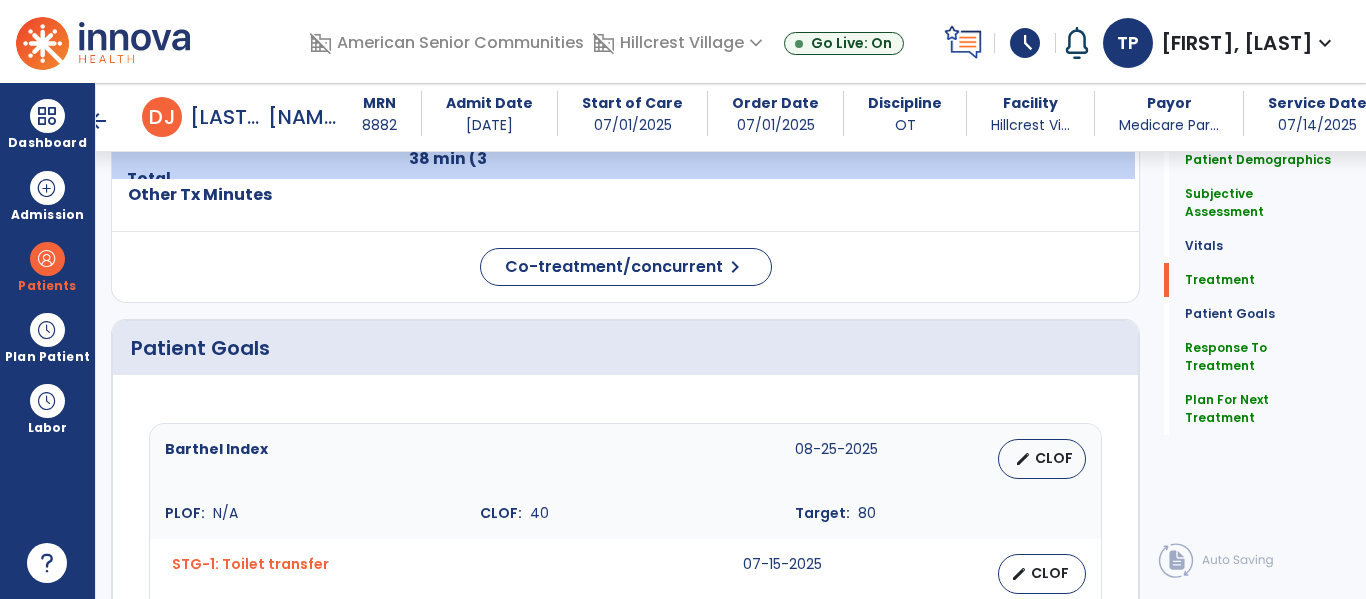 scroll, scrollTop: 0, scrollLeft: 0, axis: both 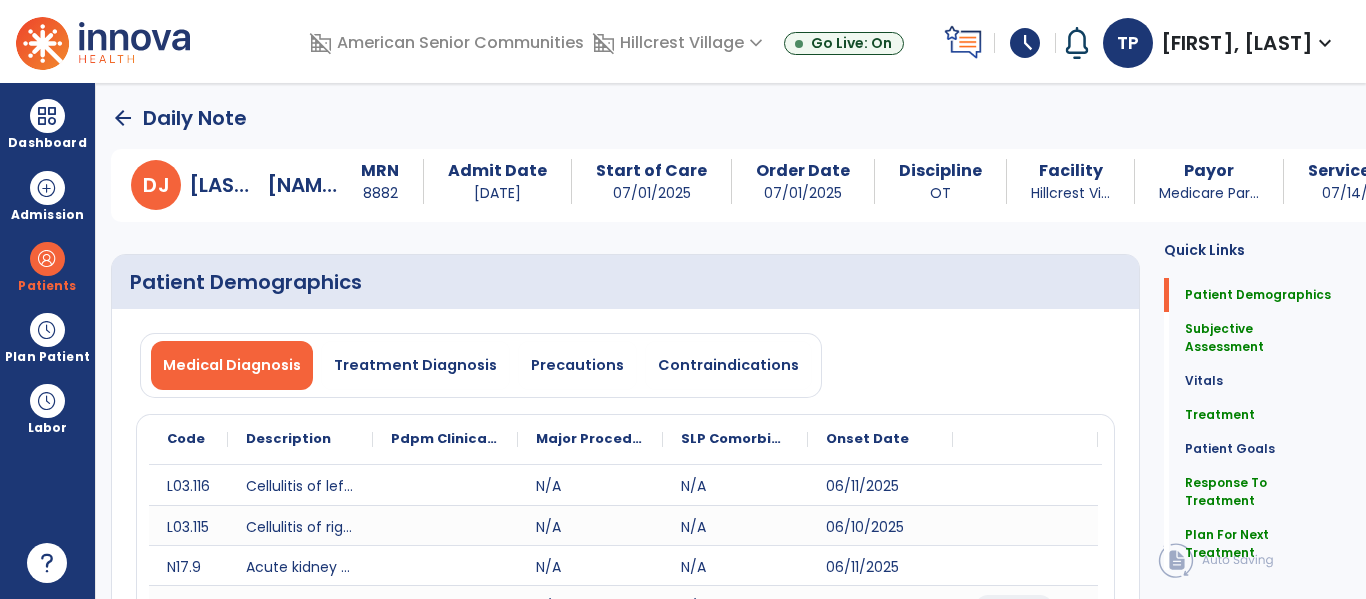 click on "arrow_back" 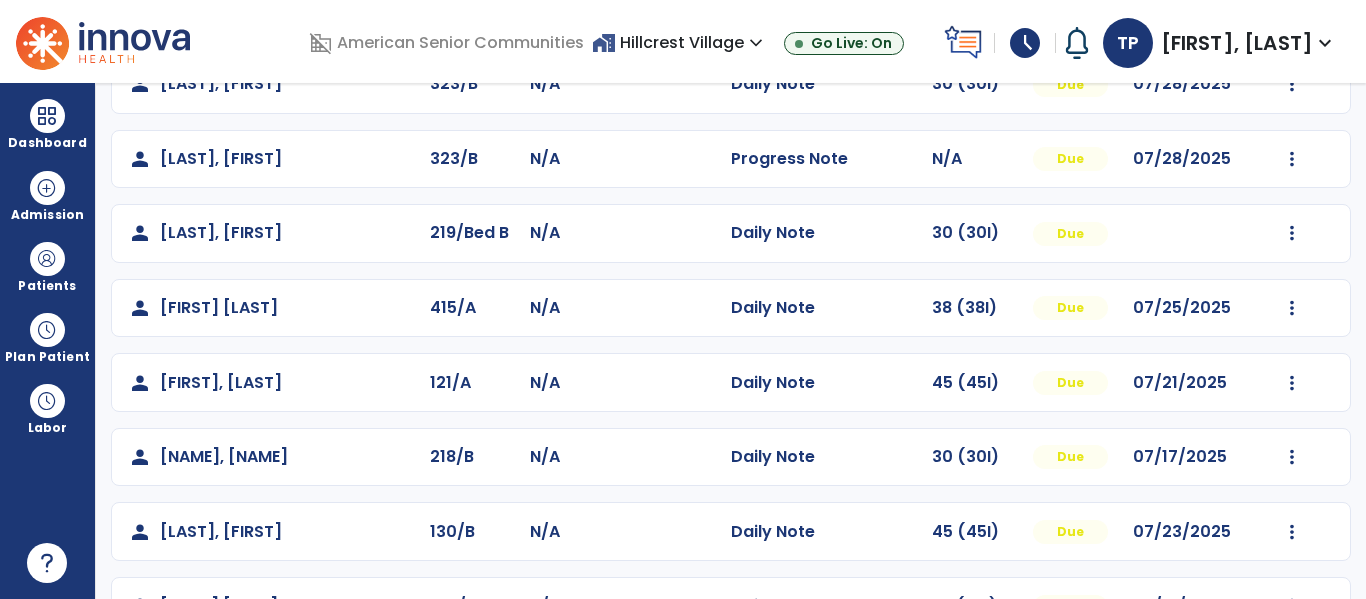 scroll, scrollTop: 563, scrollLeft: 0, axis: vertical 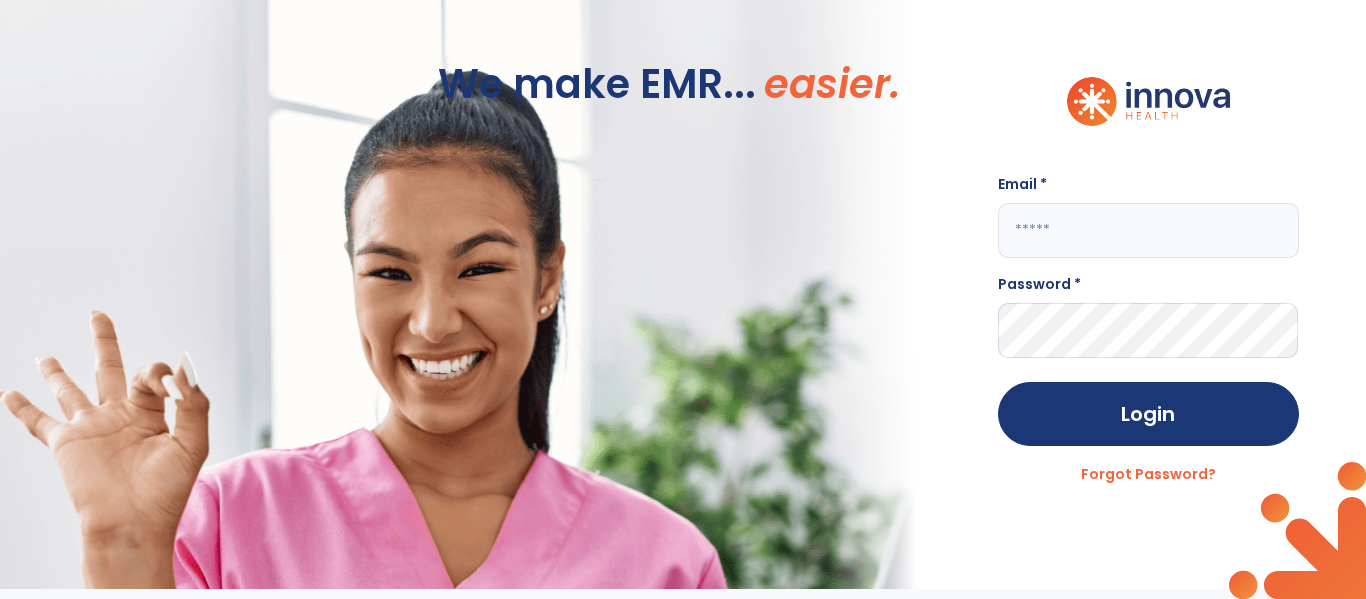 click 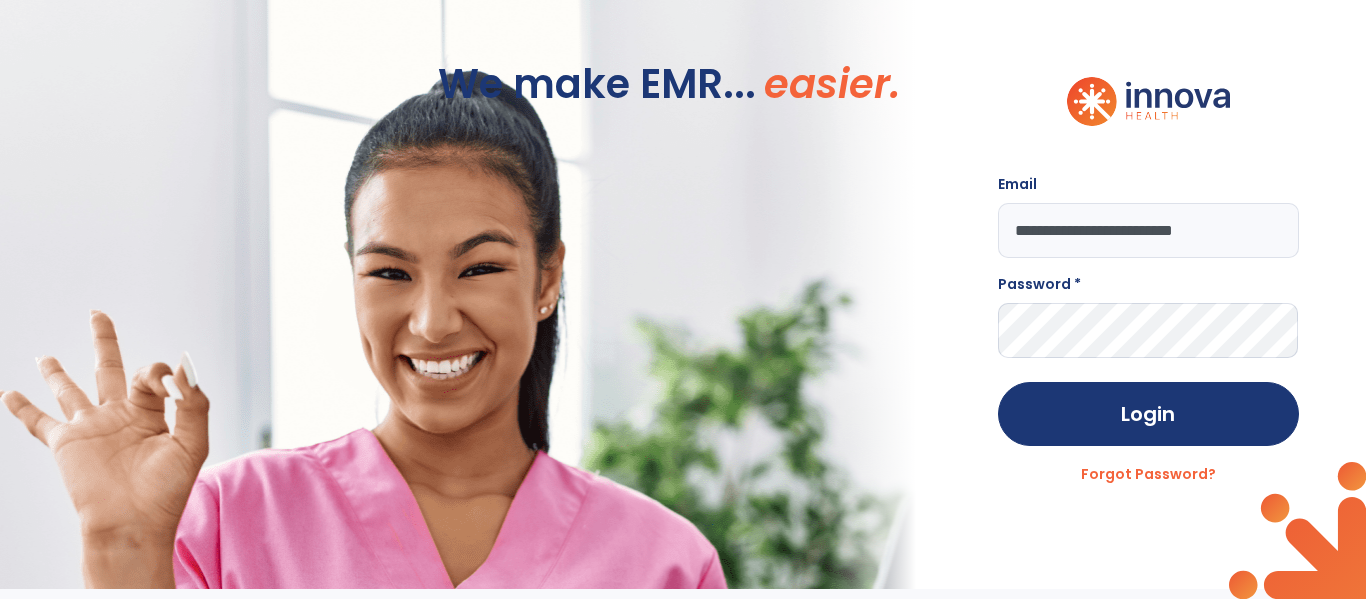 type on "**********" 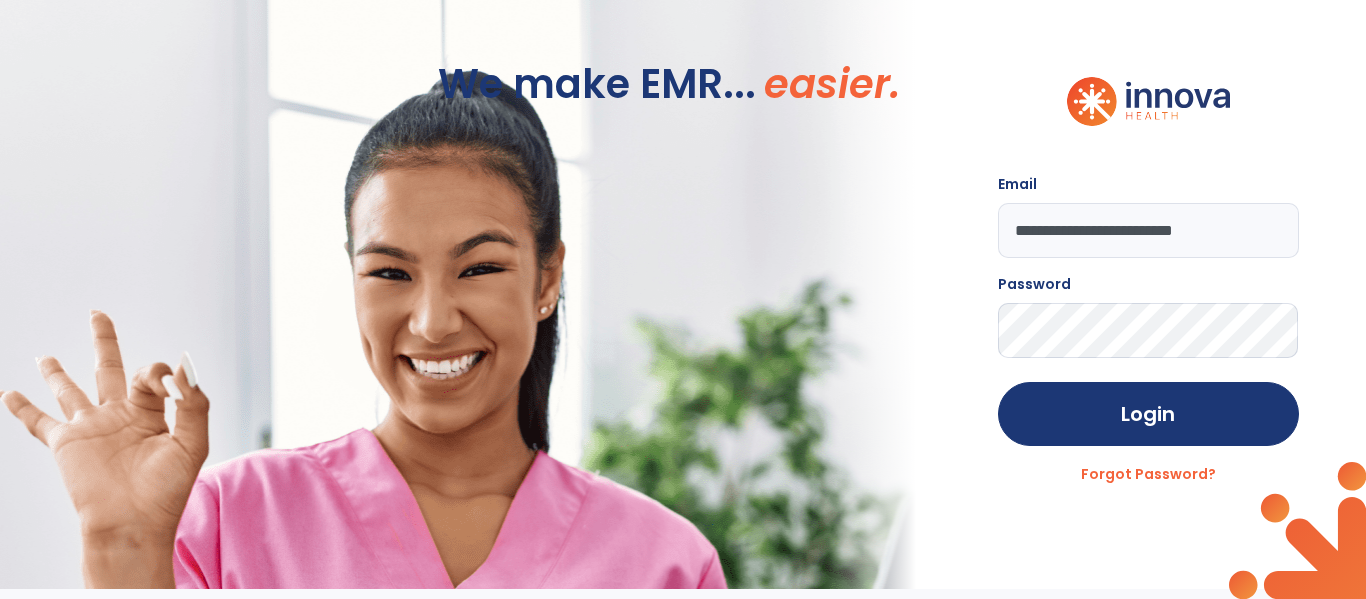 click on "Login" 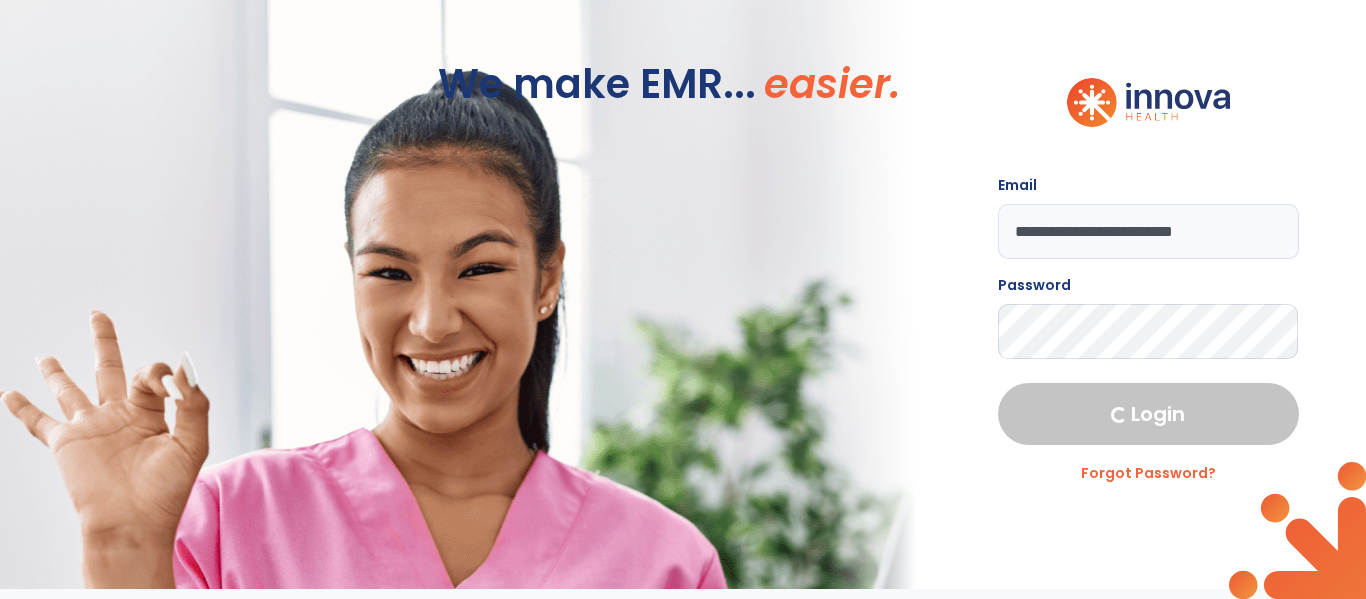 select on "****" 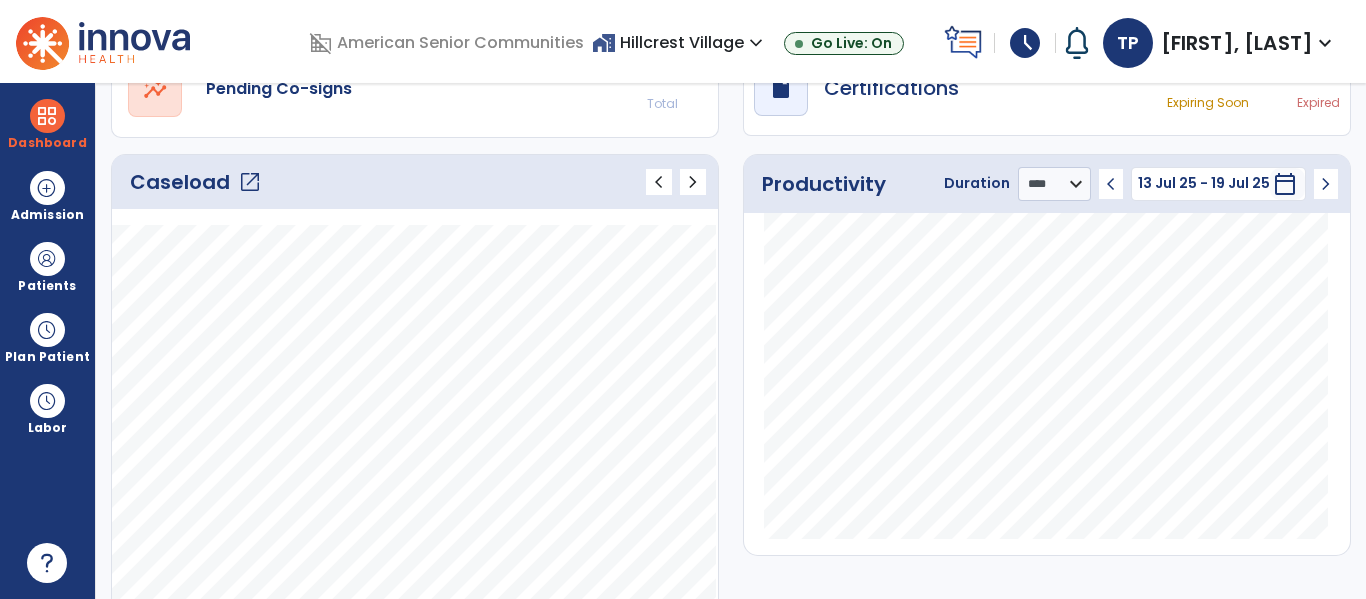 click on "open_in_new" 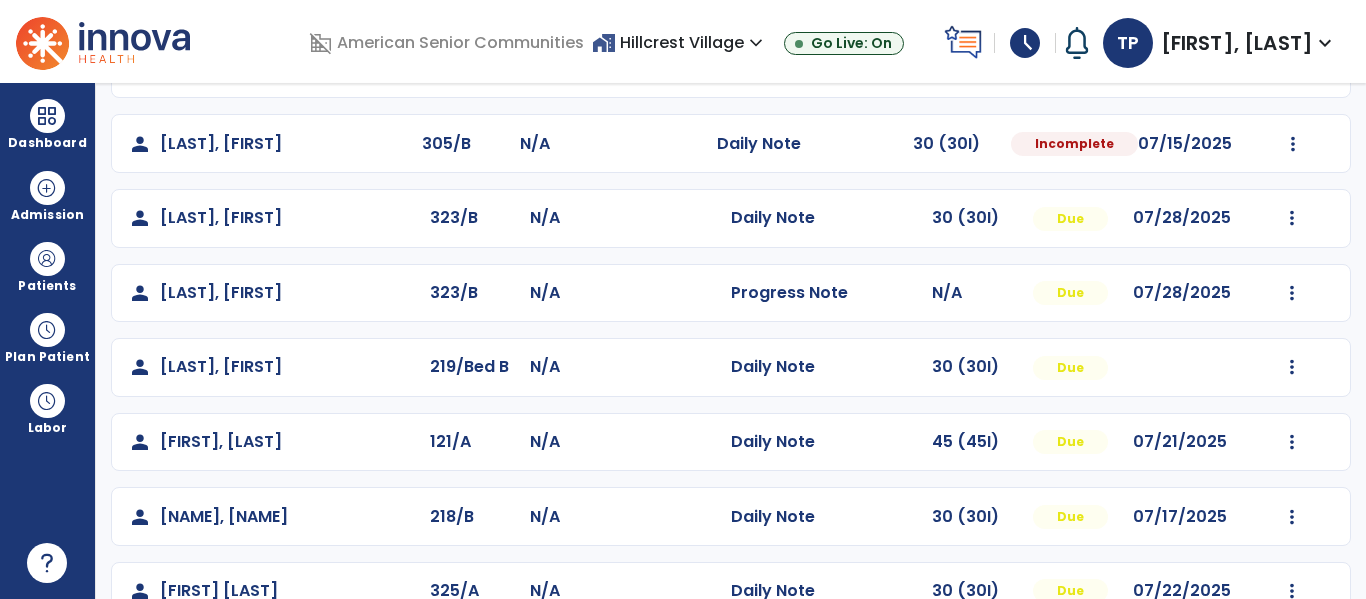 scroll, scrollTop: 783, scrollLeft: 0, axis: vertical 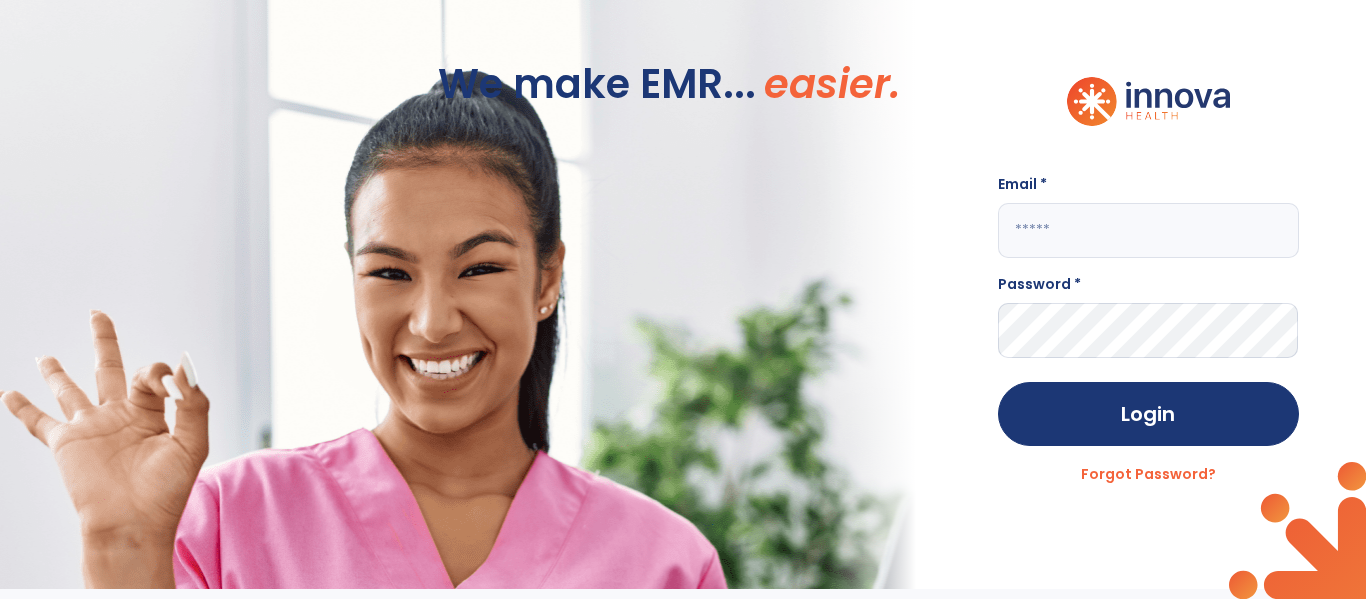 click 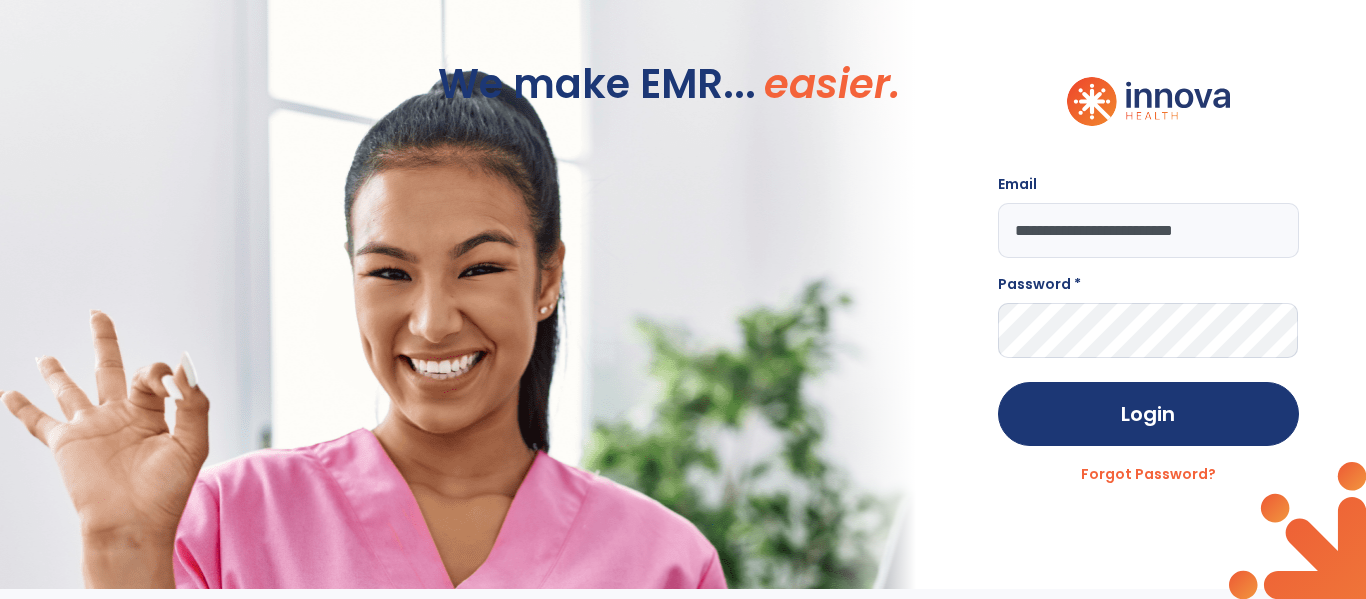 type on "**********" 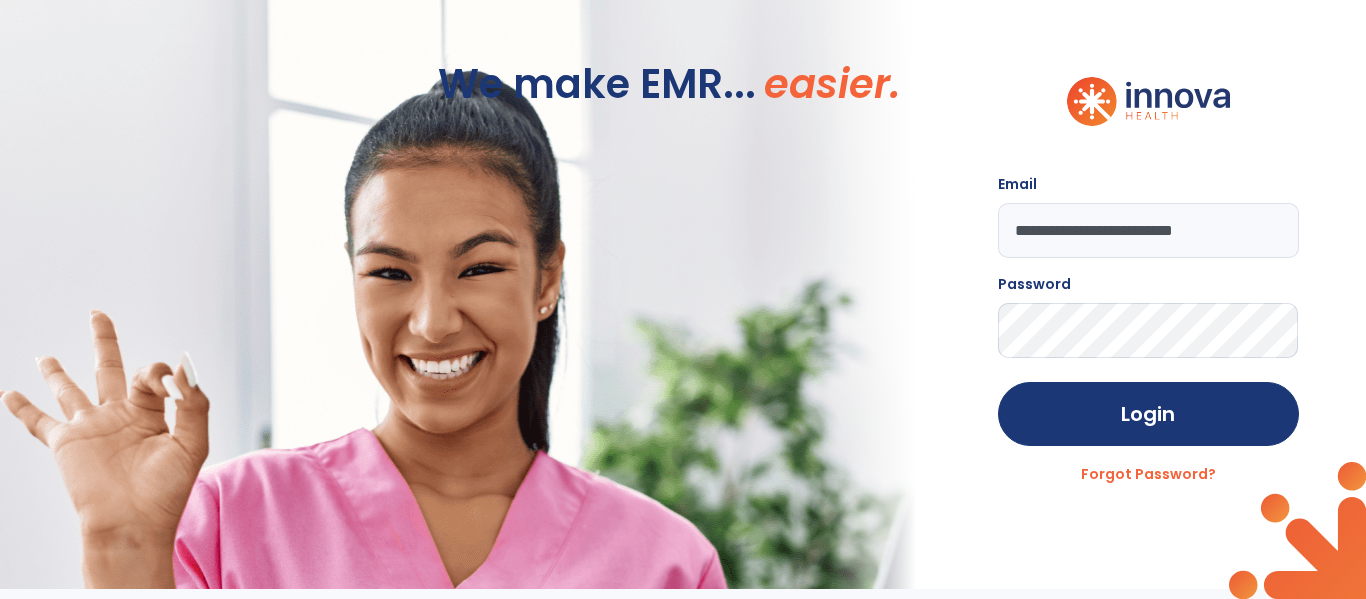 click on "Login" 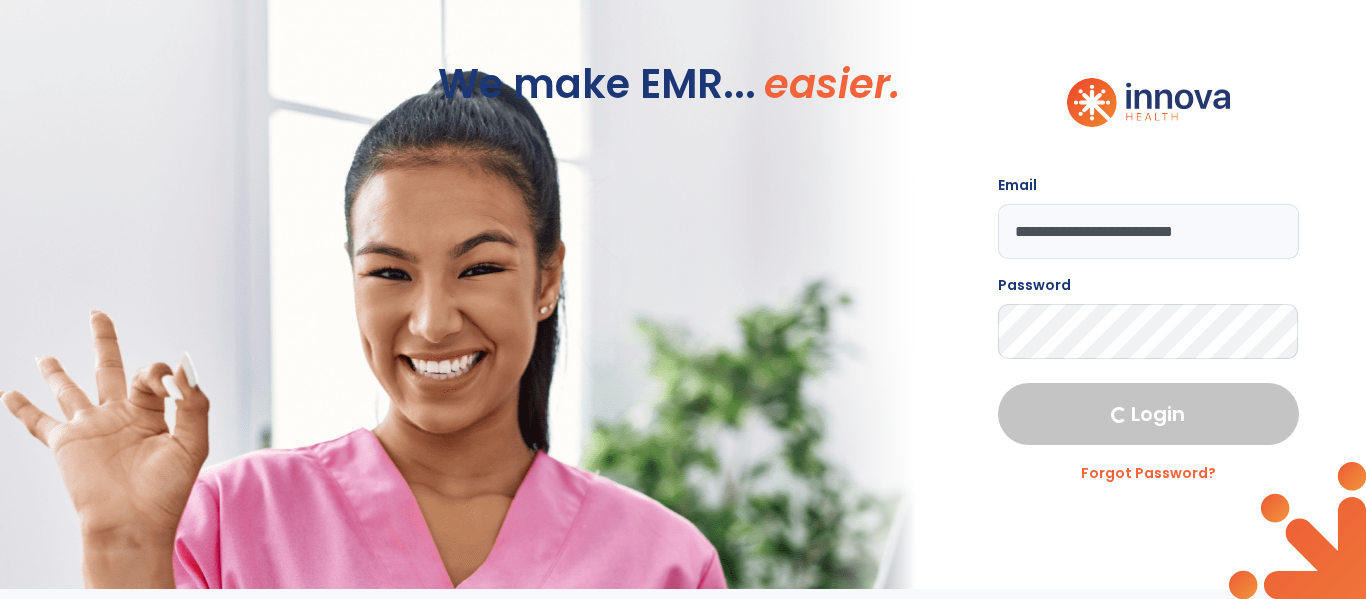 select on "****" 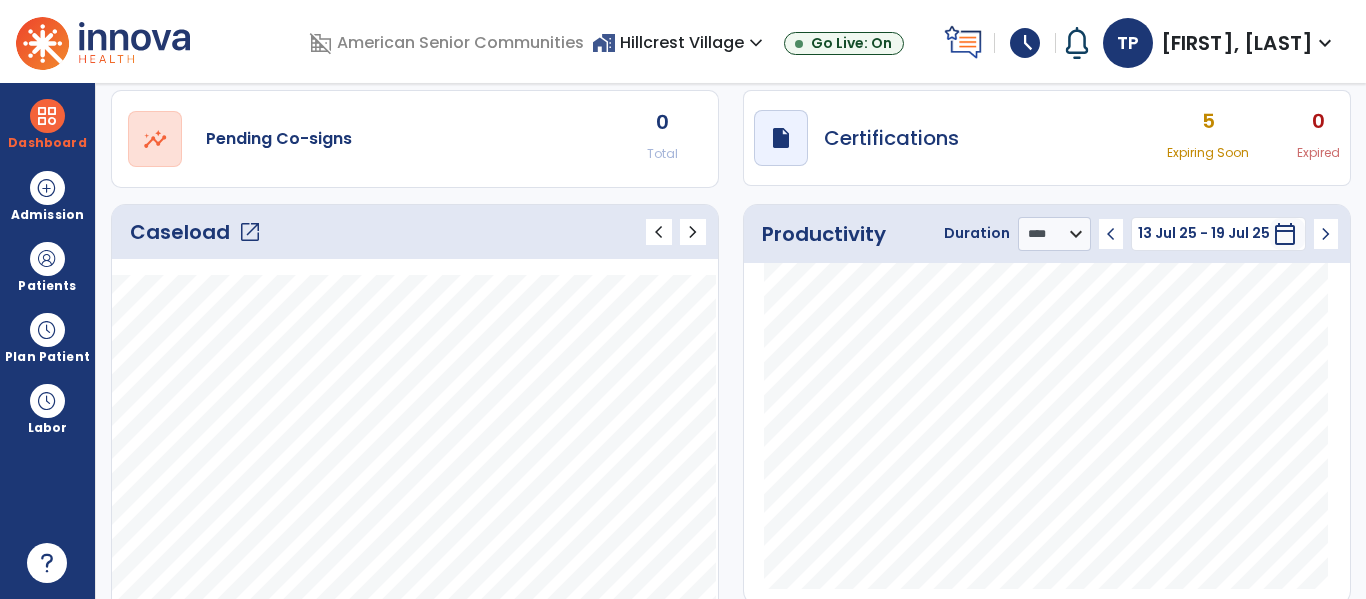click on "open_in_new" 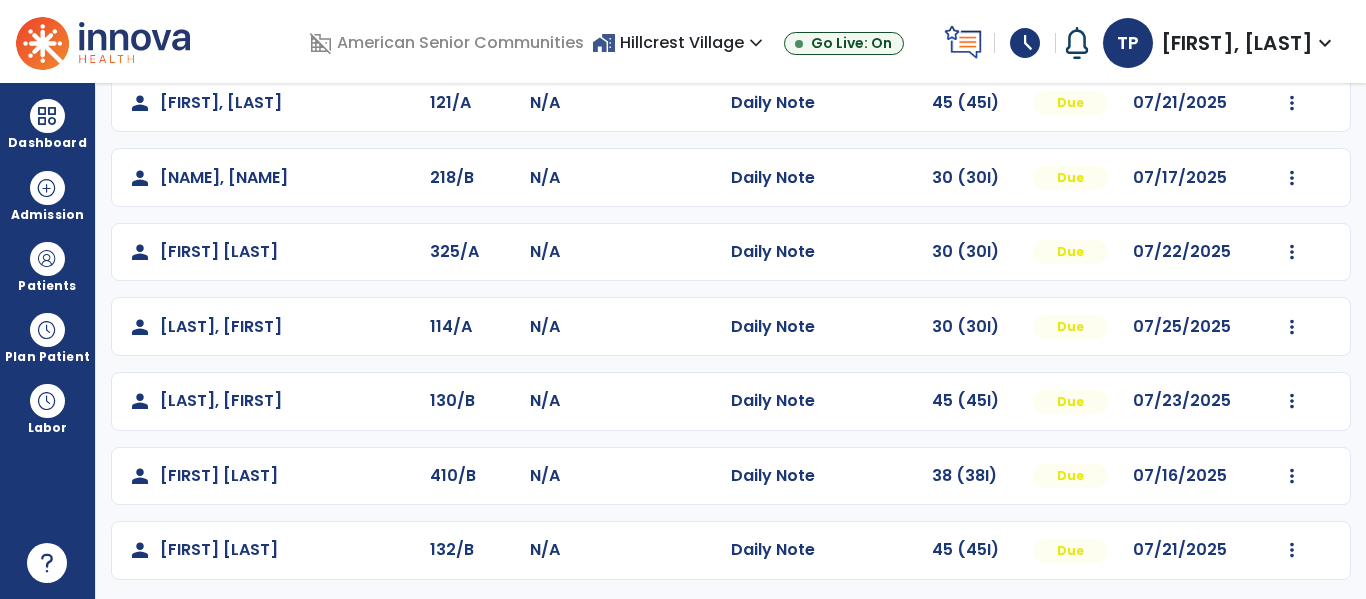 scroll, scrollTop: 783, scrollLeft: 0, axis: vertical 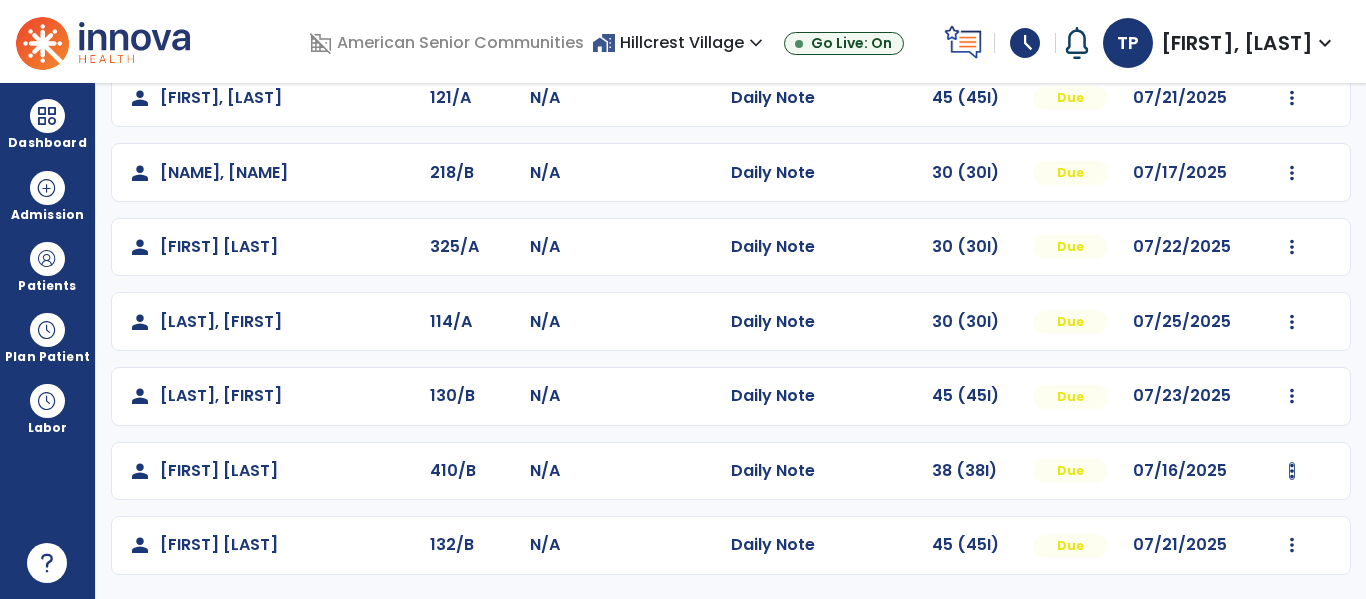click at bounding box center [1292, -424] 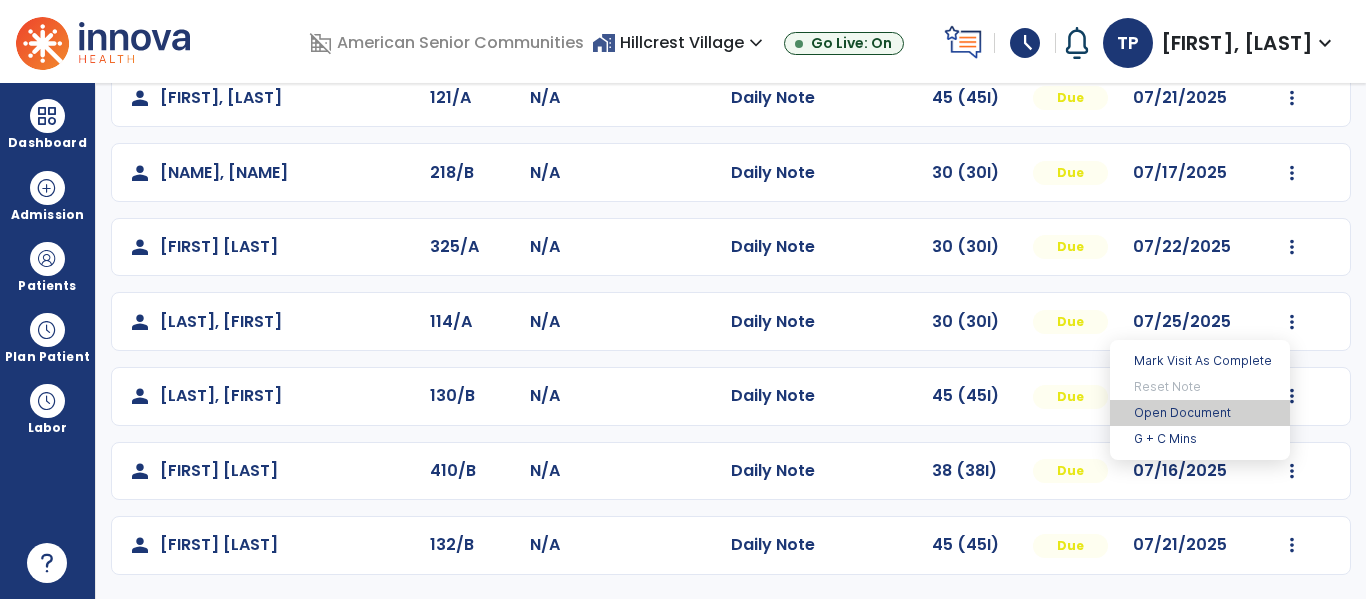 click on "Open Document" at bounding box center (1200, 413) 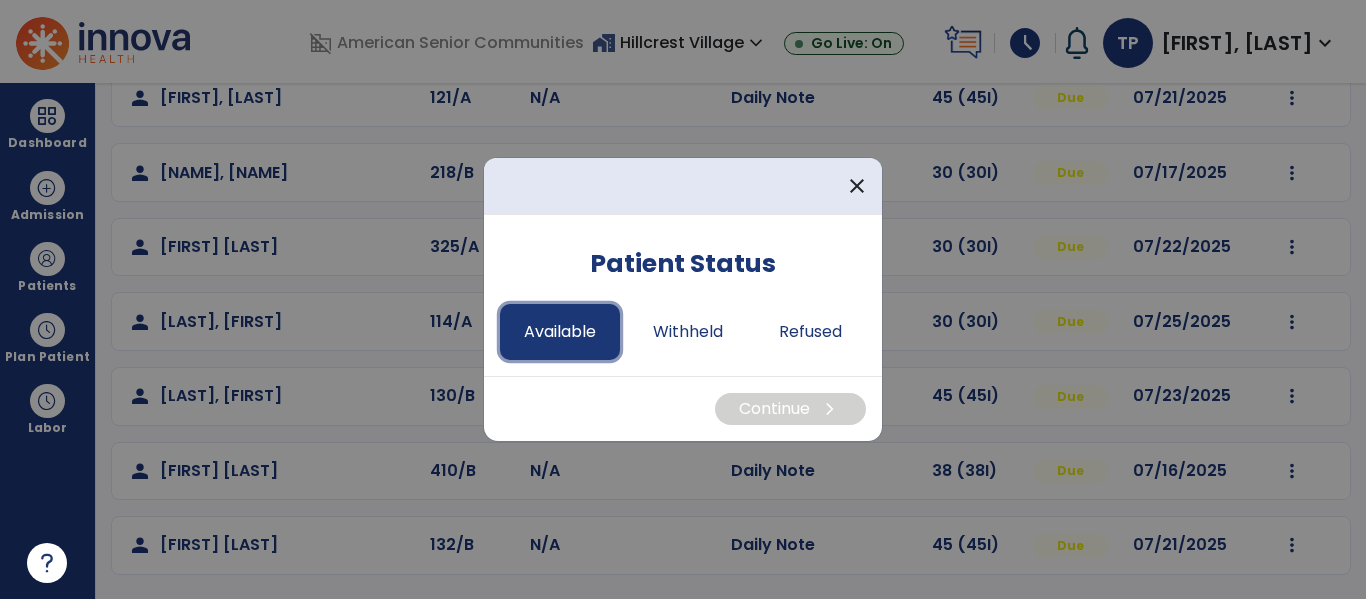 click on "Available" at bounding box center (560, 332) 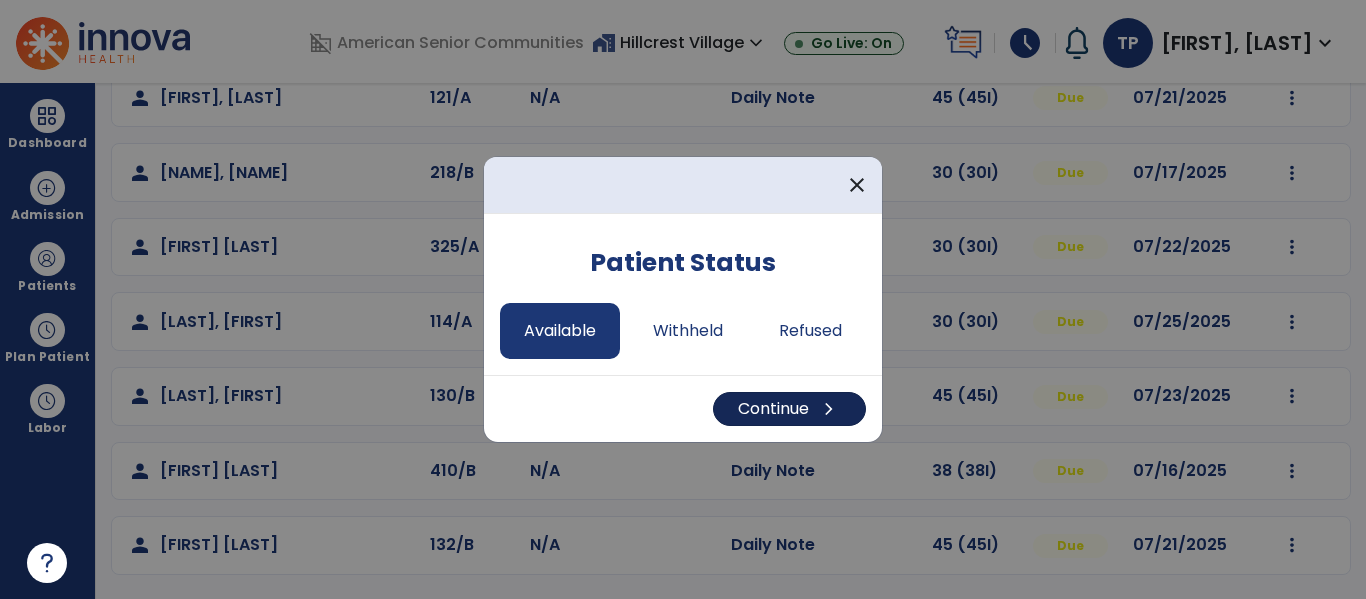 click on "chevron_right" at bounding box center [829, 409] 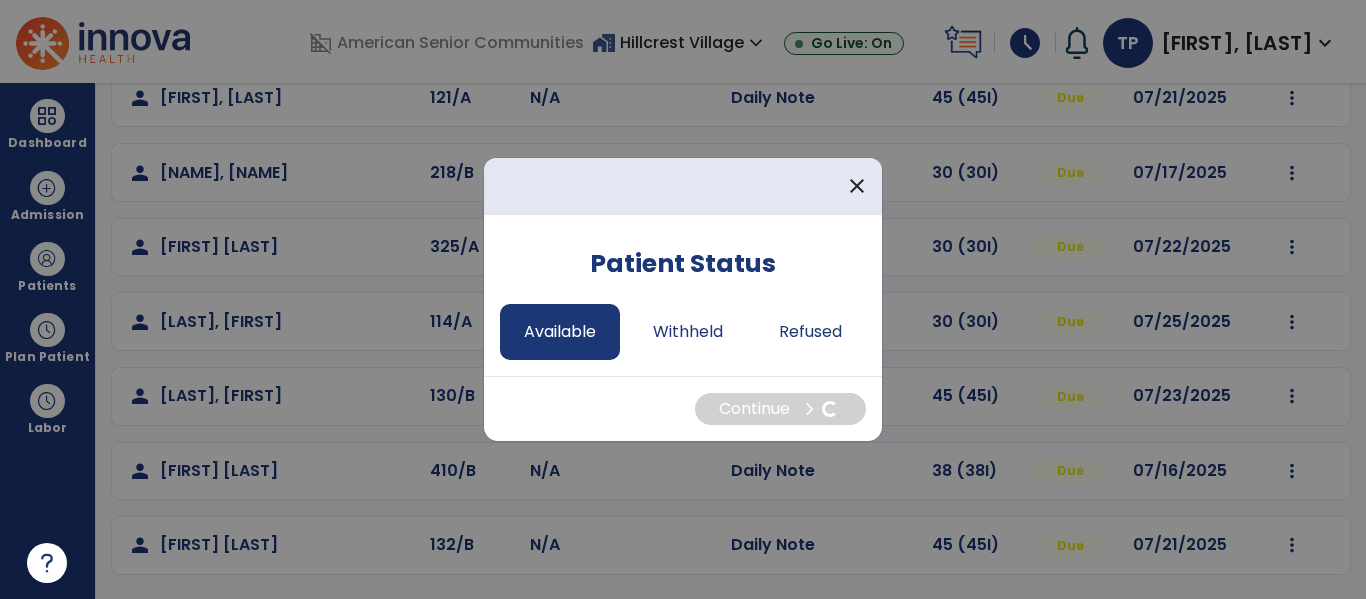 select on "*" 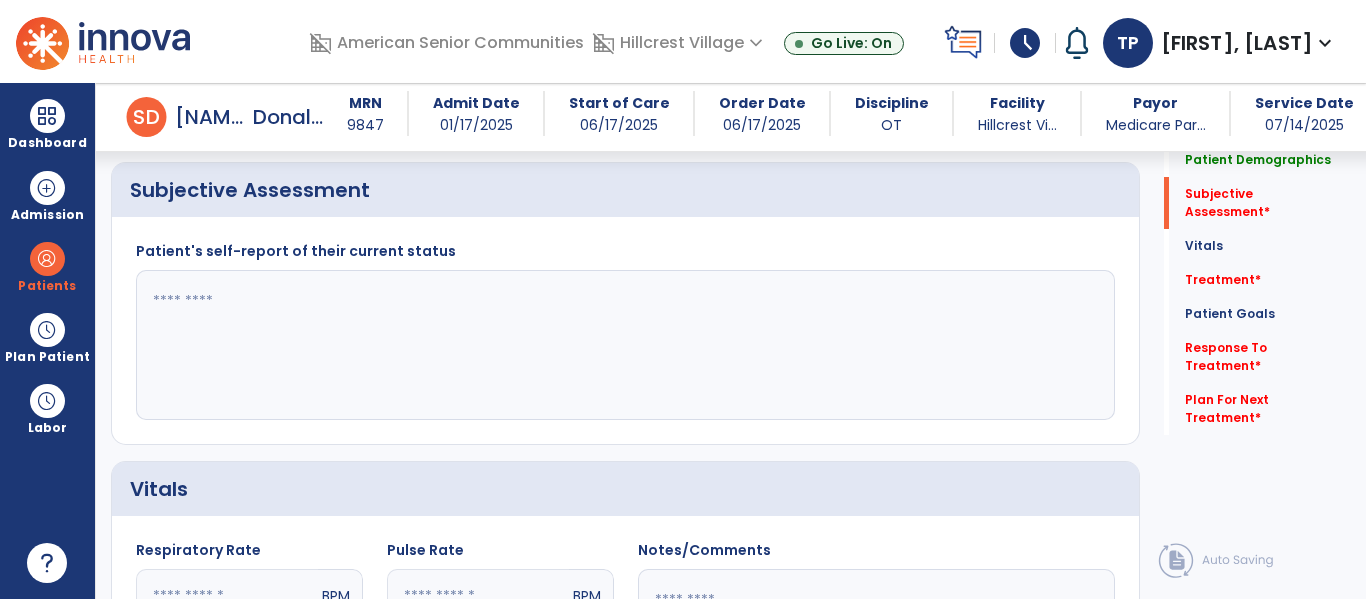 scroll, scrollTop: 478, scrollLeft: 0, axis: vertical 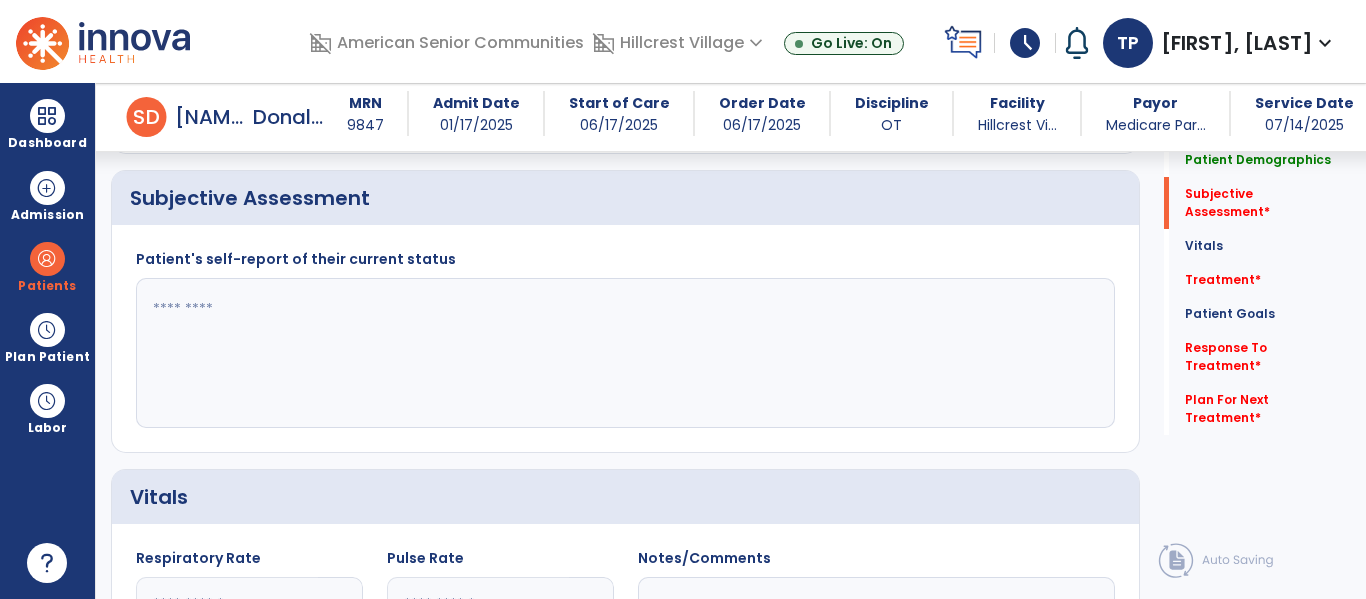 click 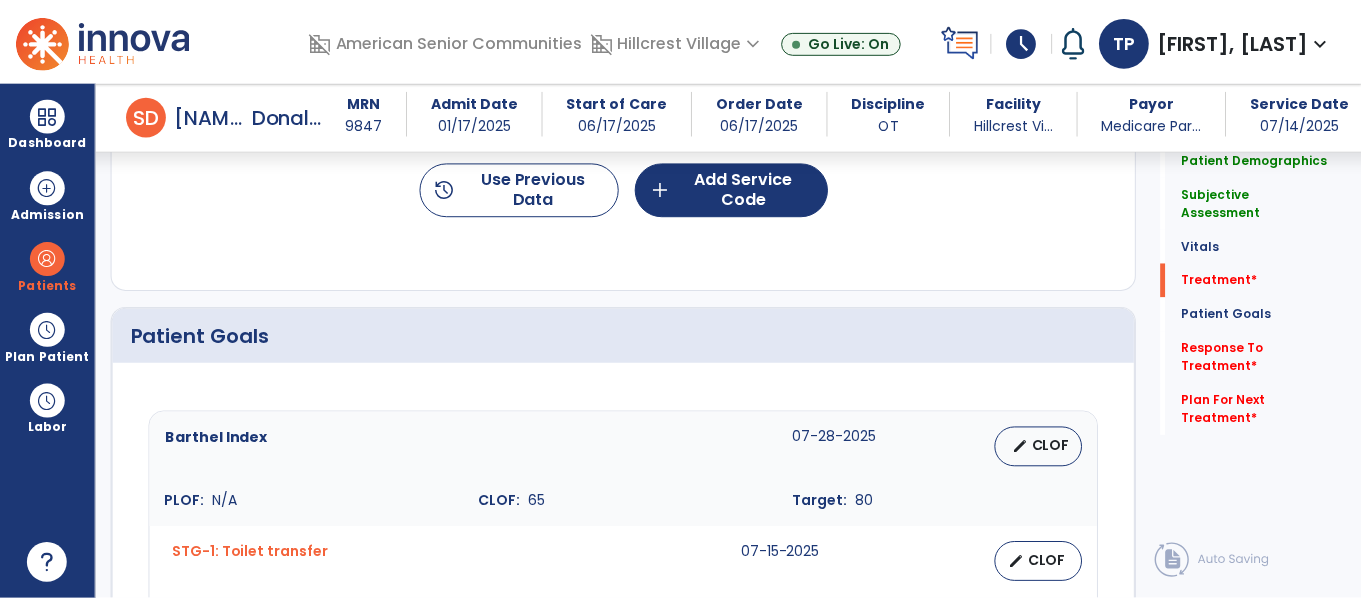 scroll, scrollTop: 1232, scrollLeft: 0, axis: vertical 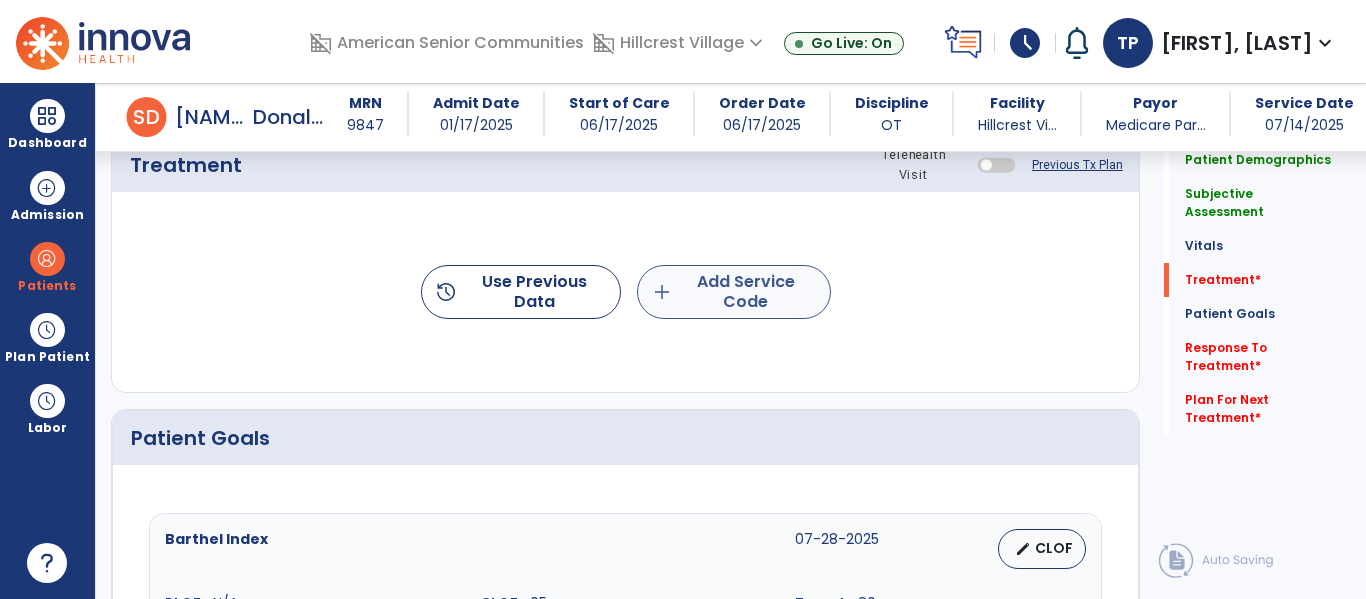 type on "**********" 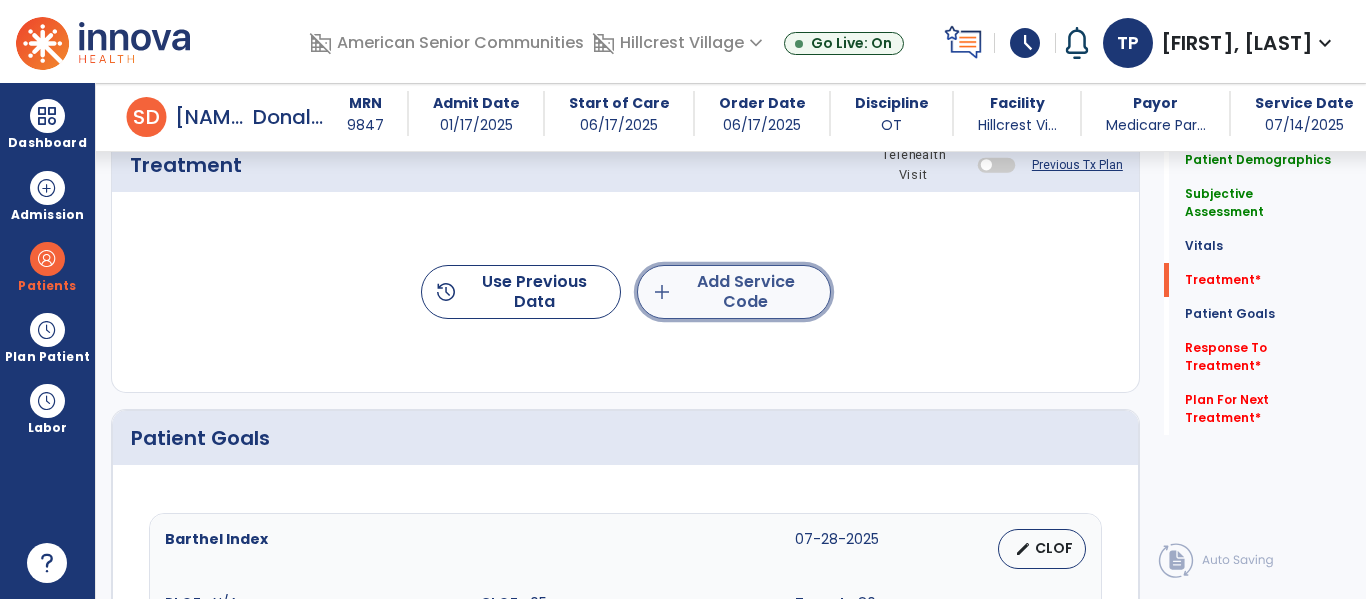 click on "add  Add Service Code" 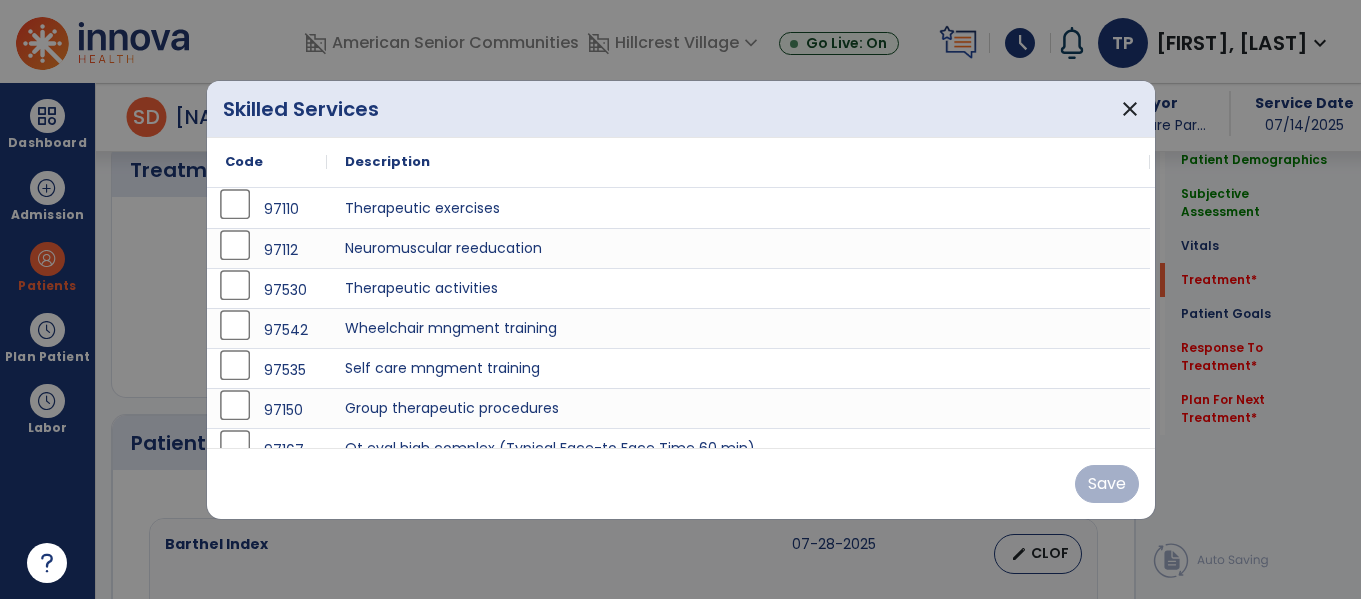 scroll, scrollTop: 1232, scrollLeft: 0, axis: vertical 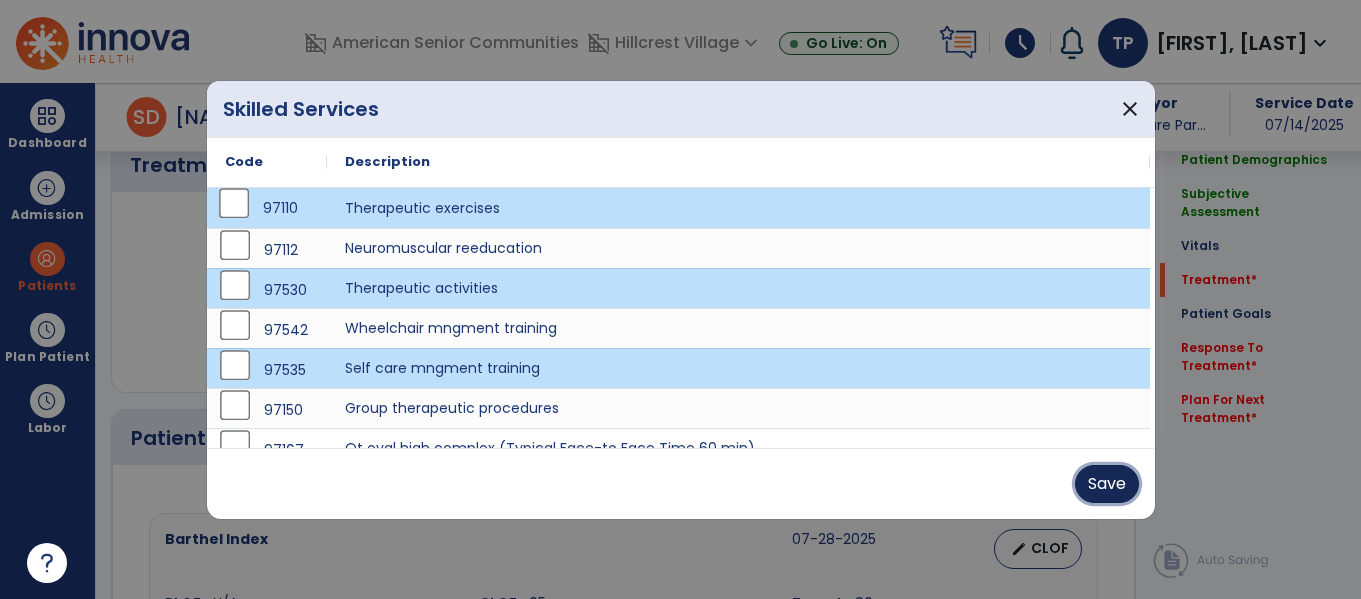 click on "Save" at bounding box center (1107, 484) 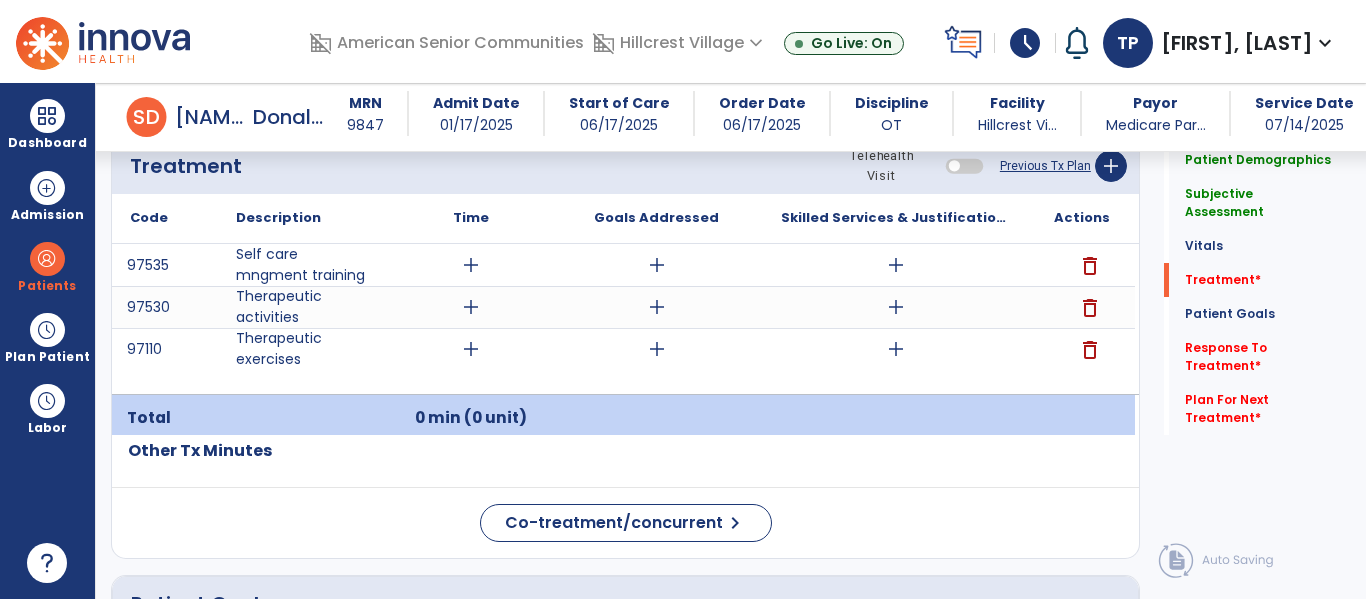 click on "add" at bounding box center [471, 307] 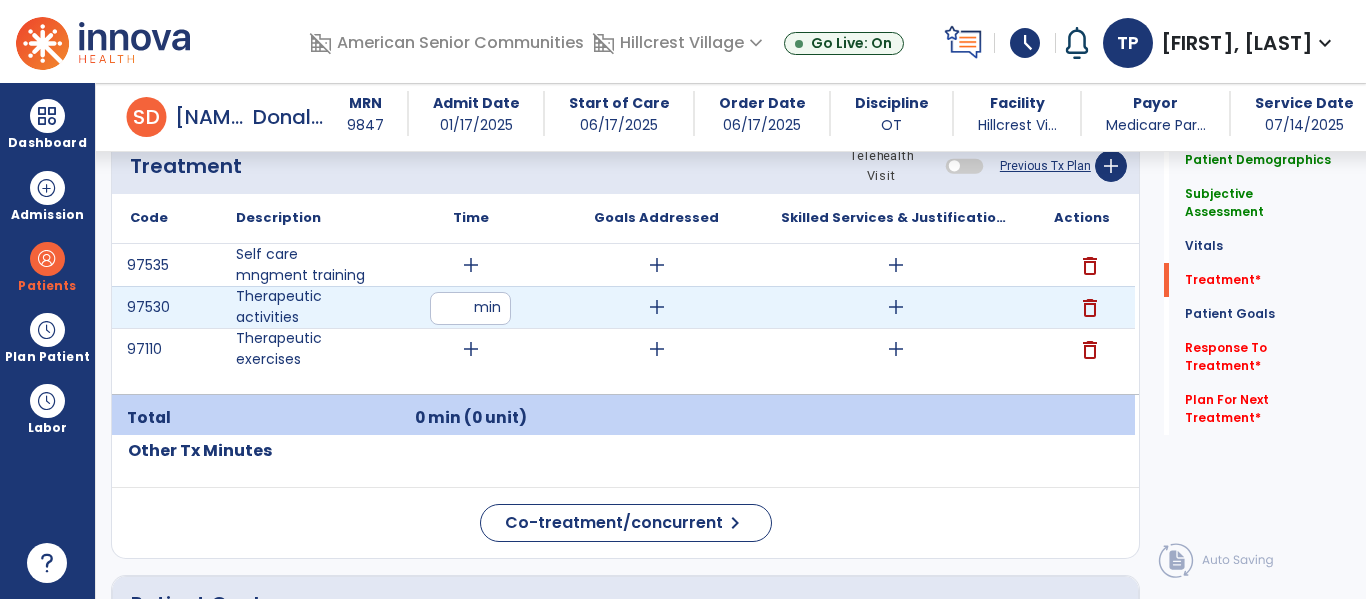 type on "**" 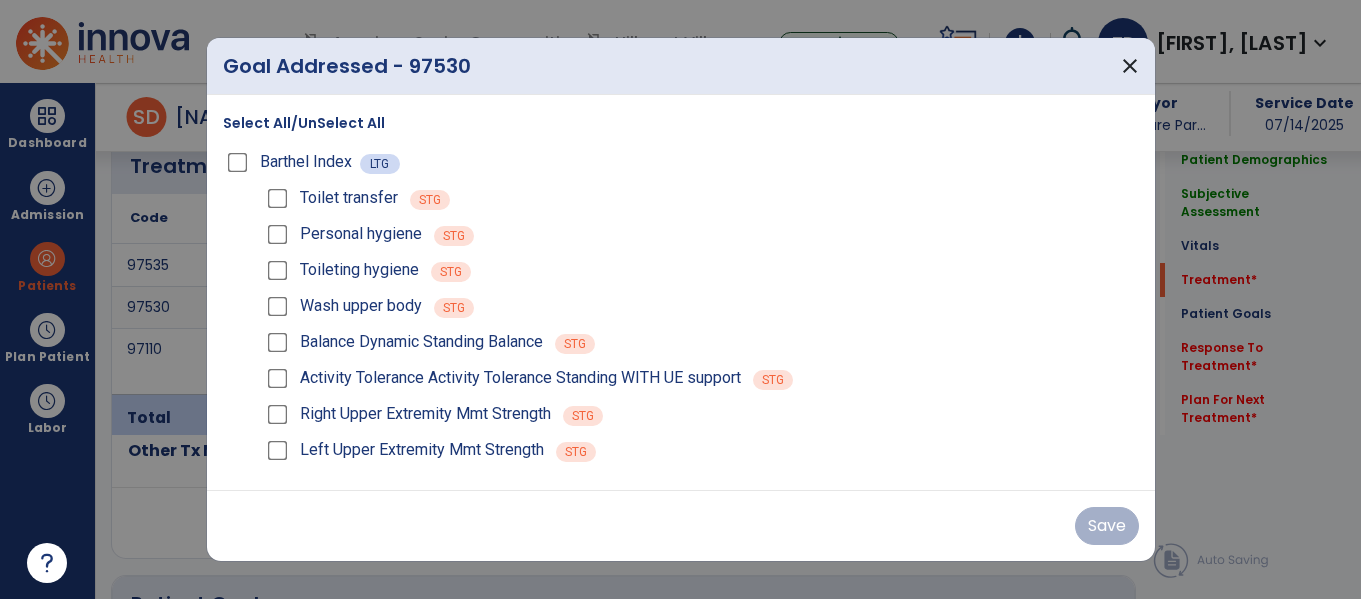scroll, scrollTop: 1232, scrollLeft: 0, axis: vertical 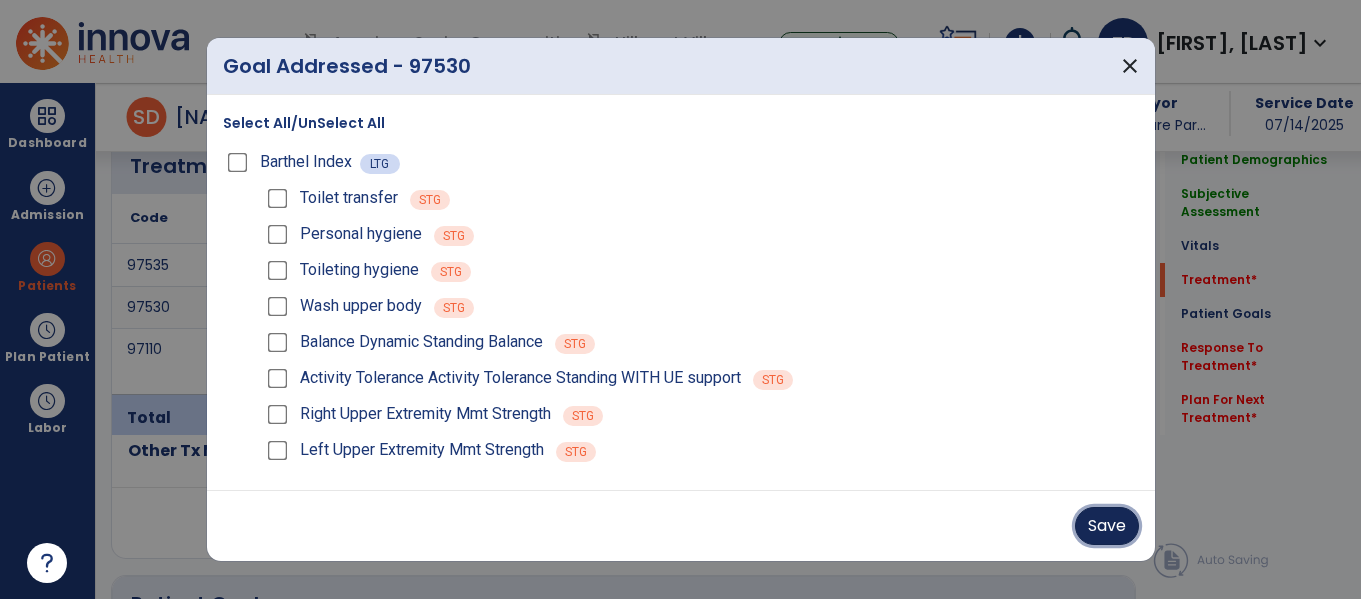 click on "Save" at bounding box center (1107, 526) 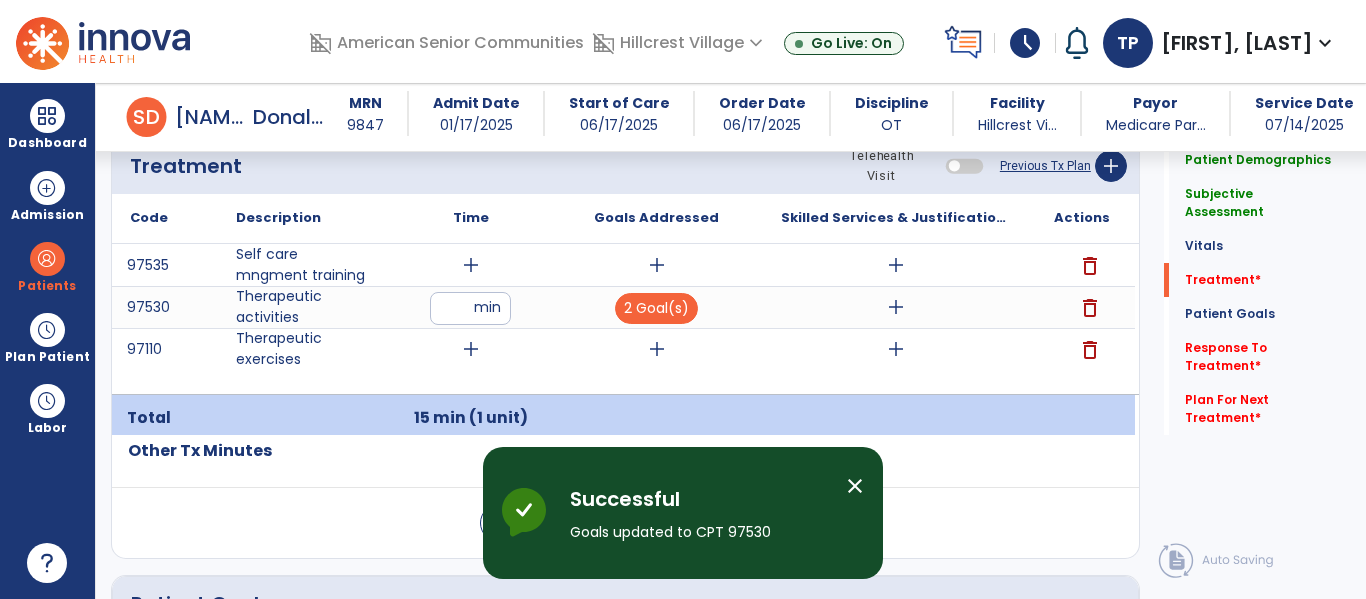 click on "add" at bounding box center (896, 307) 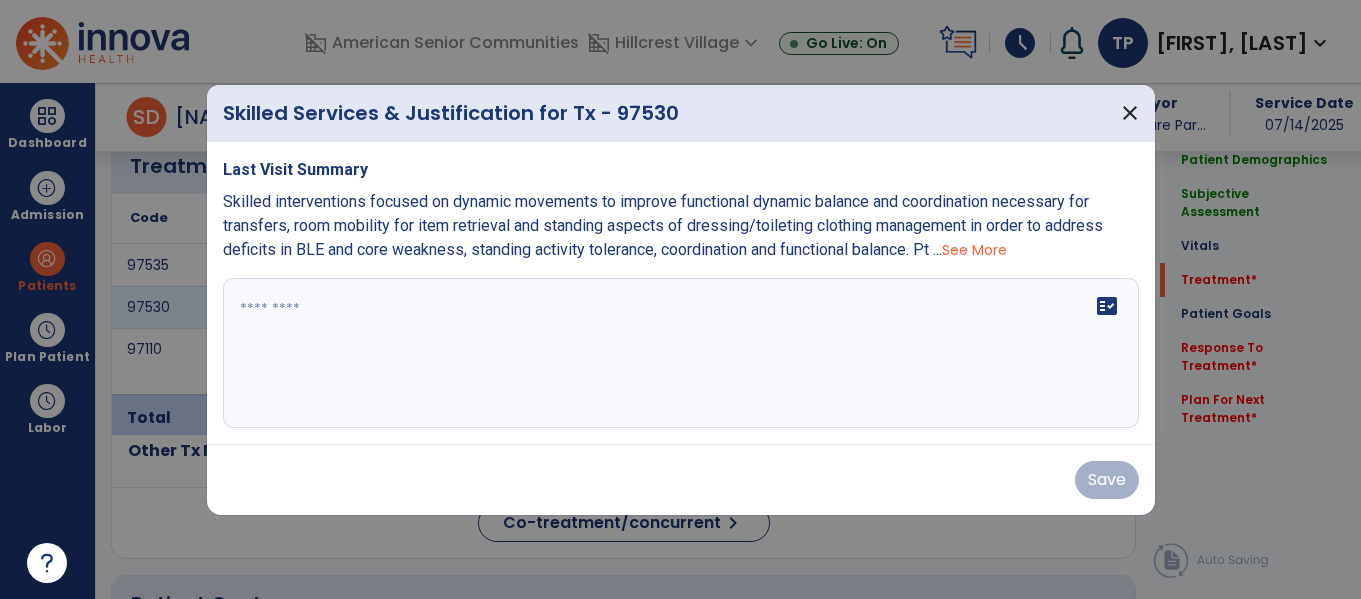 scroll, scrollTop: 1232, scrollLeft: 0, axis: vertical 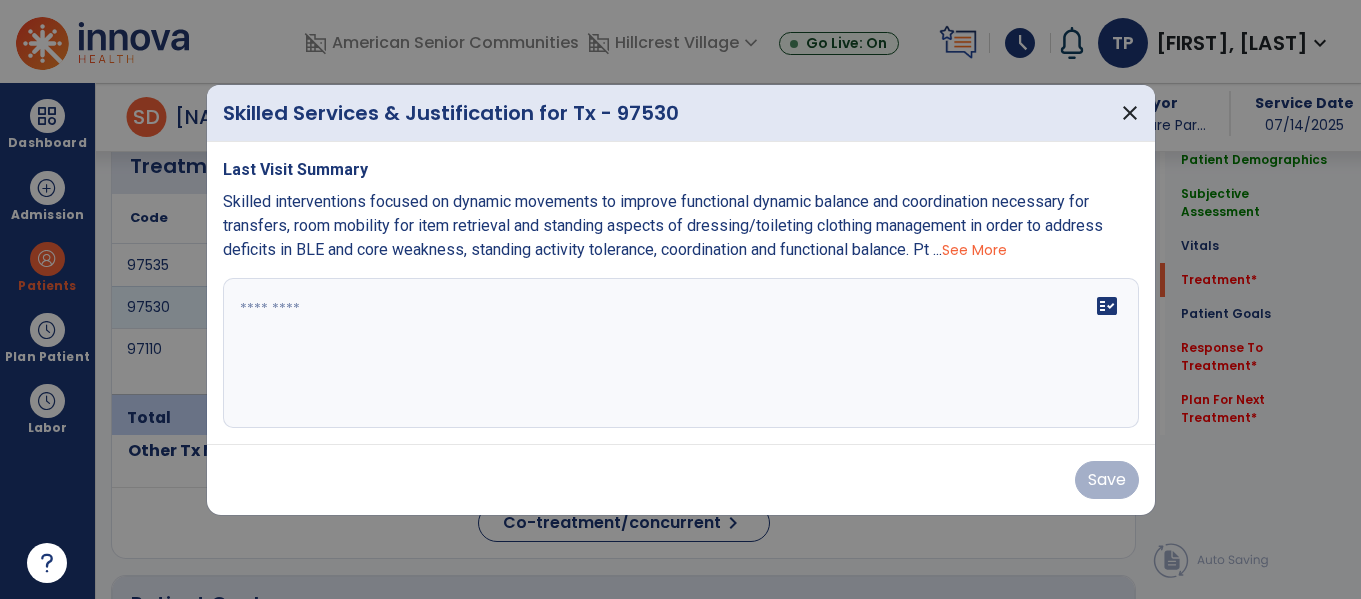 click at bounding box center (681, 353) 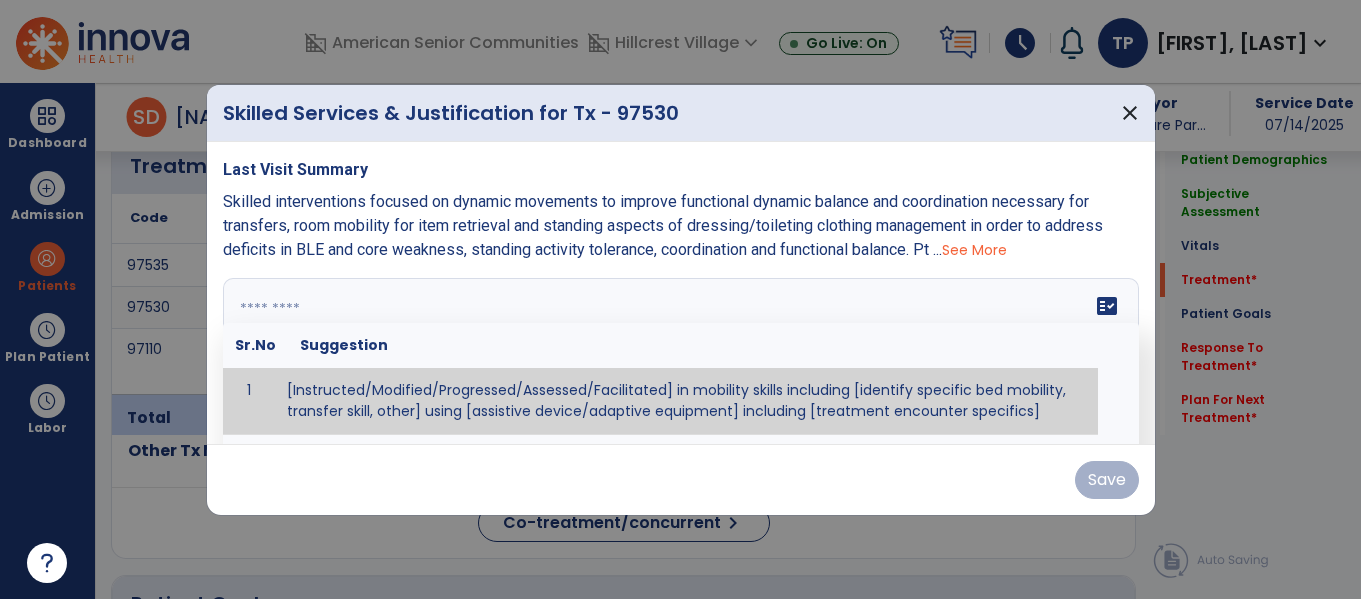 click at bounding box center (678, 353) 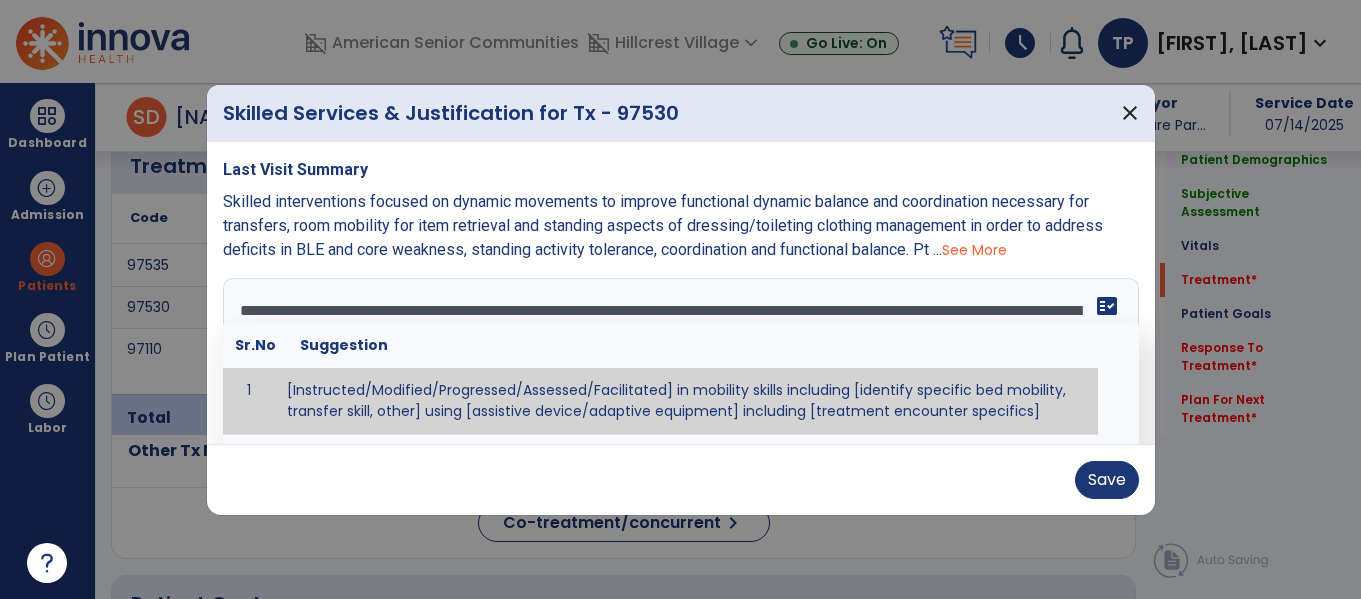 scroll, scrollTop: 64, scrollLeft: 0, axis: vertical 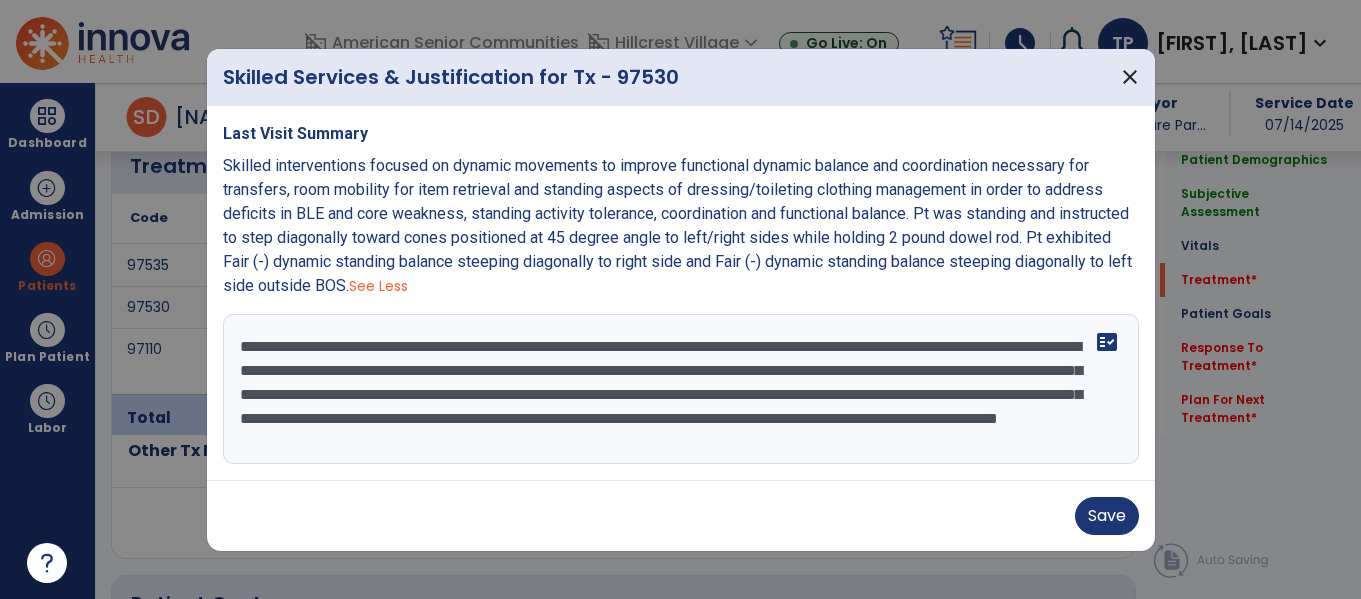 click on "**********" at bounding box center (681, 389) 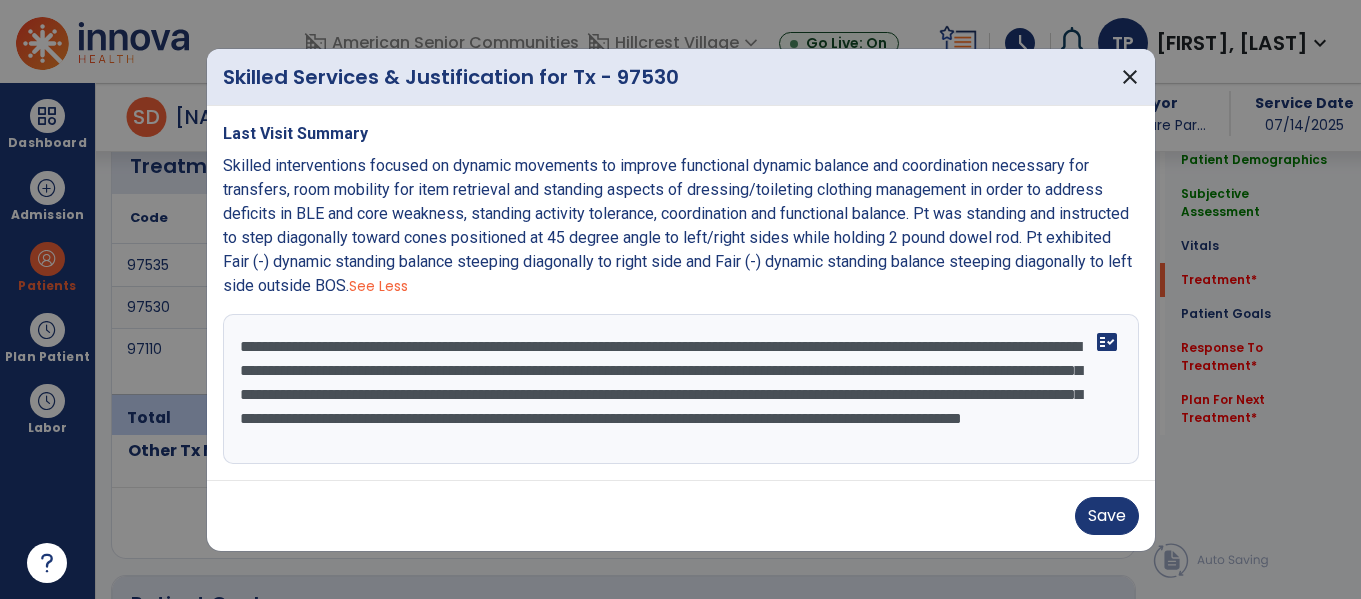 click on "**********" at bounding box center (681, 389) 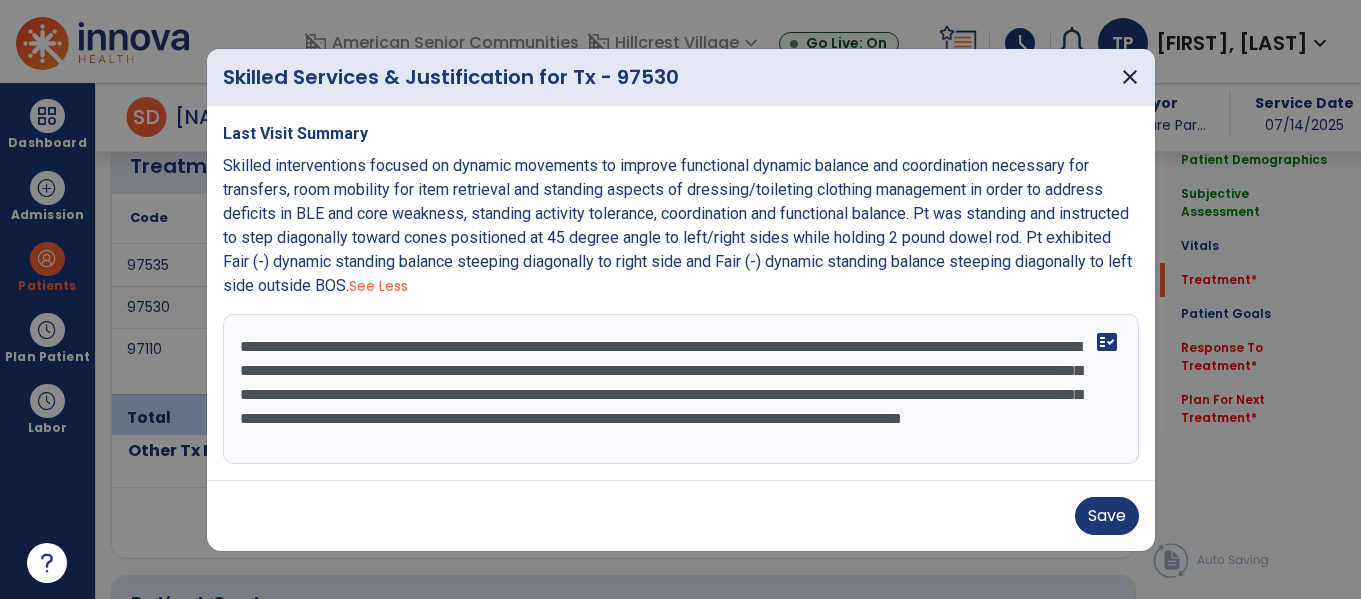 click on "**********" at bounding box center [681, 389] 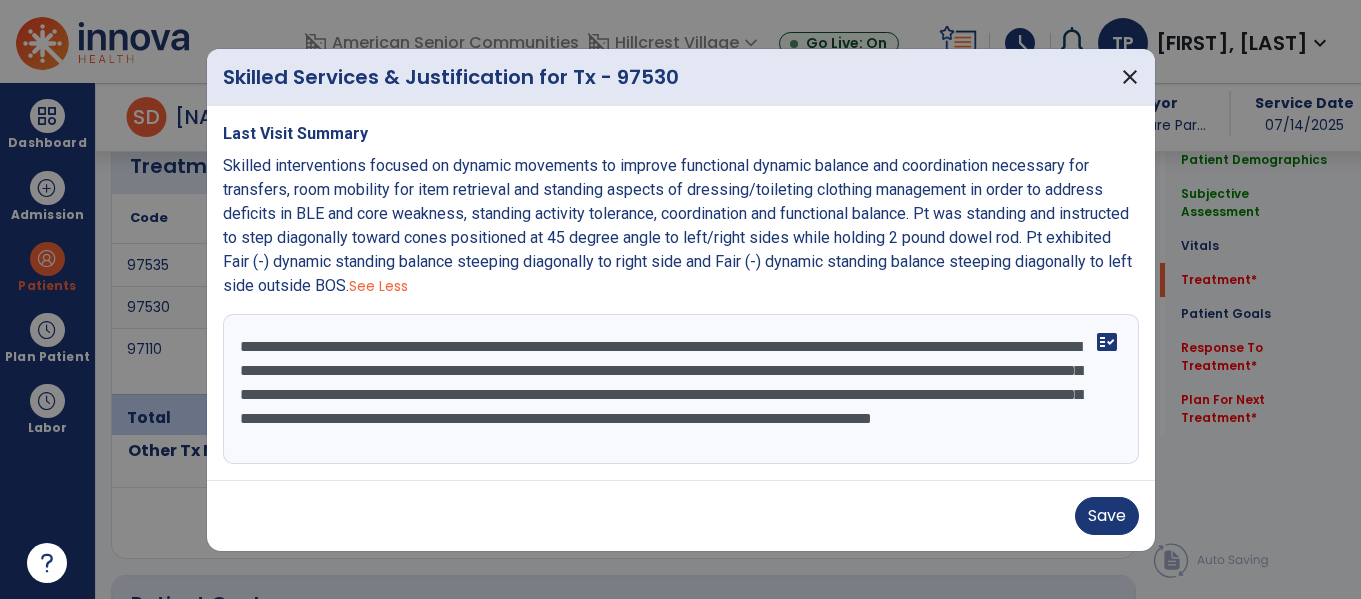 click on "**********" at bounding box center [681, 389] 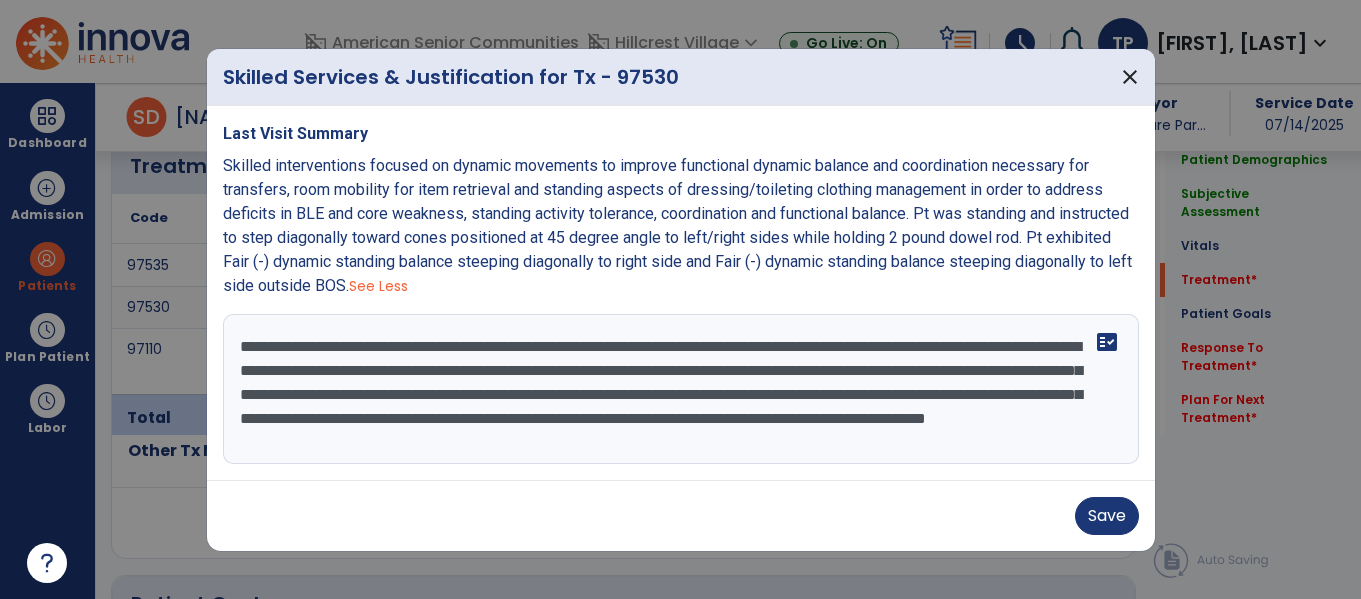 click on "**********" at bounding box center [681, 389] 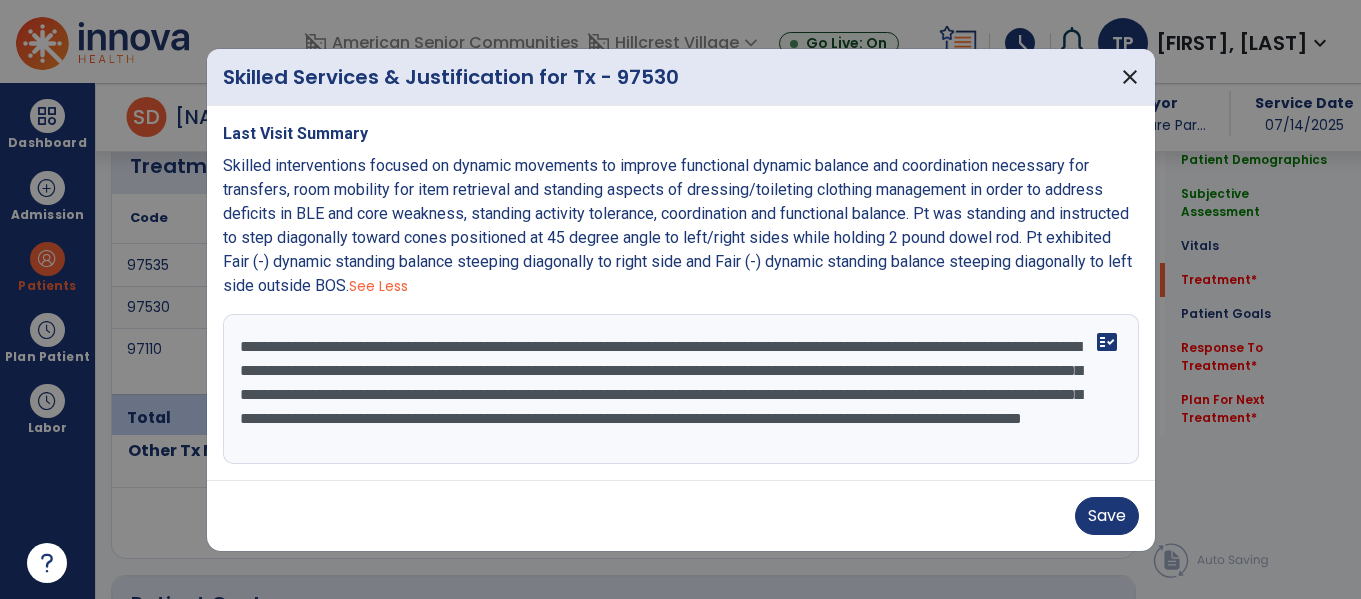 click on "**********" at bounding box center (681, 389) 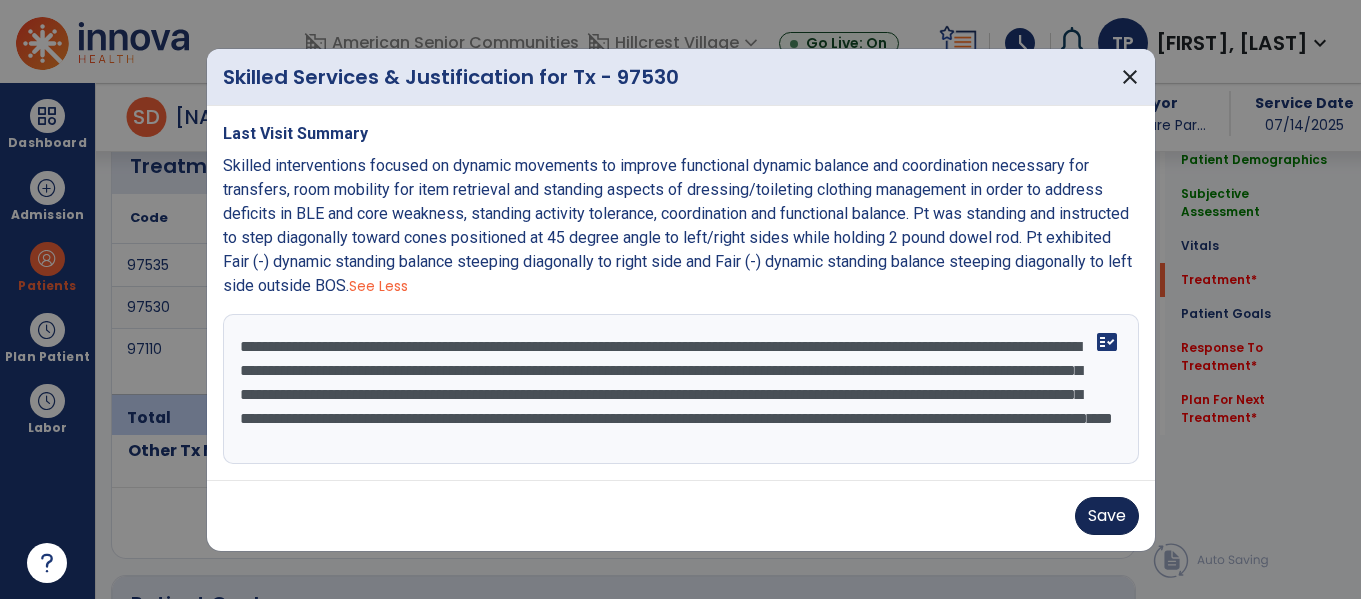 type on "**********" 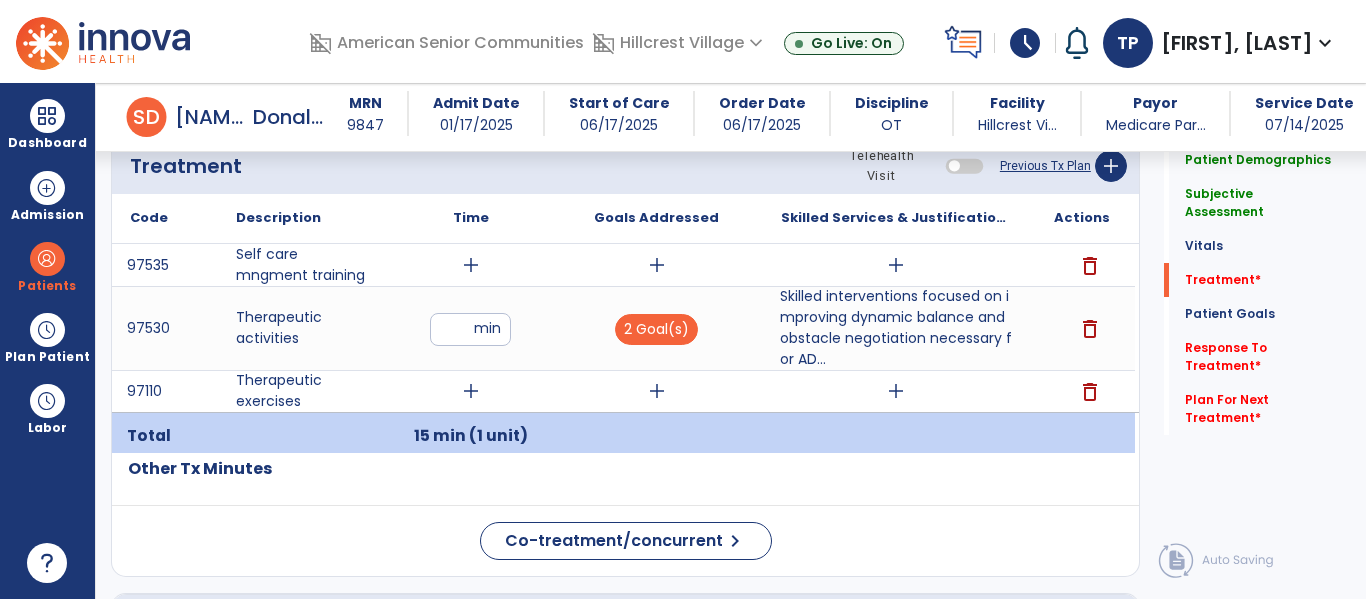 click on "add" at bounding box center (471, 391) 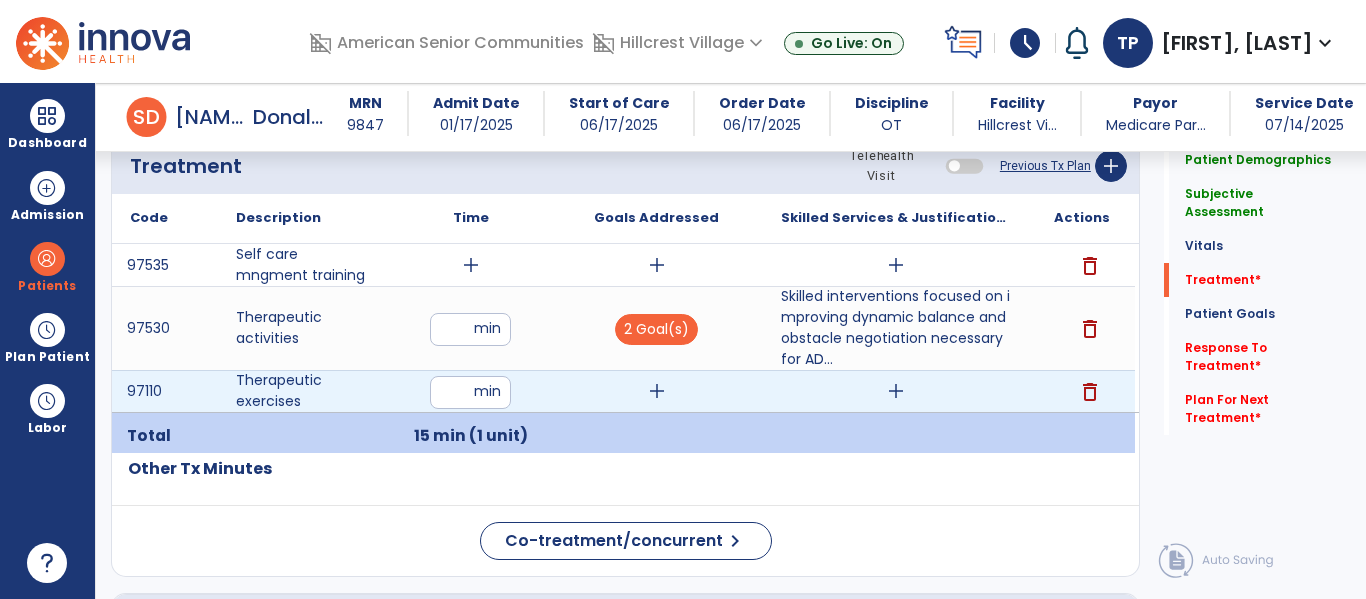 type on "**" 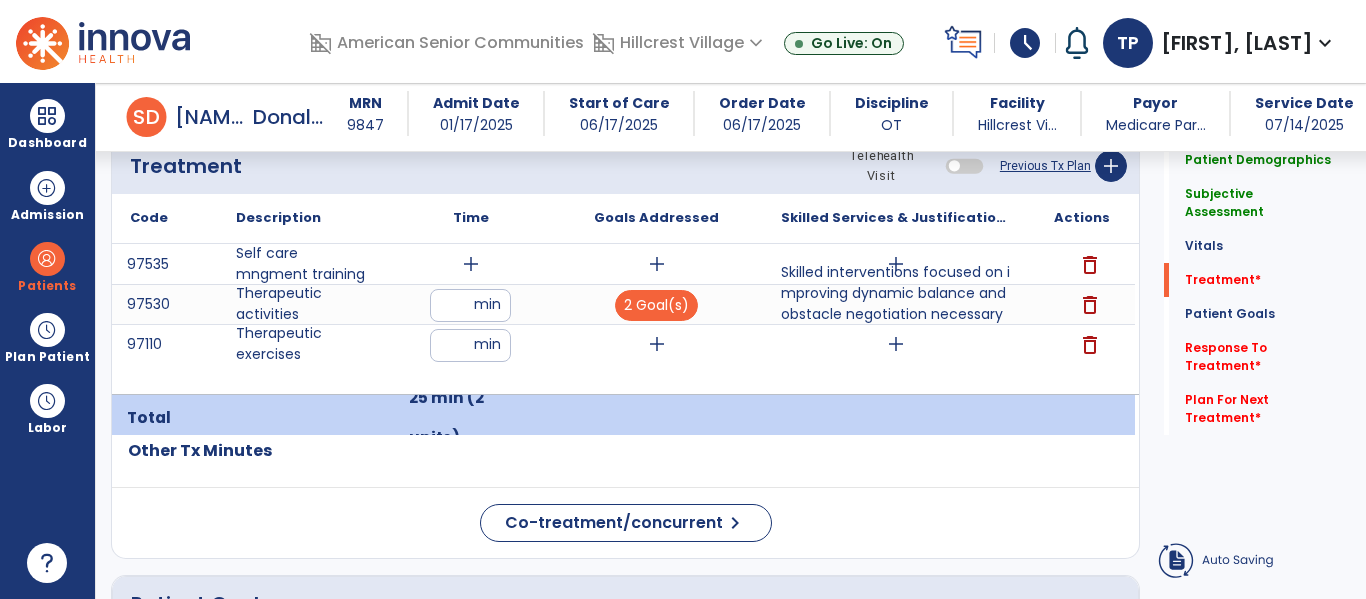 click on "Total 25 min (2 units)" at bounding box center (625, 414) 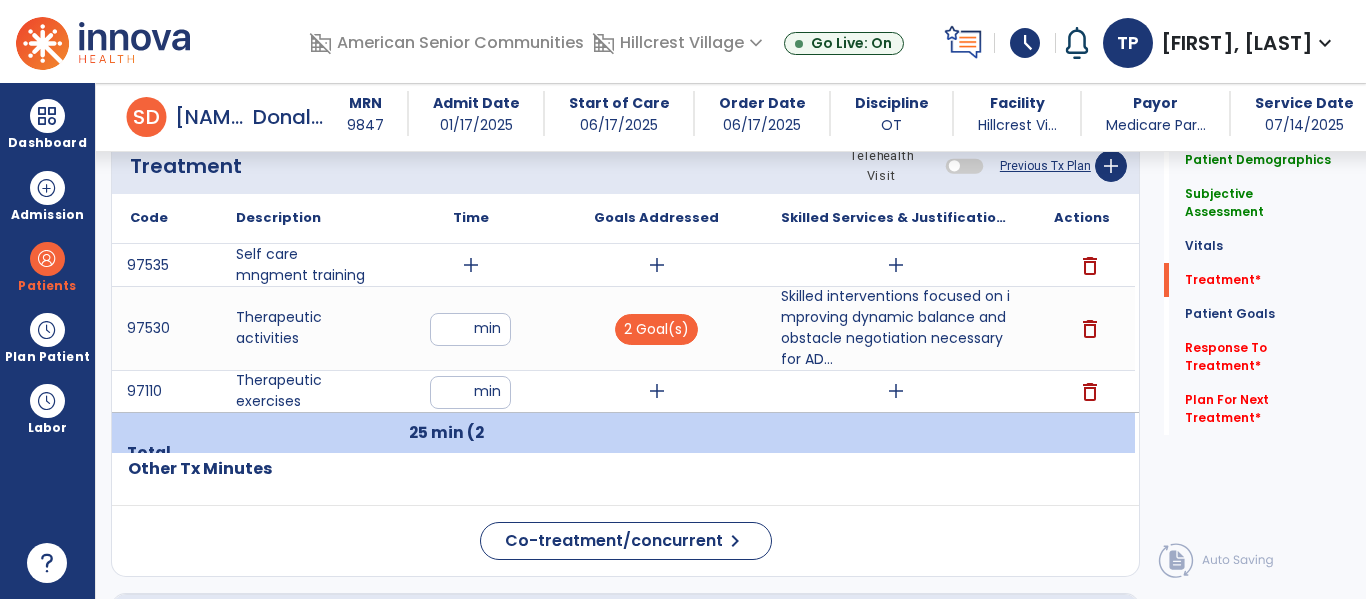 click on "add" at bounding box center (657, 391) 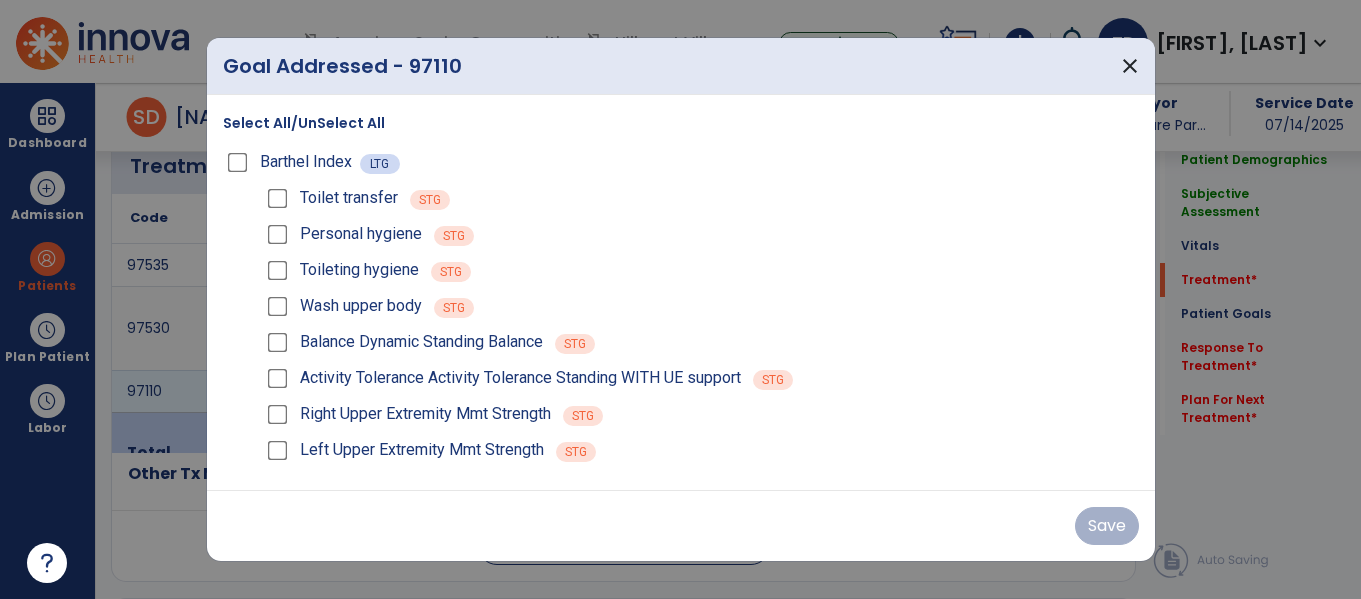 scroll, scrollTop: 1232, scrollLeft: 0, axis: vertical 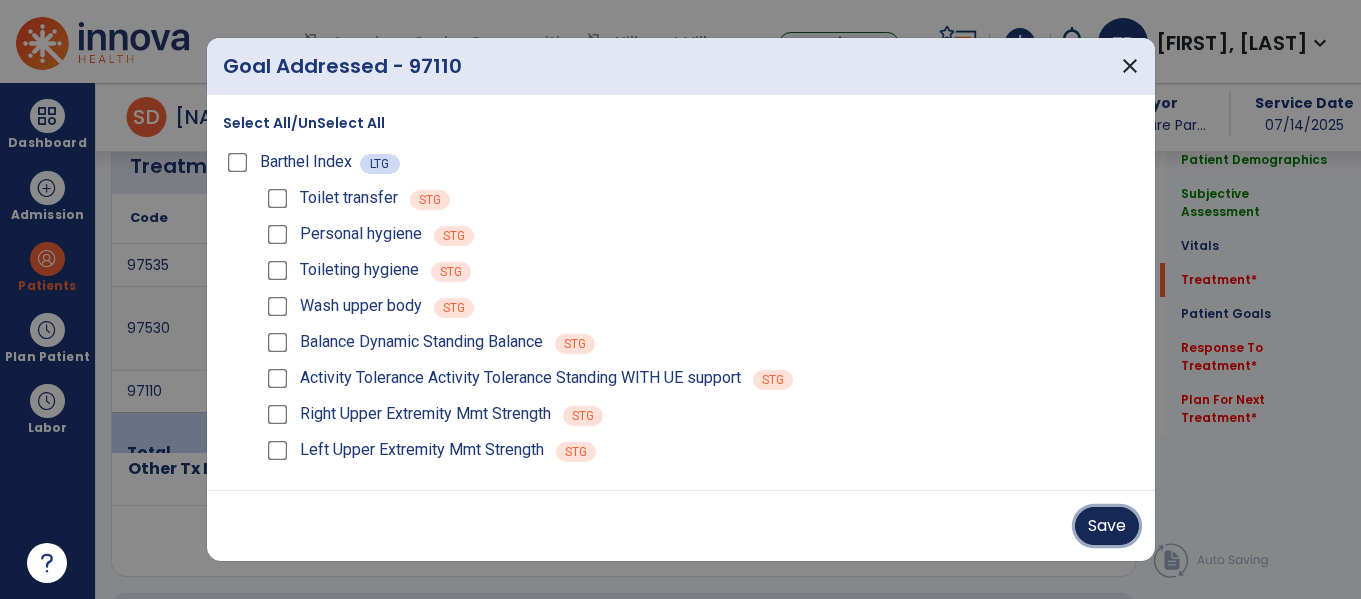 click on "Save" at bounding box center (1107, 526) 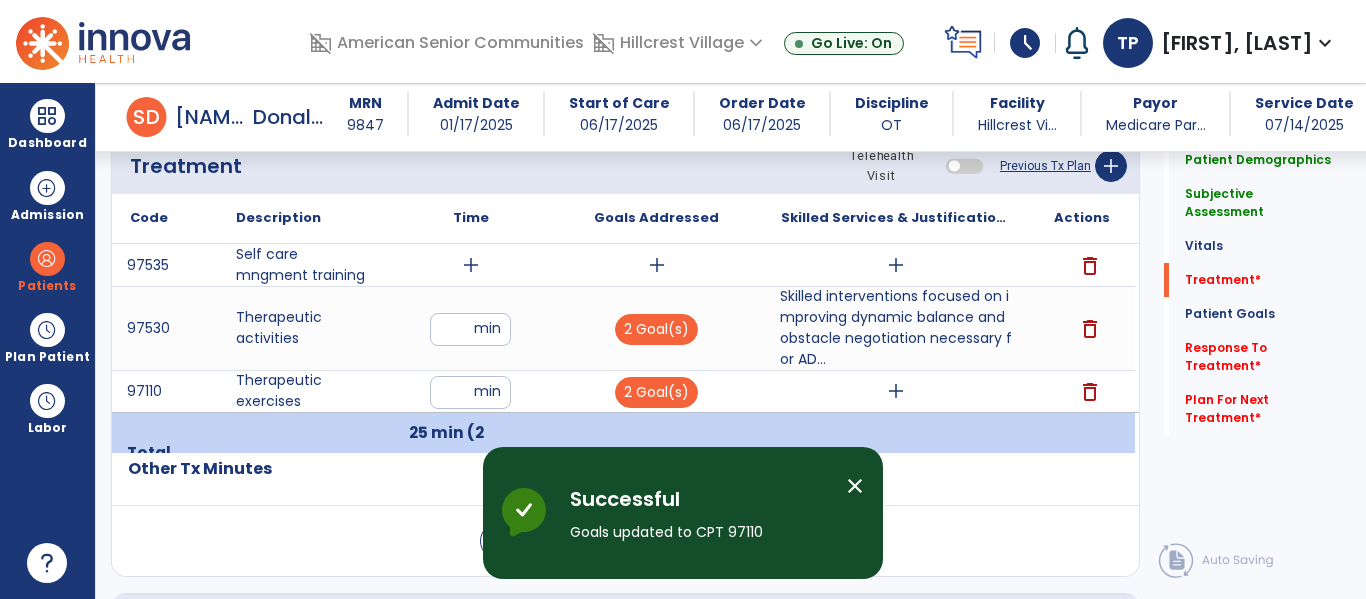 click on "Skilled interventions focused on improving dynamic balance and obstacle negotiation necessary for AD..." at bounding box center (896, 328) 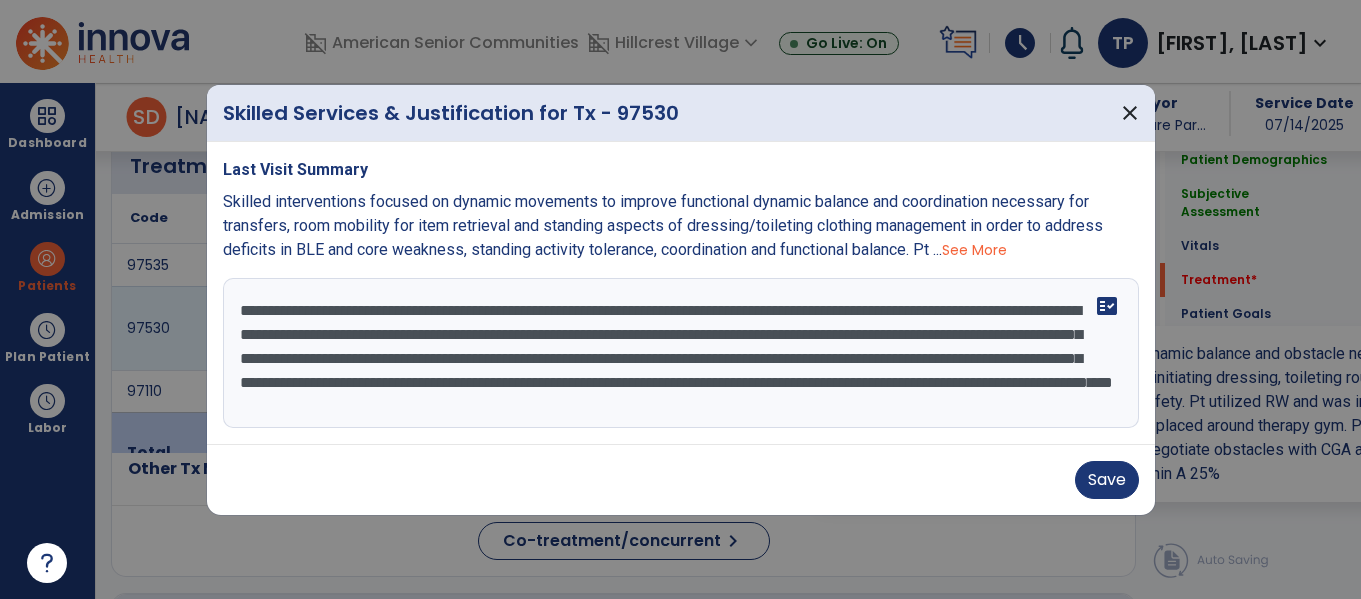 scroll, scrollTop: 1232, scrollLeft: 0, axis: vertical 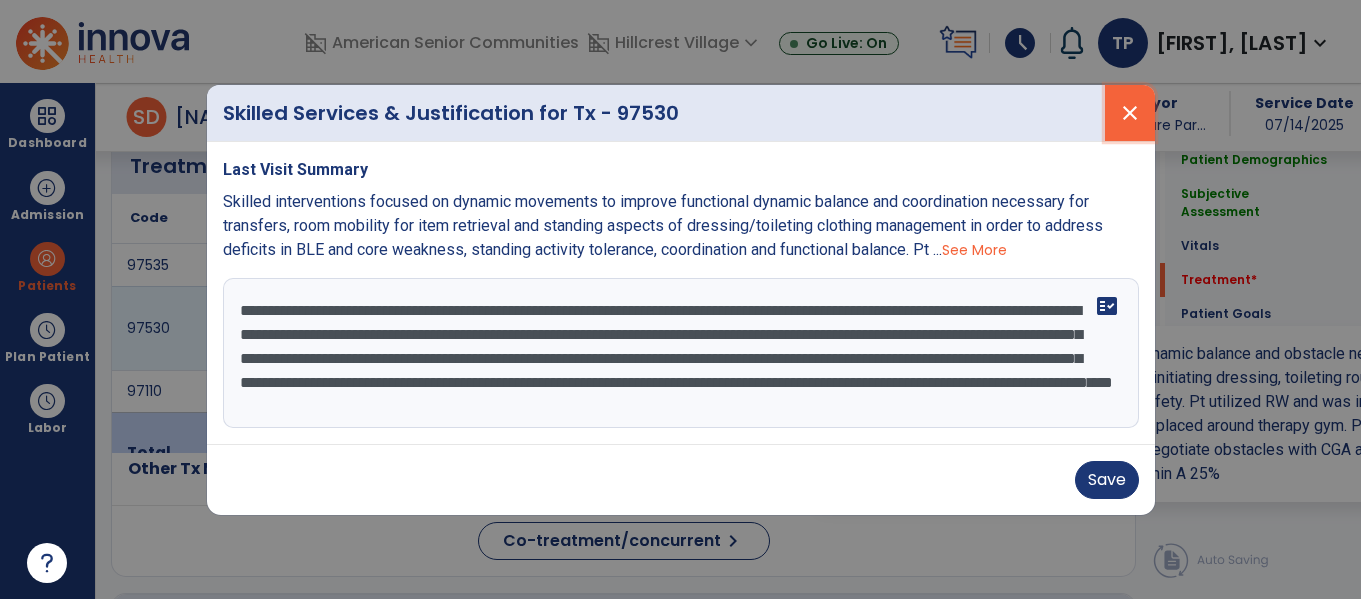 click on "close" at bounding box center [1130, 113] 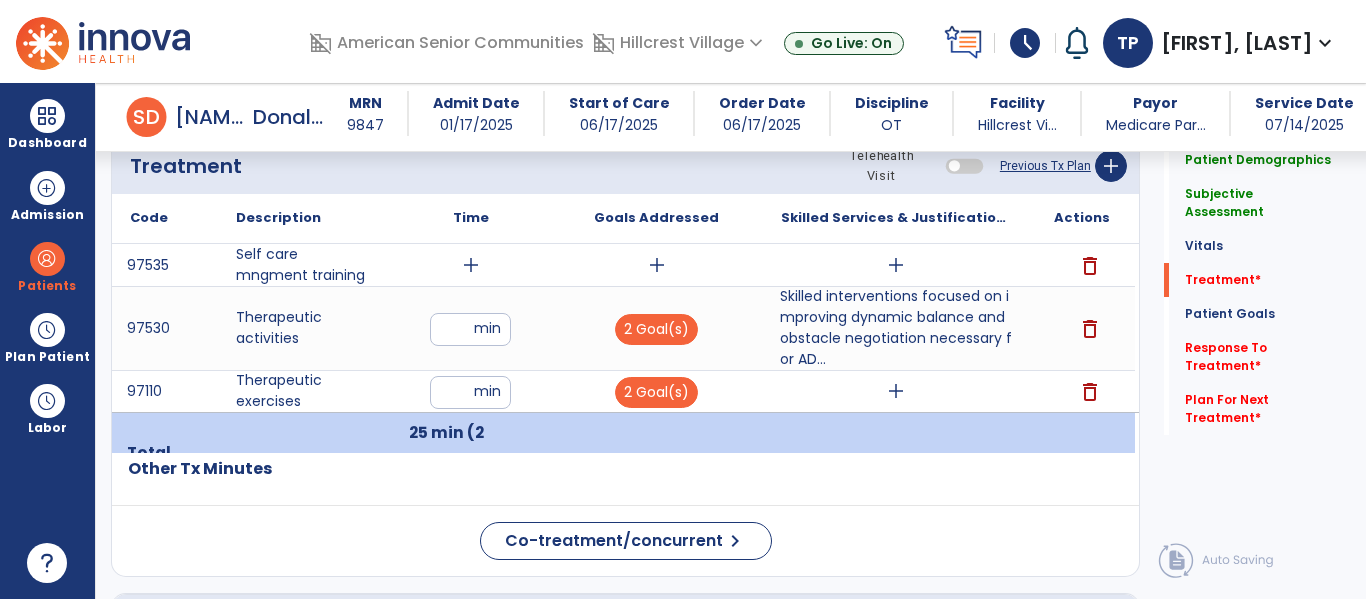 click on "add" at bounding box center [896, 391] 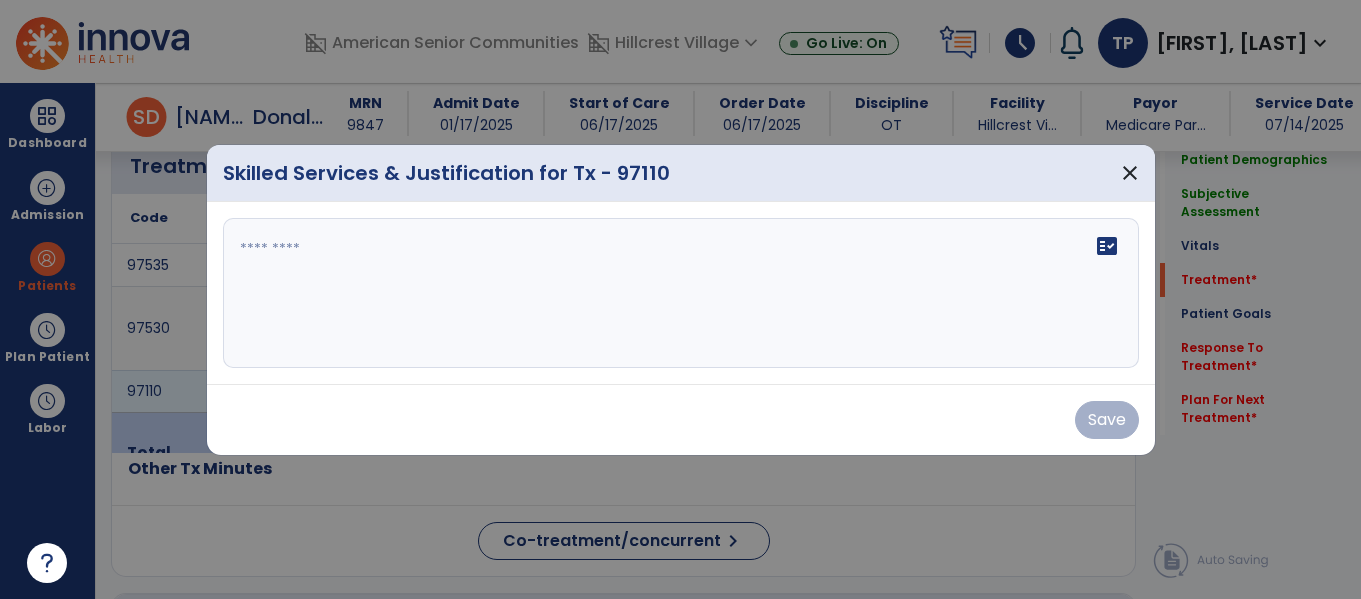 click at bounding box center [681, 293] 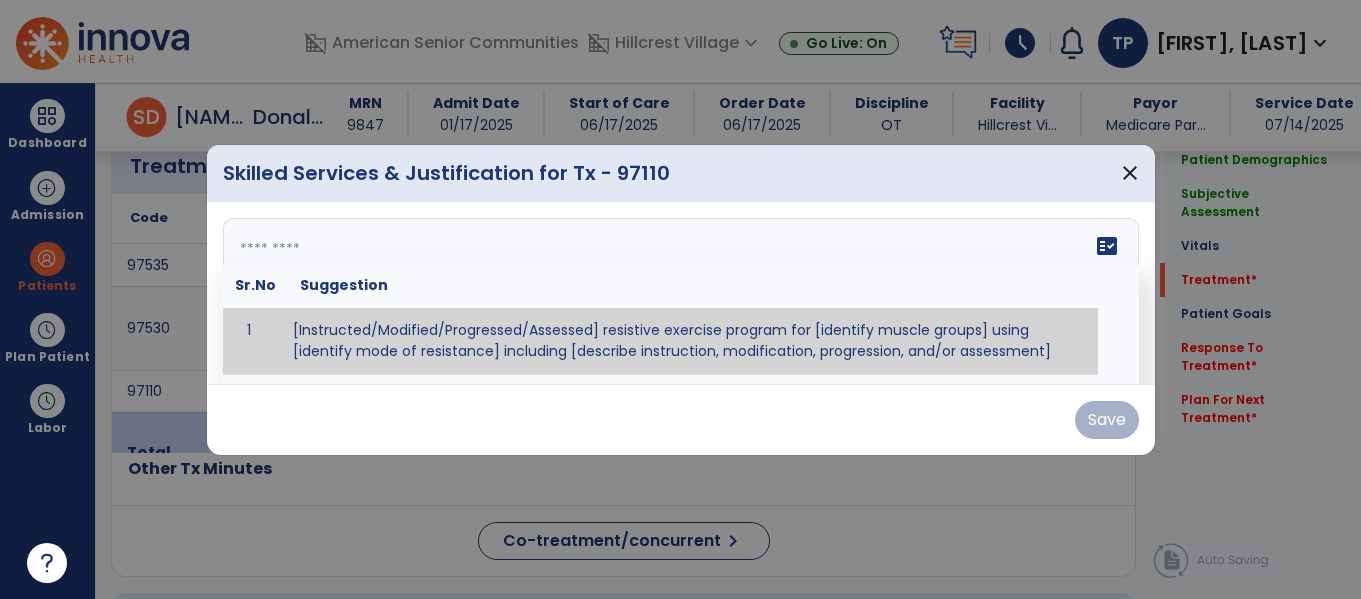 click at bounding box center [678, 293] 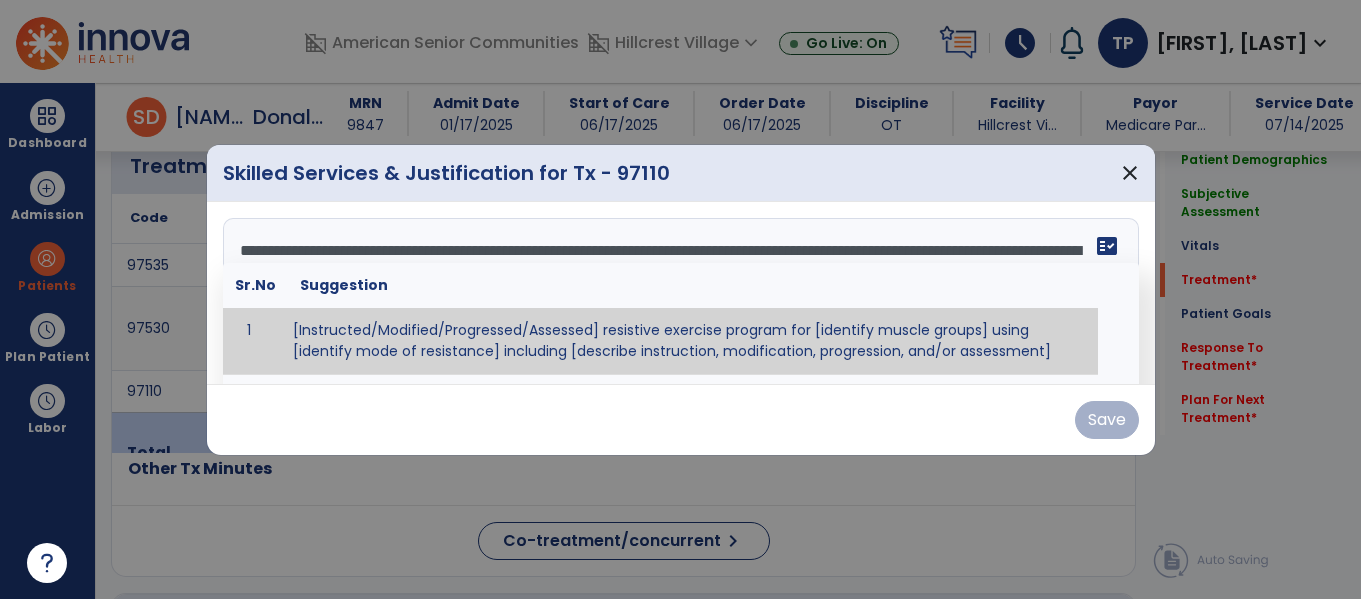 scroll, scrollTop: 40, scrollLeft: 0, axis: vertical 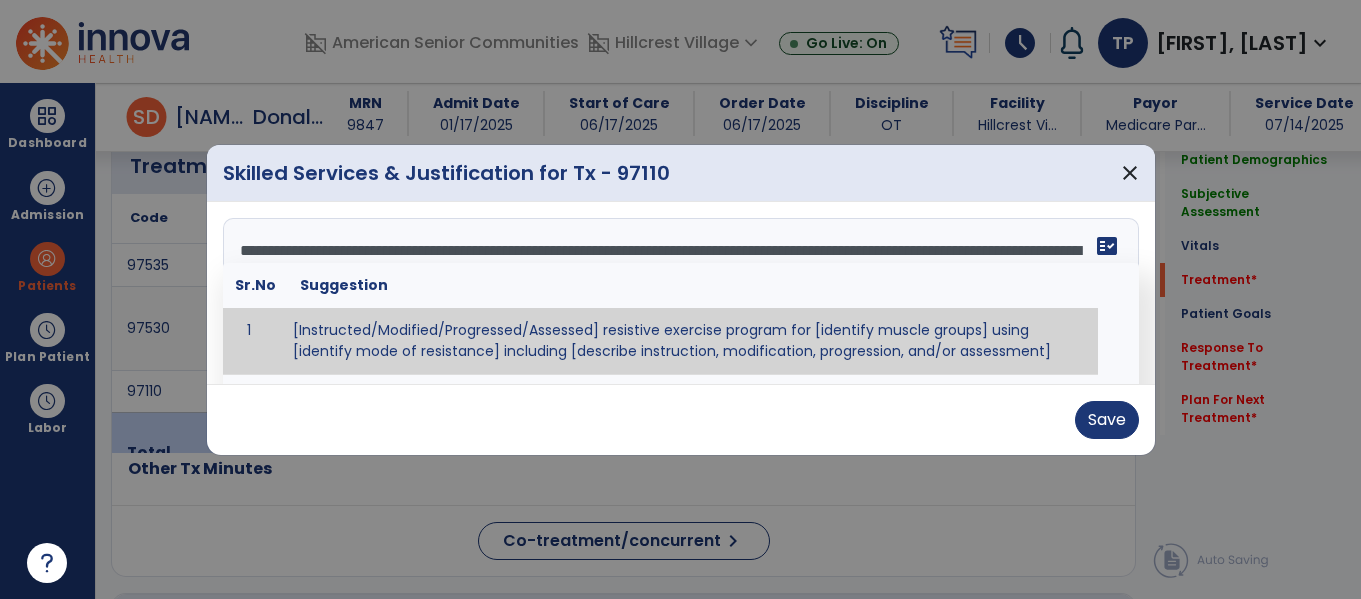 click on "fact_check" at bounding box center (1107, 246) 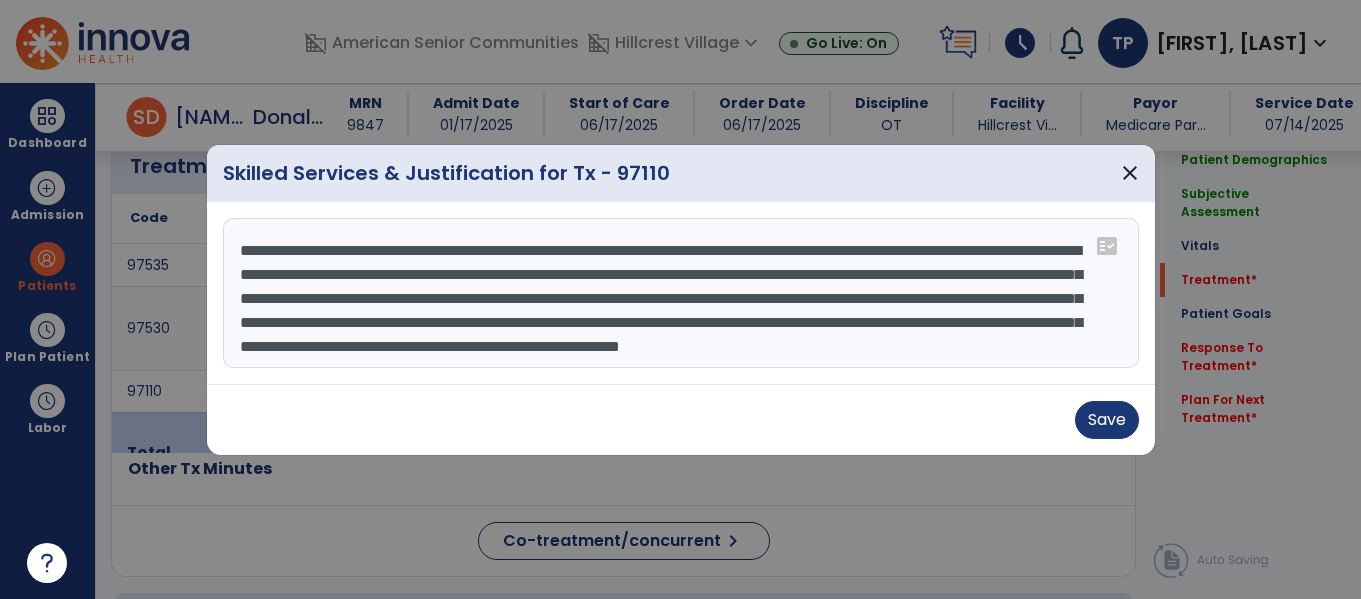 scroll, scrollTop: 0, scrollLeft: 0, axis: both 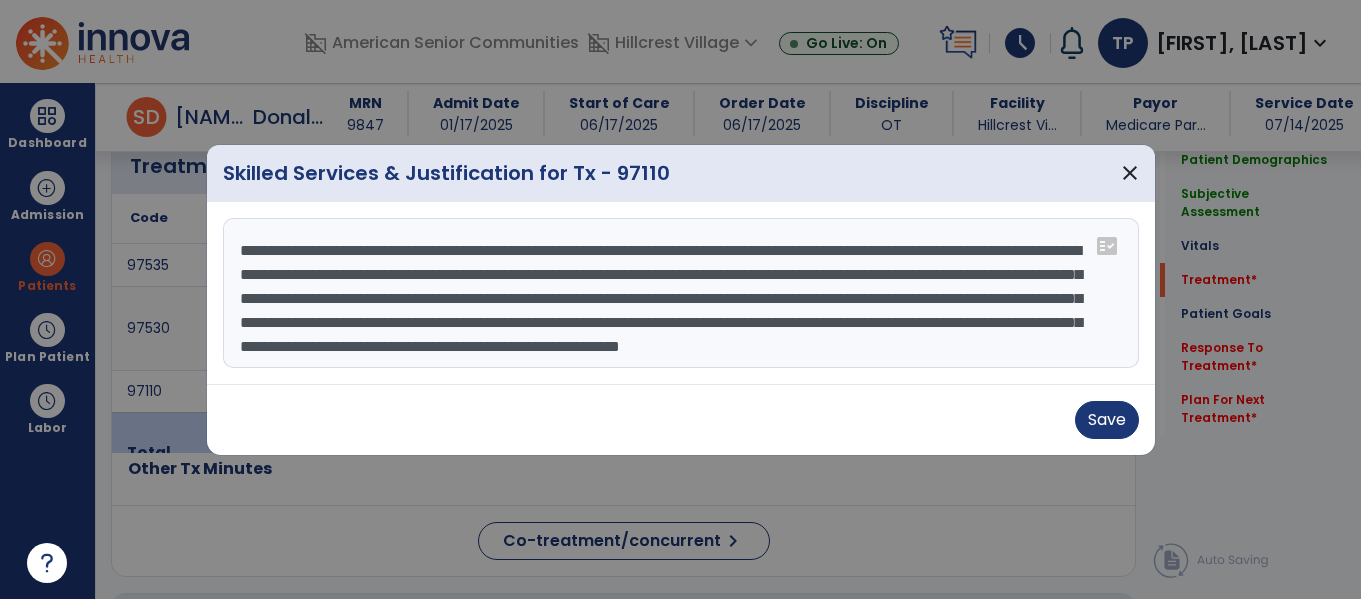 click on "**********" at bounding box center (681, 293) 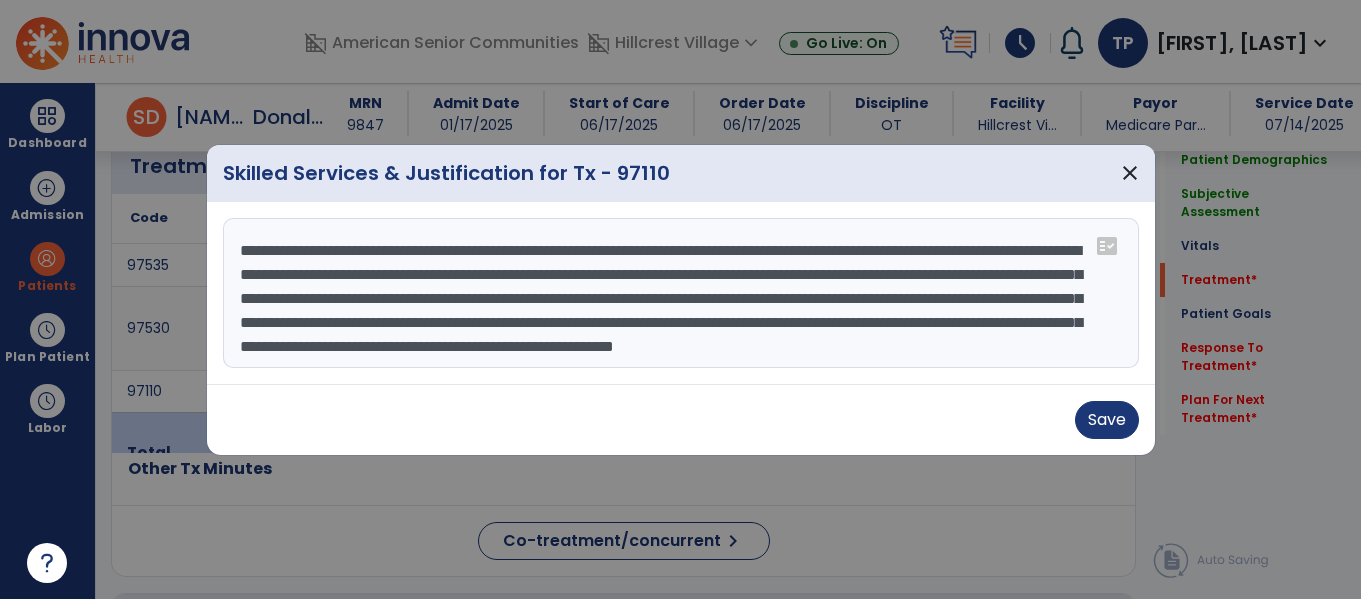 click on "**********" at bounding box center [681, 293] 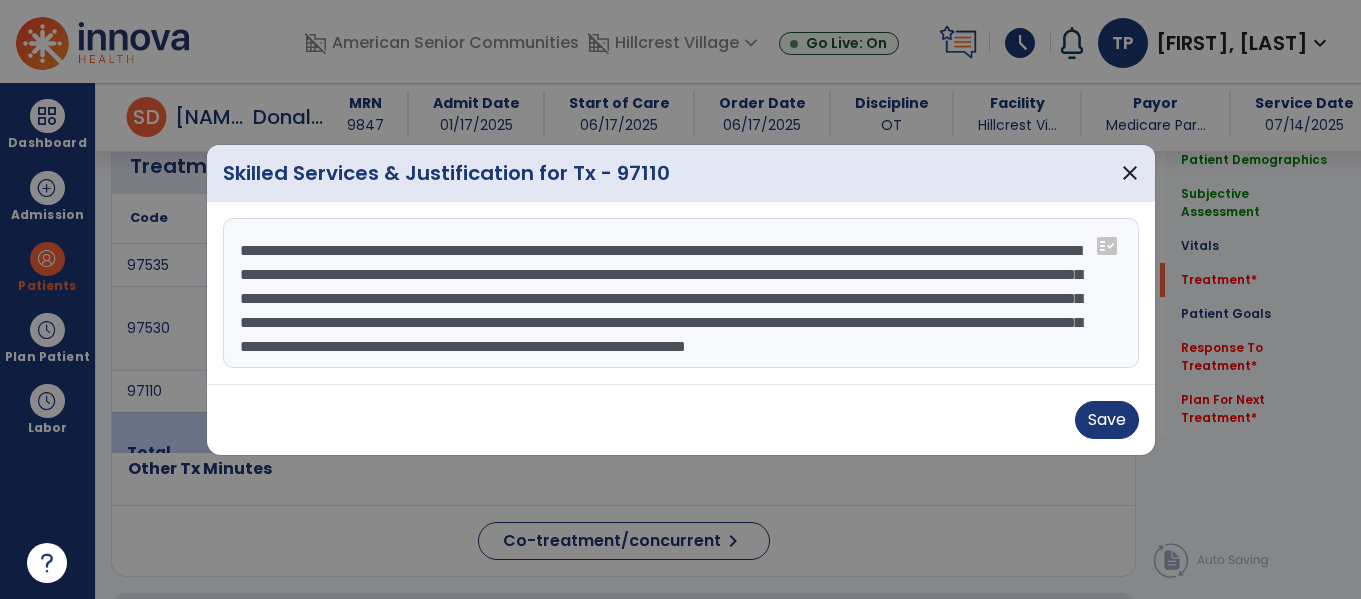 click on "**********" at bounding box center [681, 293] 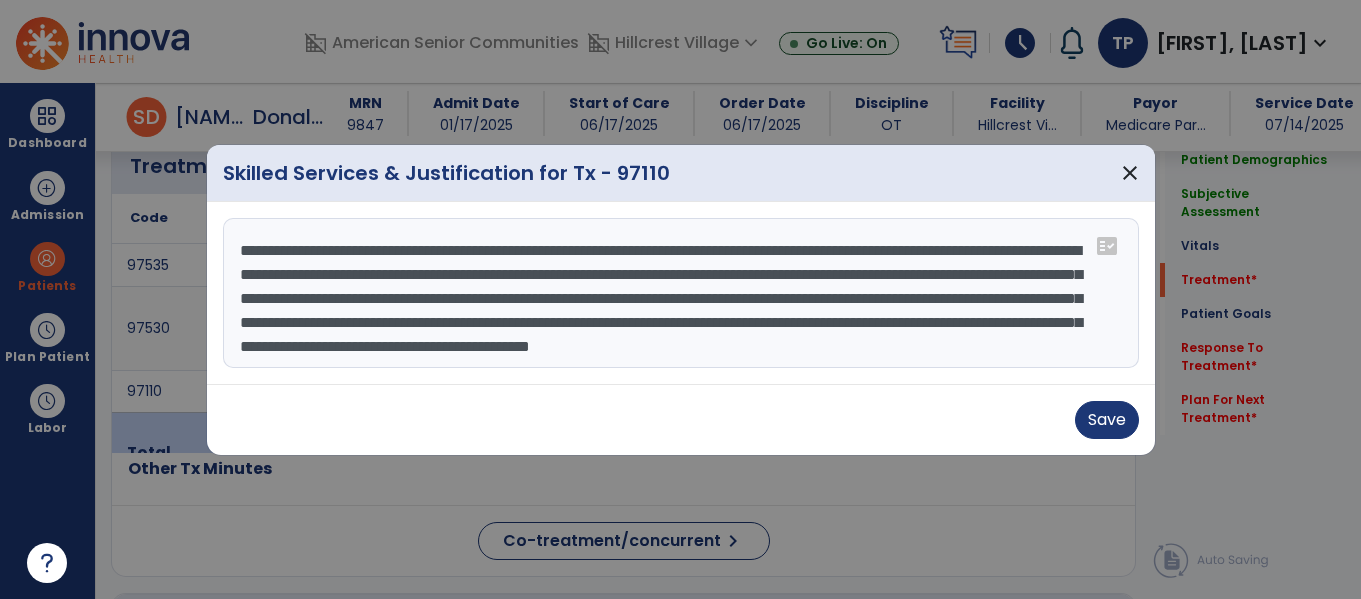 click on "**********" at bounding box center [681, 293] 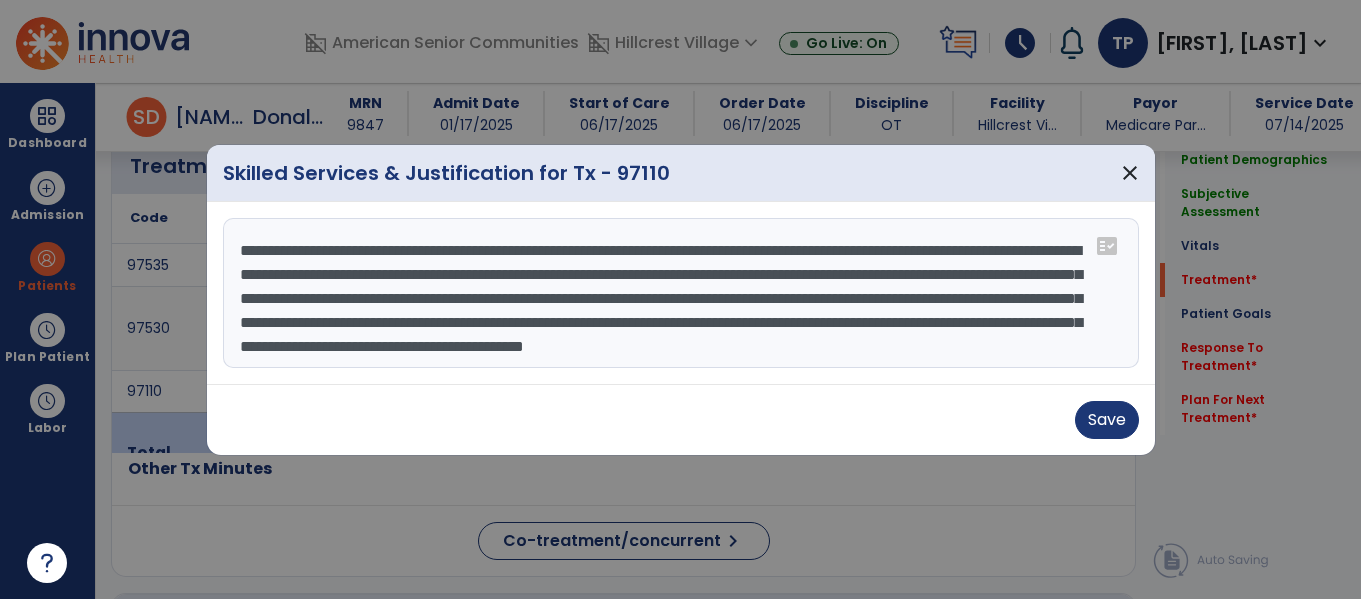 click on "**********" at bounding box center (681, 293) 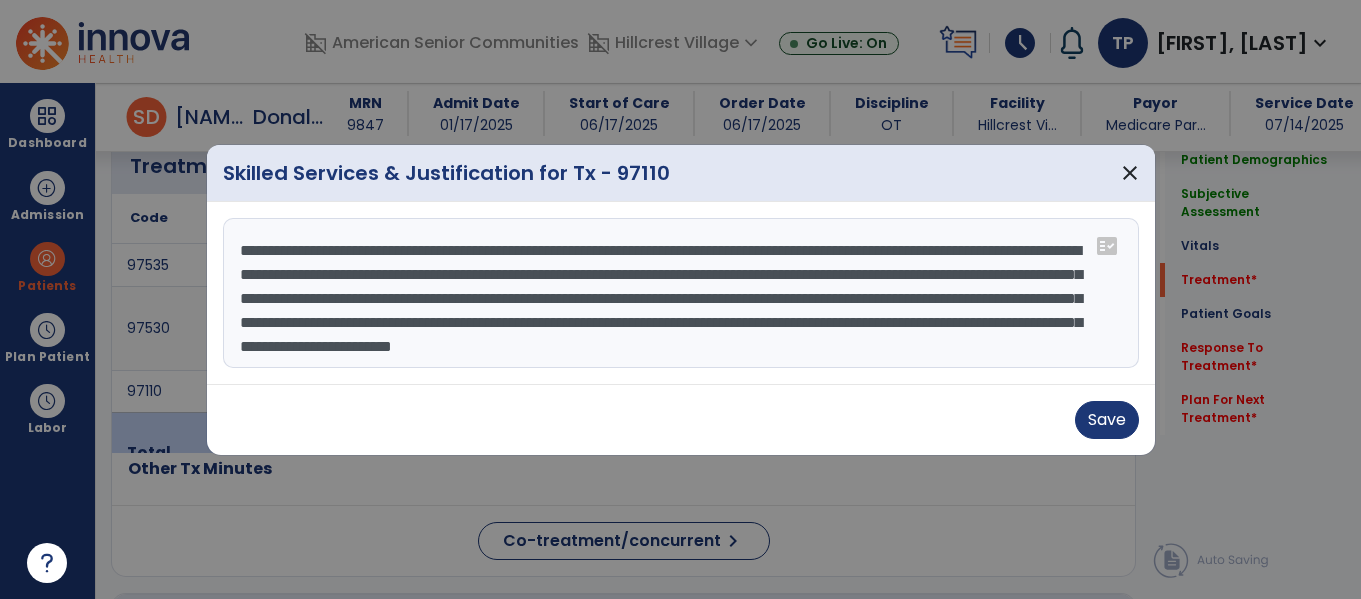 click on "**********" at bounding box center (681, 293) 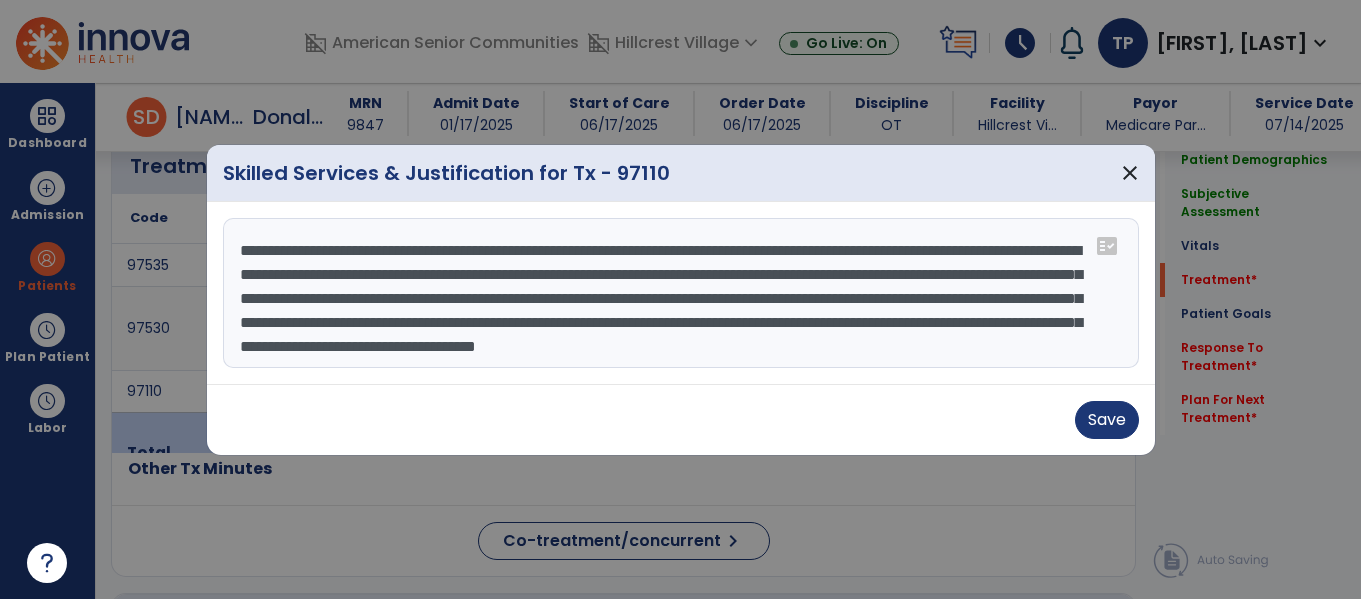 click on "**********" at bounding box center (681, 293) 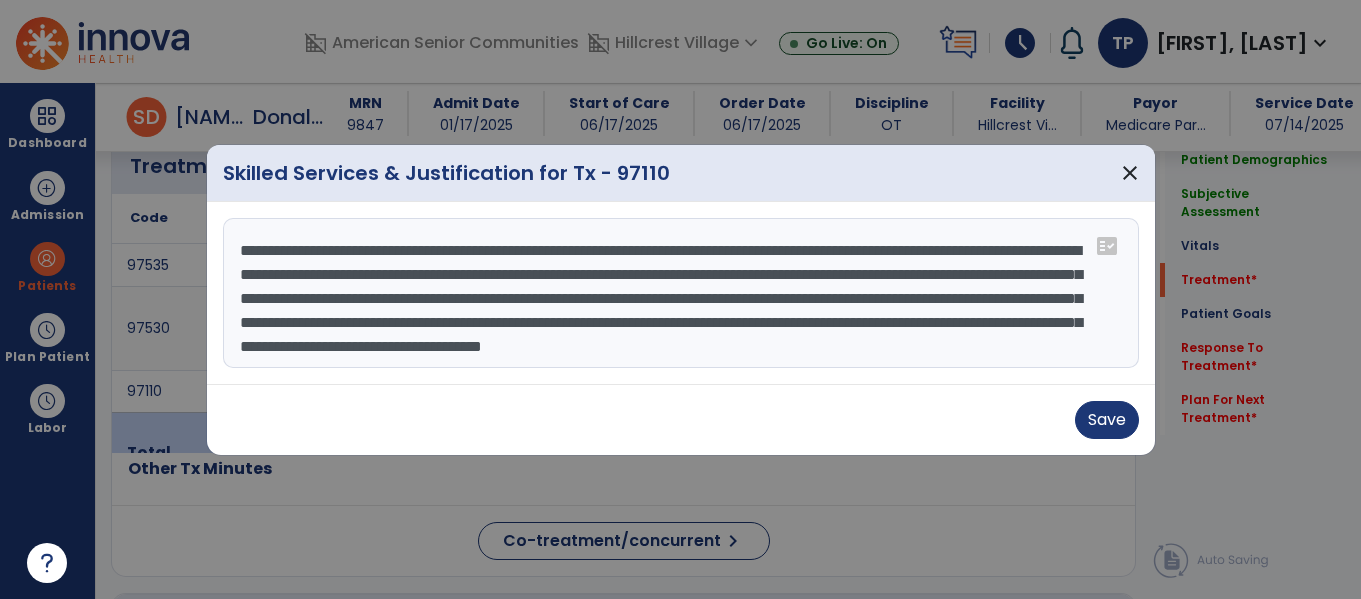 click on "**********" at bounding box center (681, 293) 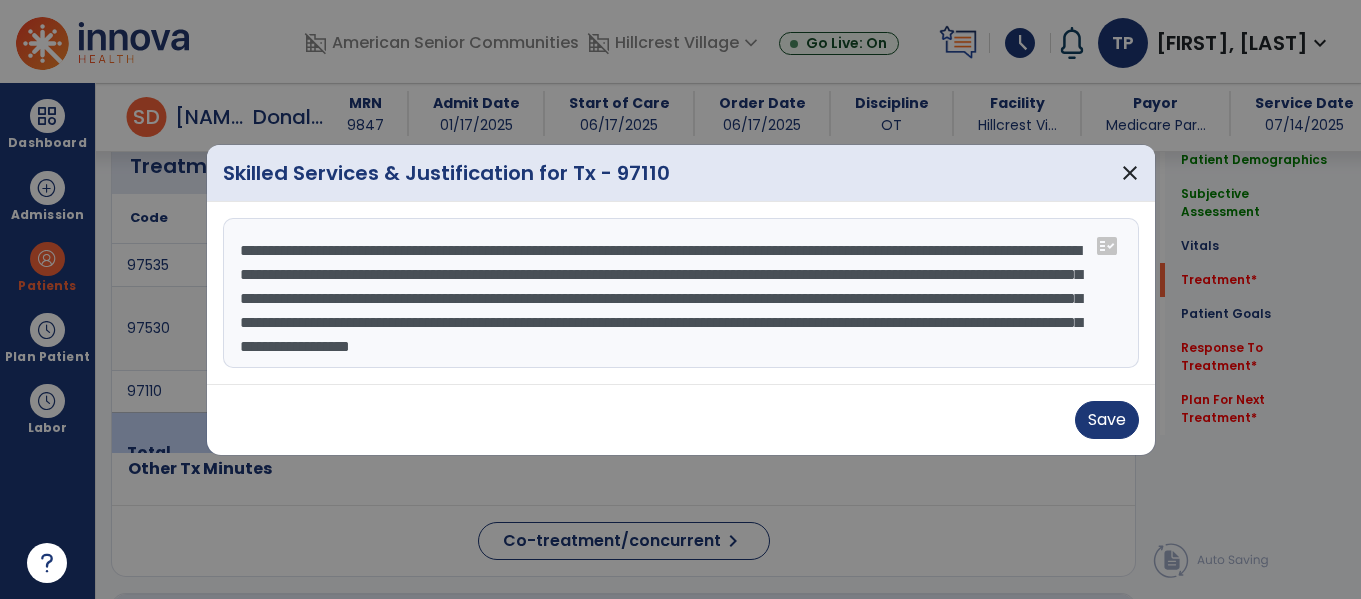 click on "**********" at bounding box center [681, 293] 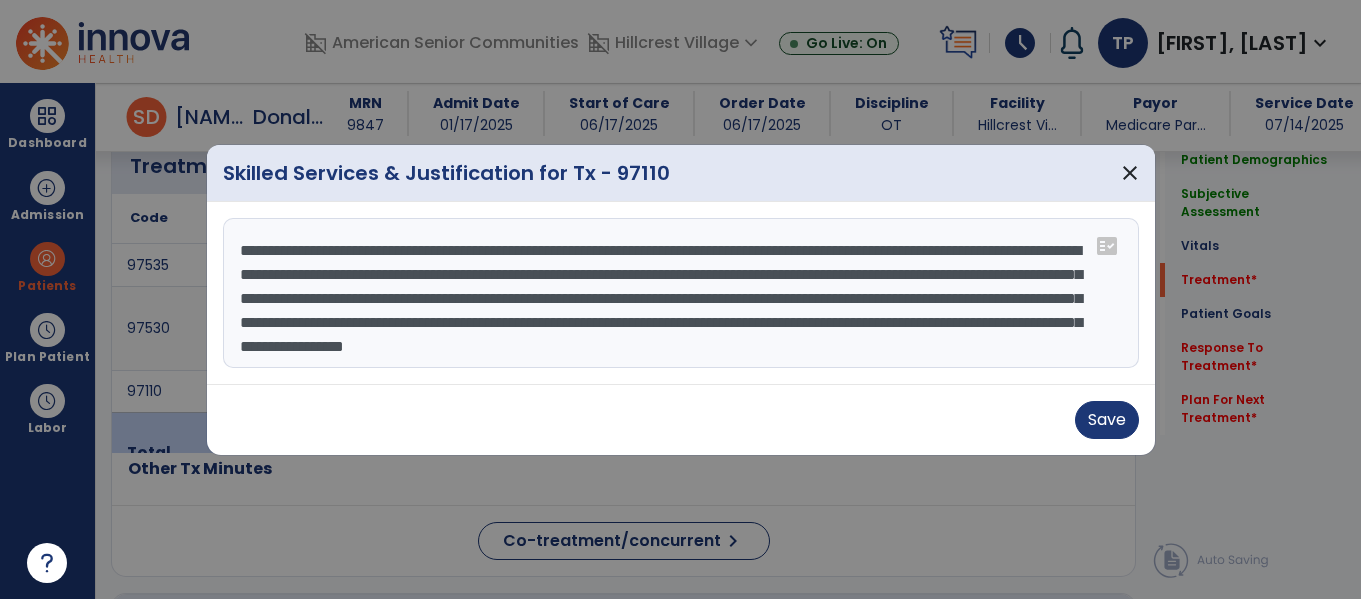click on "**********" at bounding box center (681, 293) 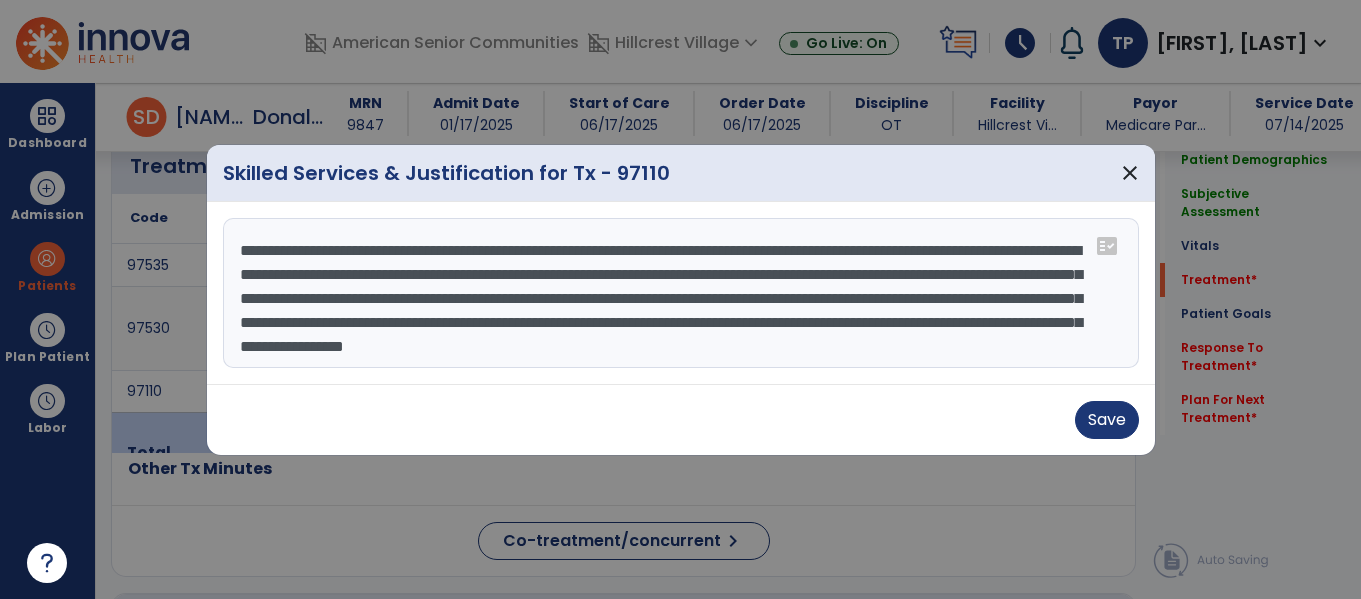 click on "**********" at bounding box center (681, 293) 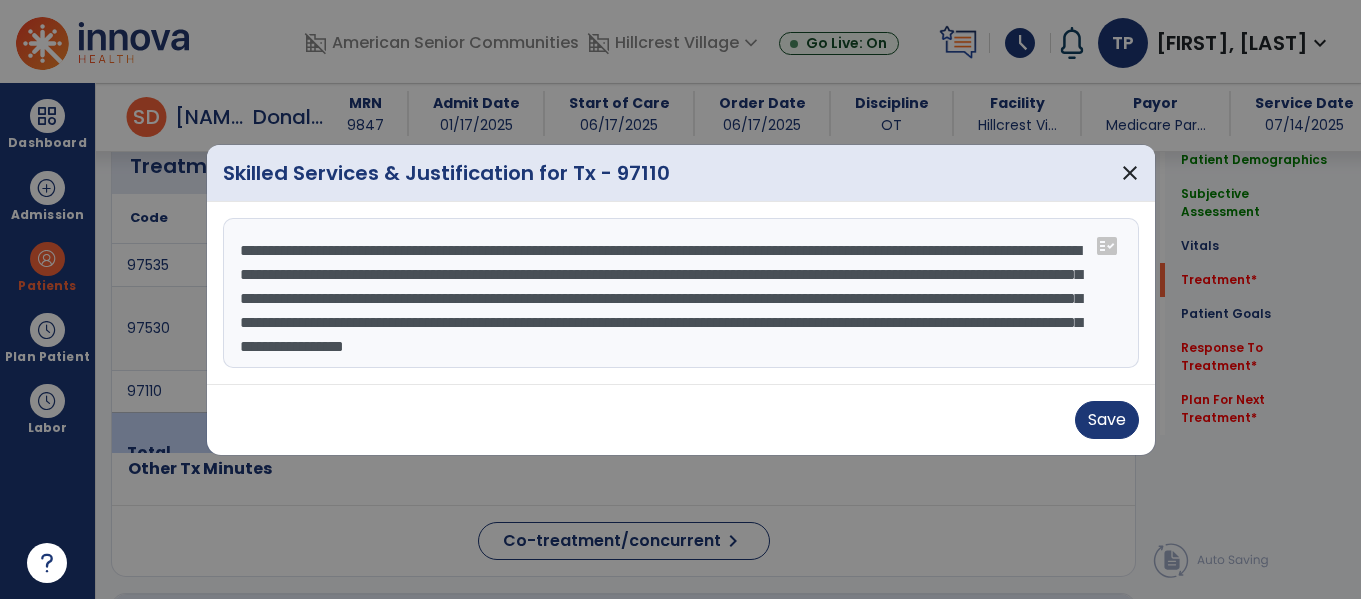 paste 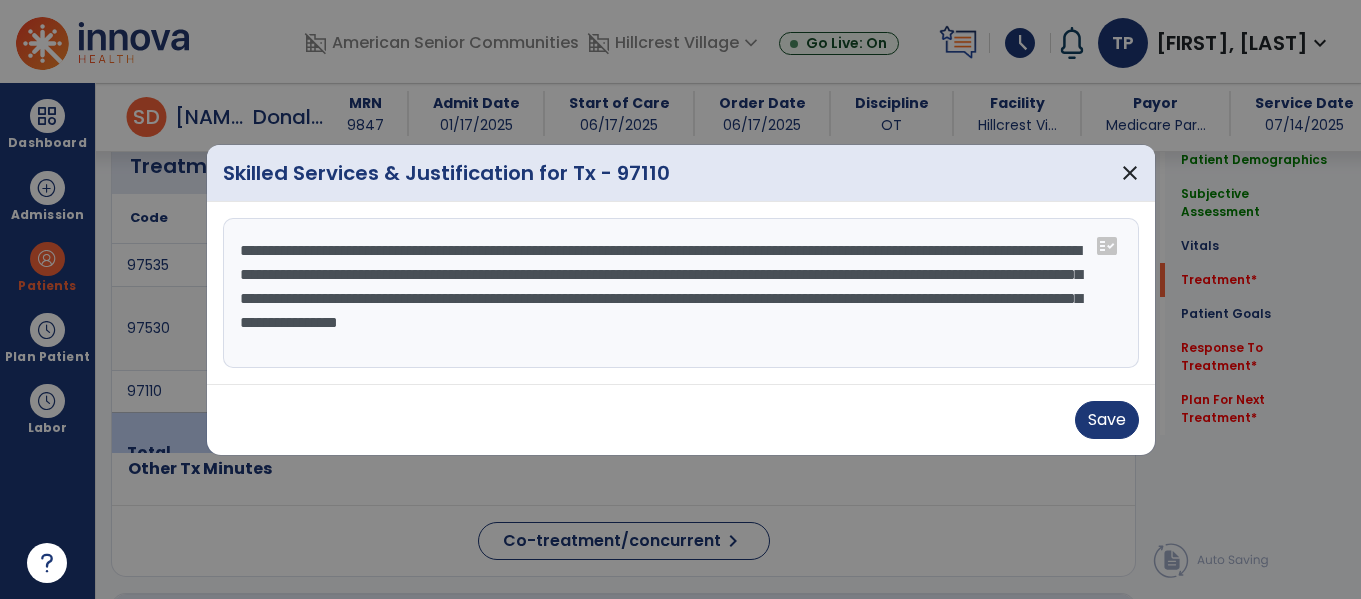 click on "**********" at bounding box center (681, 293) 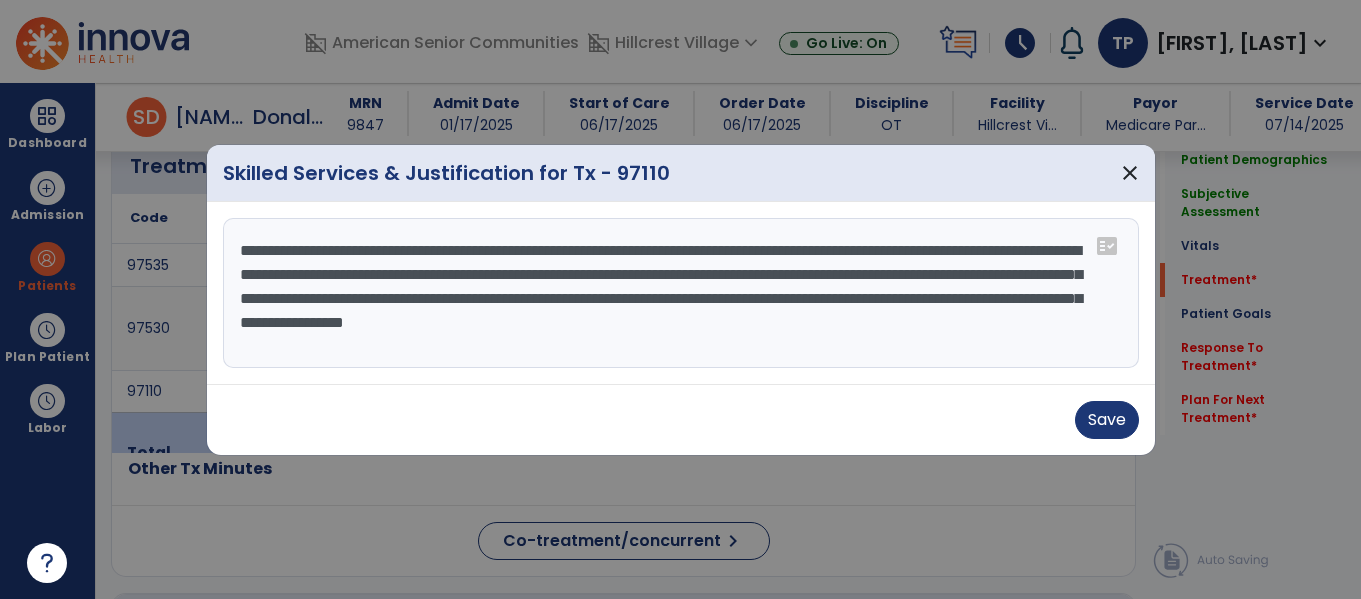 paste on "**********" 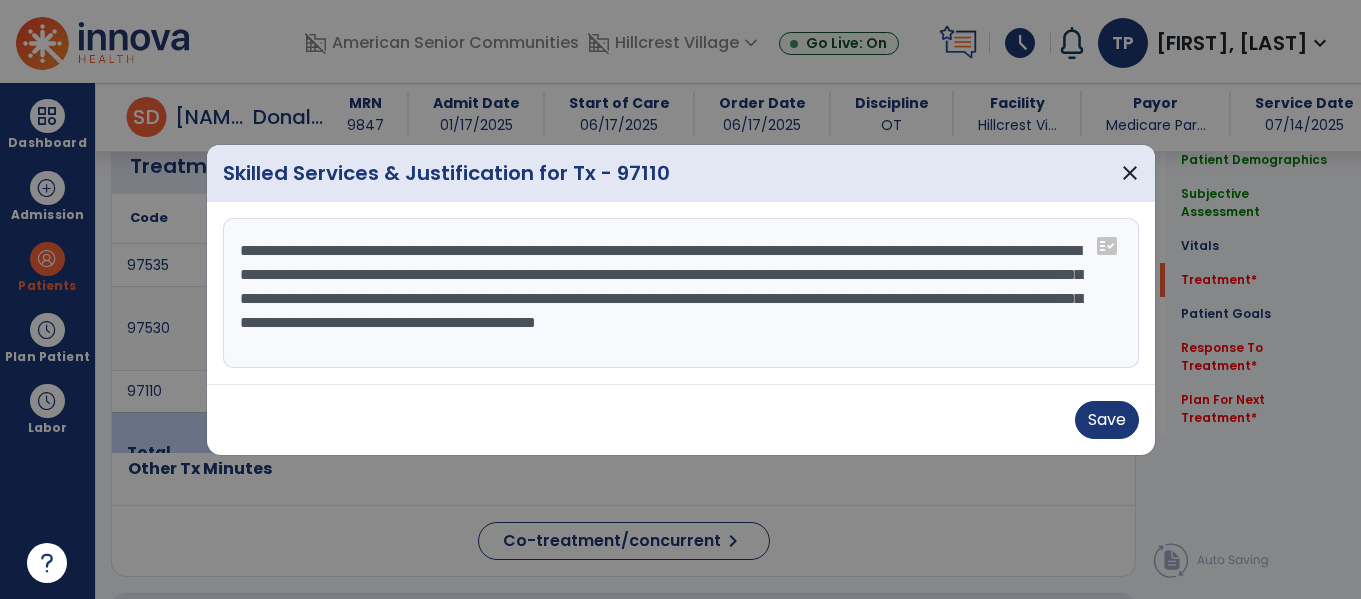 click on "**********" at bounding box center (681, 293) 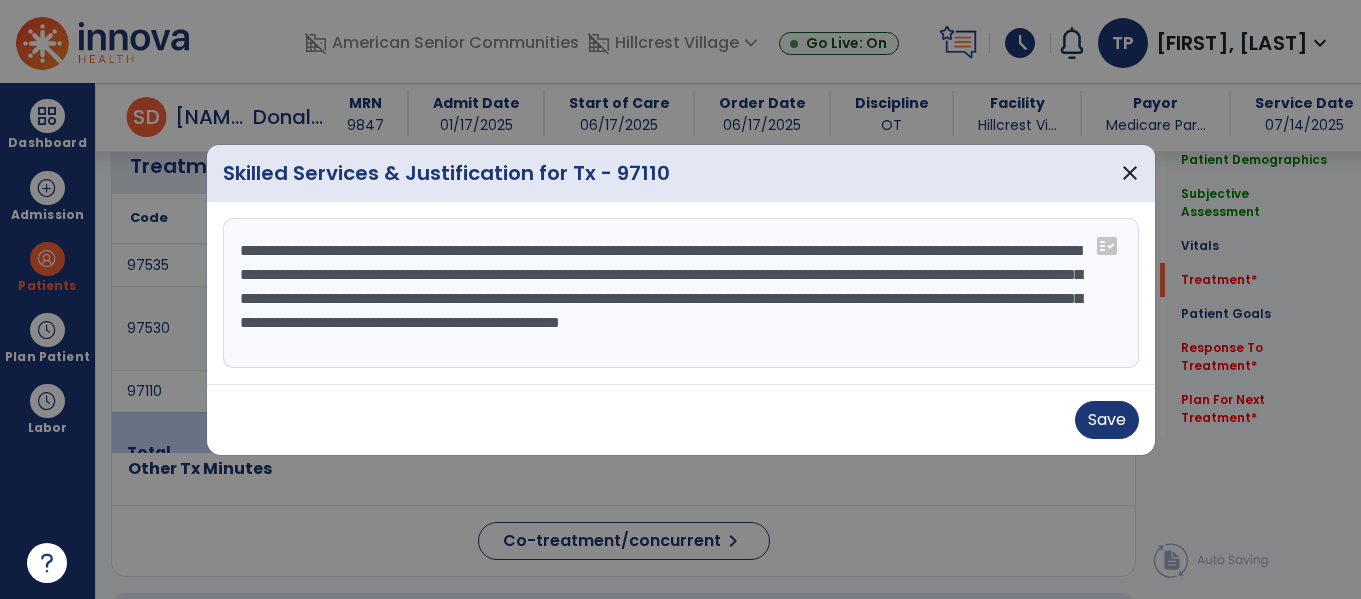 paste on "**********" 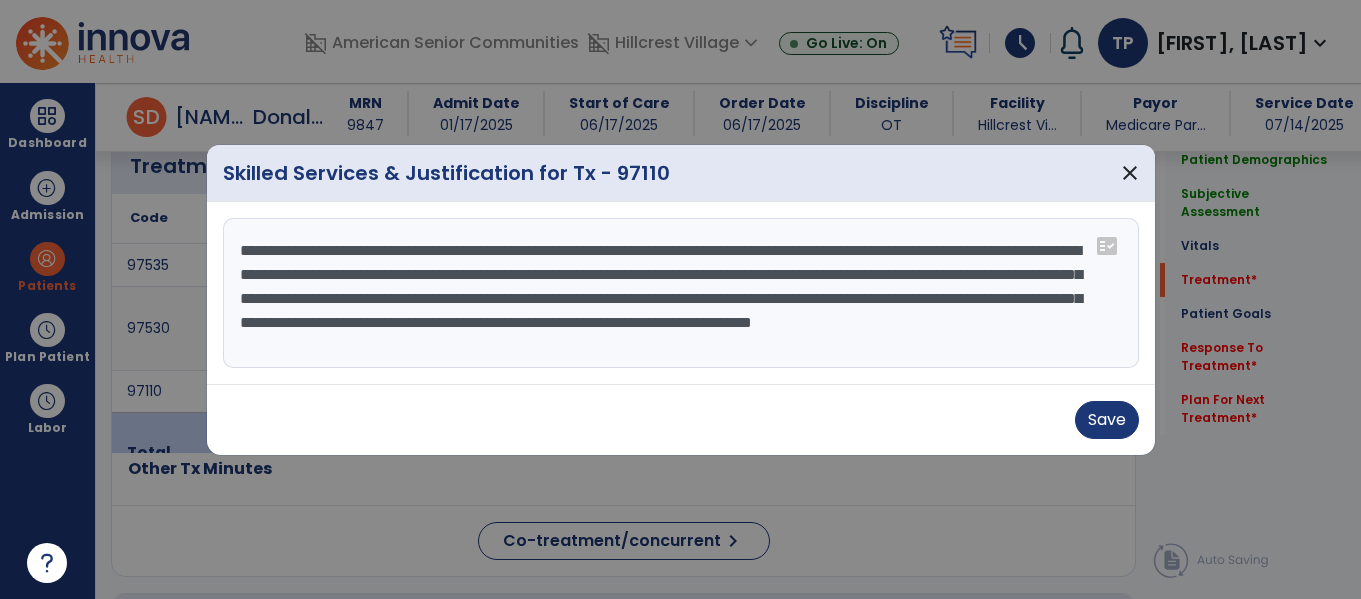click on "**********" at bounding box center [681, 293] 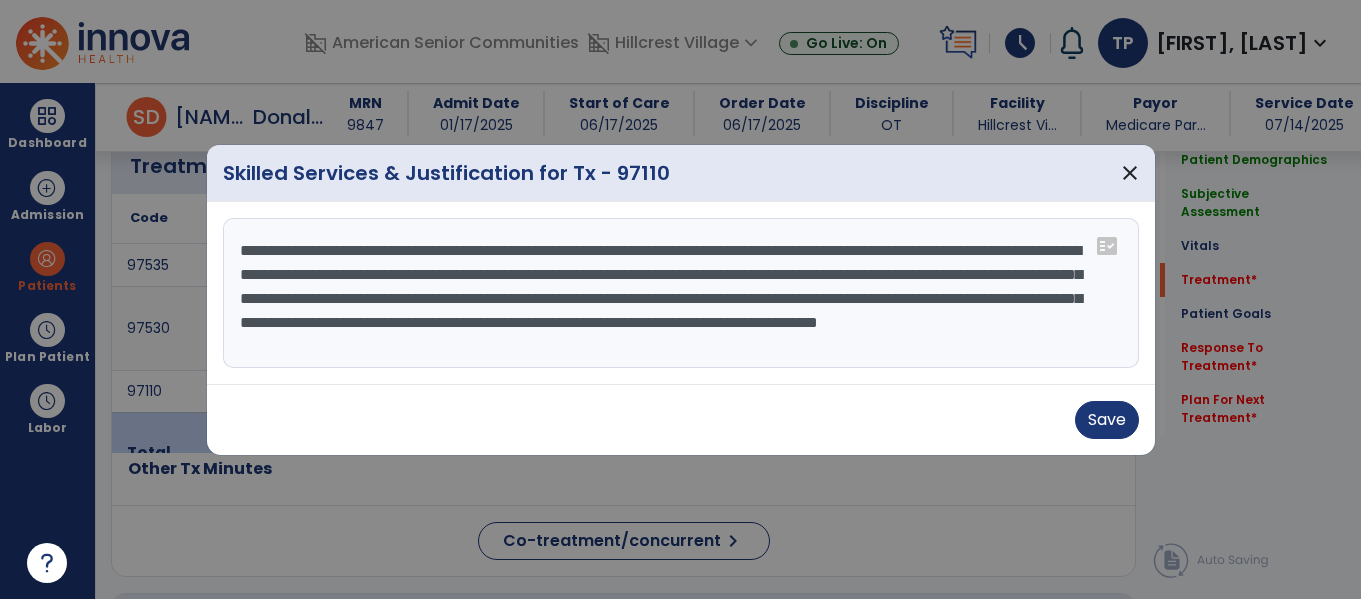 click on "**********" at bounding box center (681, 293) 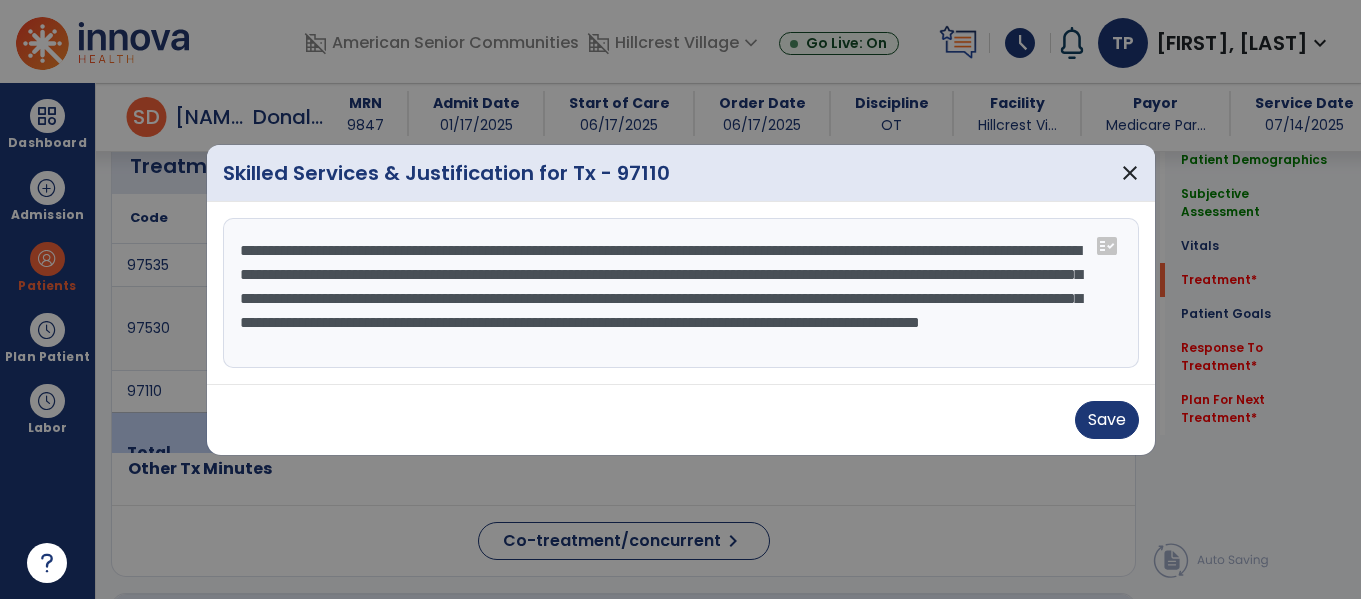 click on "**********" at bounding box center [681, 293] 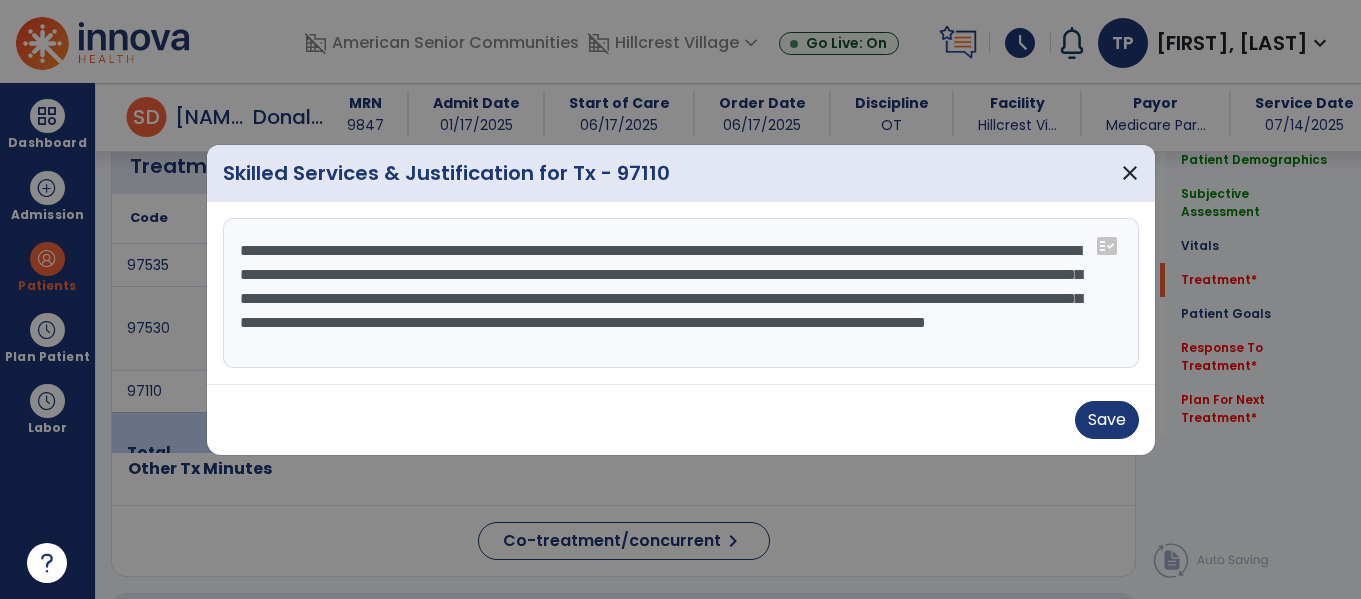 scroll, scrollTop: 24, scrollLeft: 0, axis: vertical 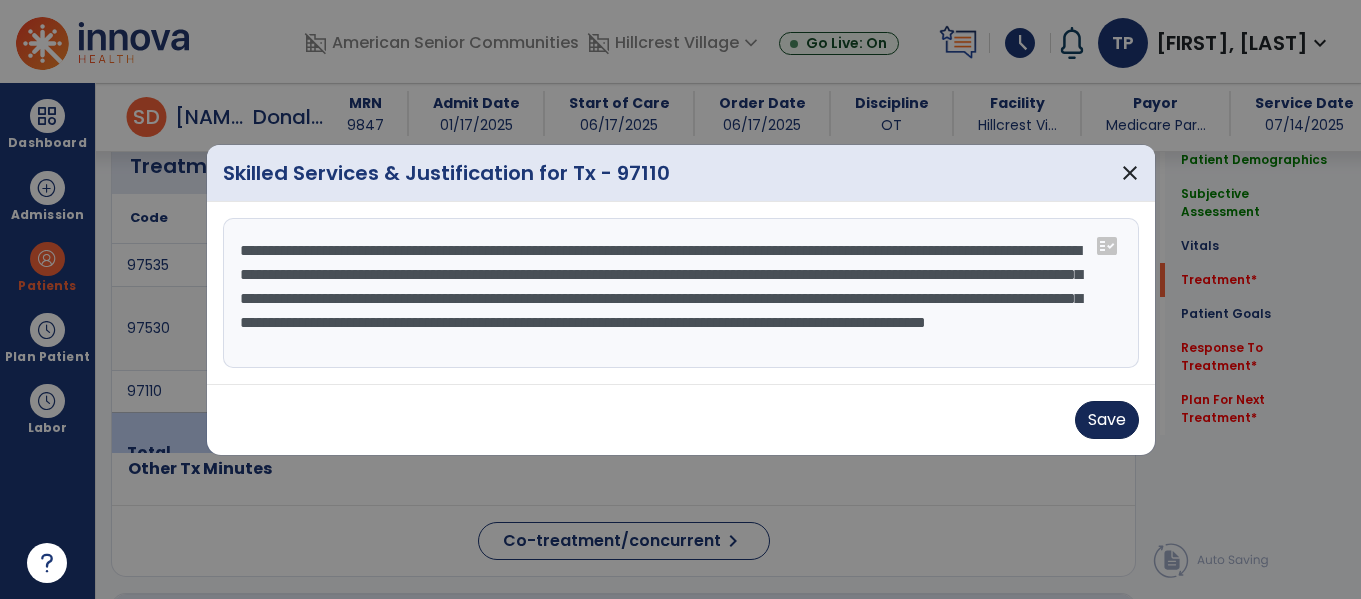 type on "**********" 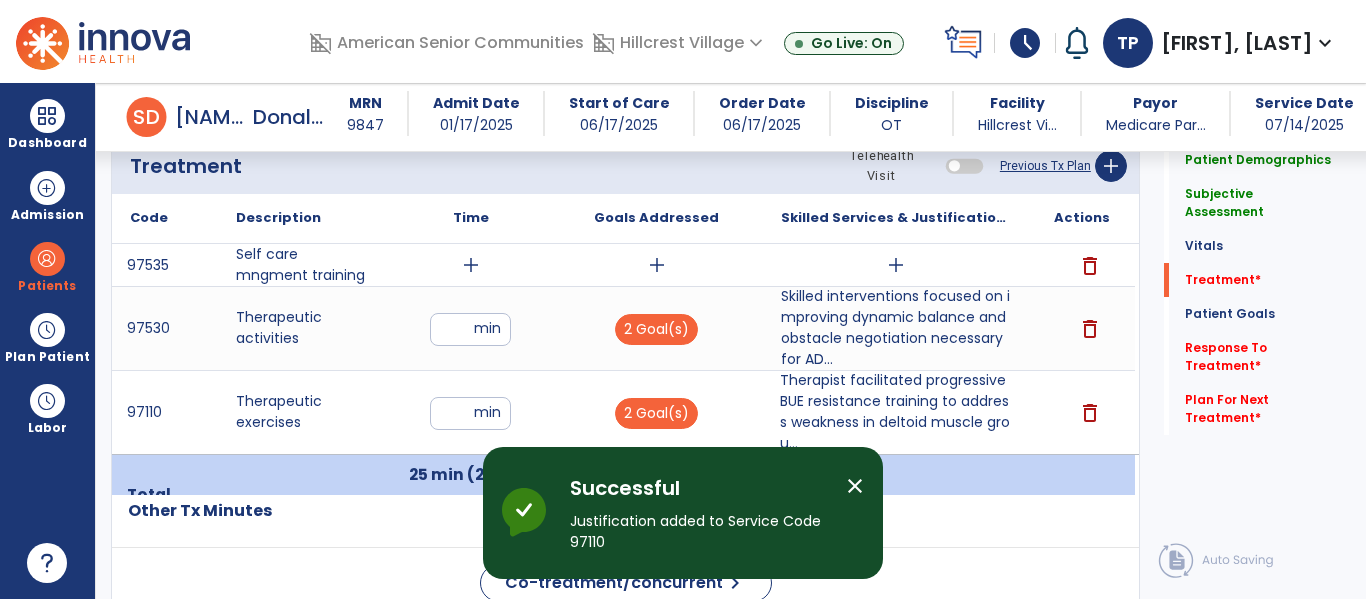 click on "add" at bounding box center [471, 265] 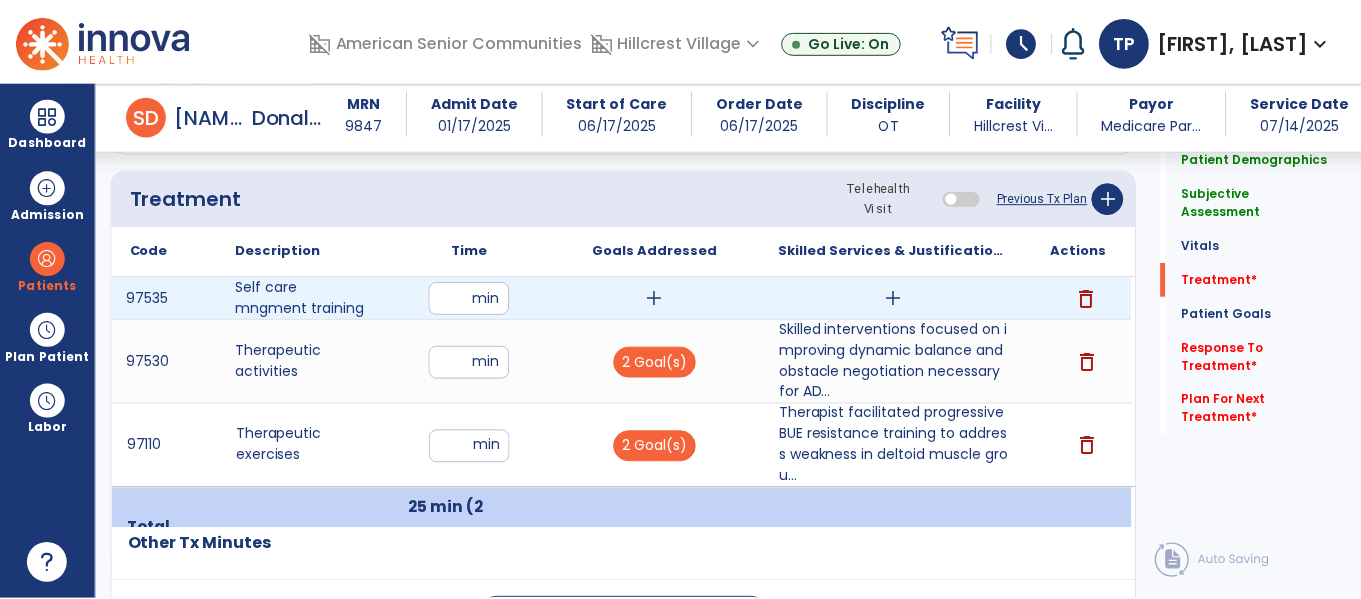 scroll, scrollTop: 1195, scrollLeft: 0, axis: vertical 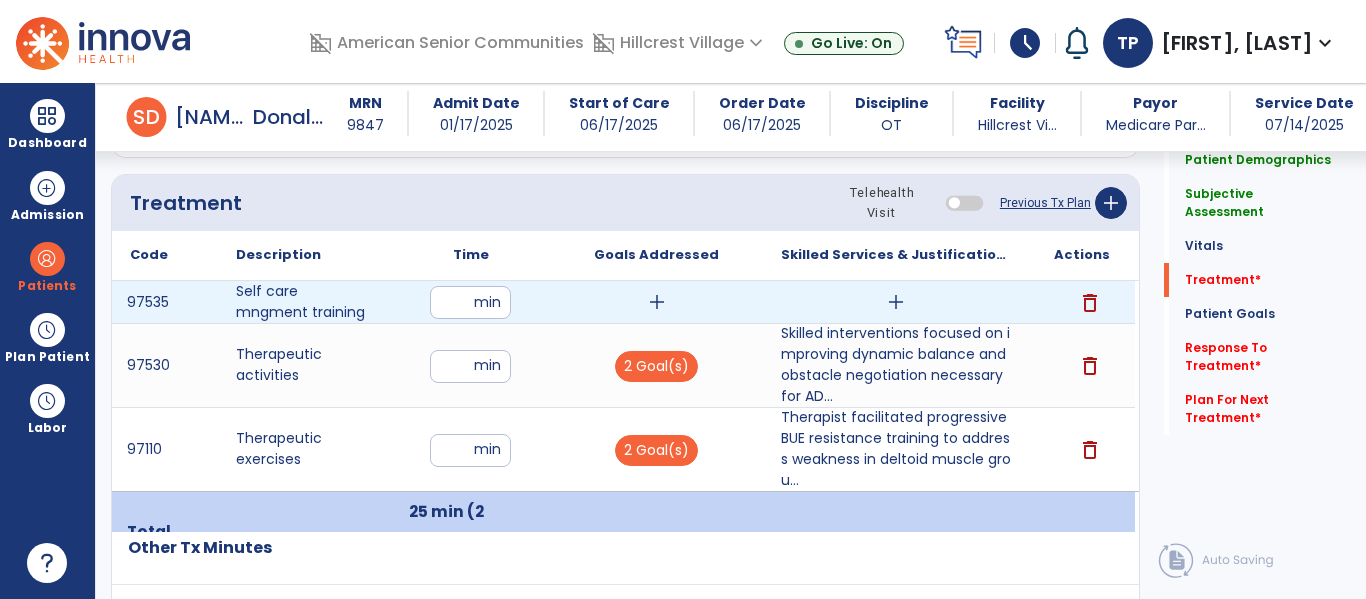 type on "**" 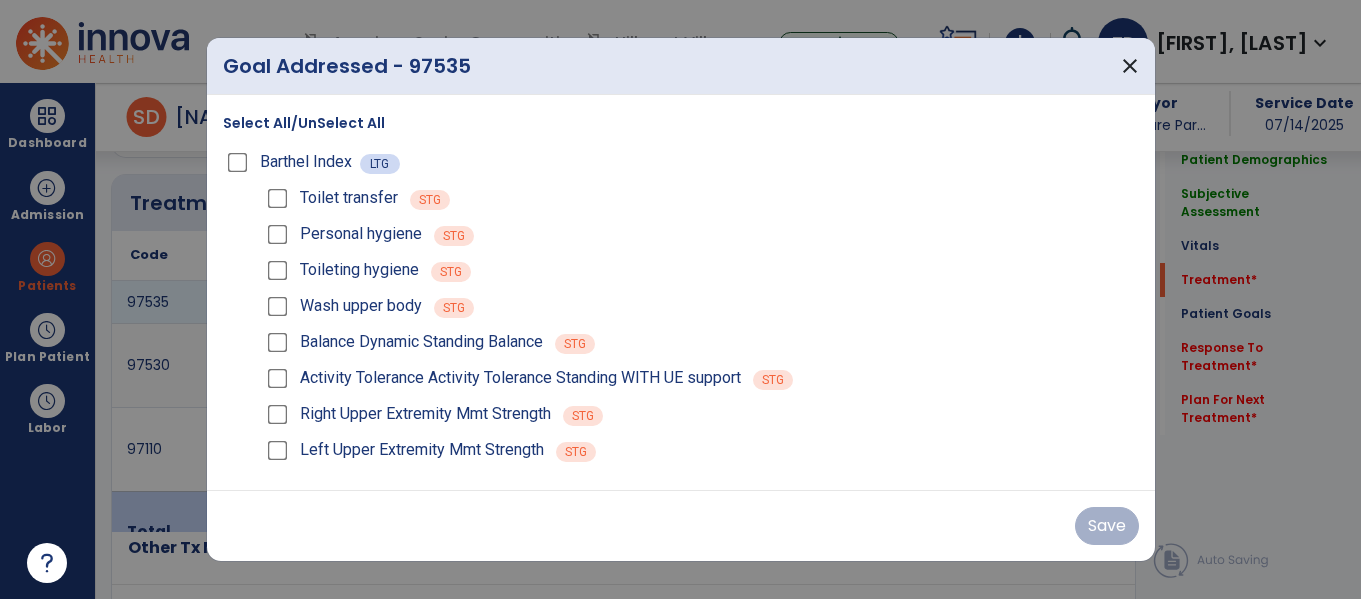 scroll, scrollTop: 1195, scrollLeft: 0, axis: vertical 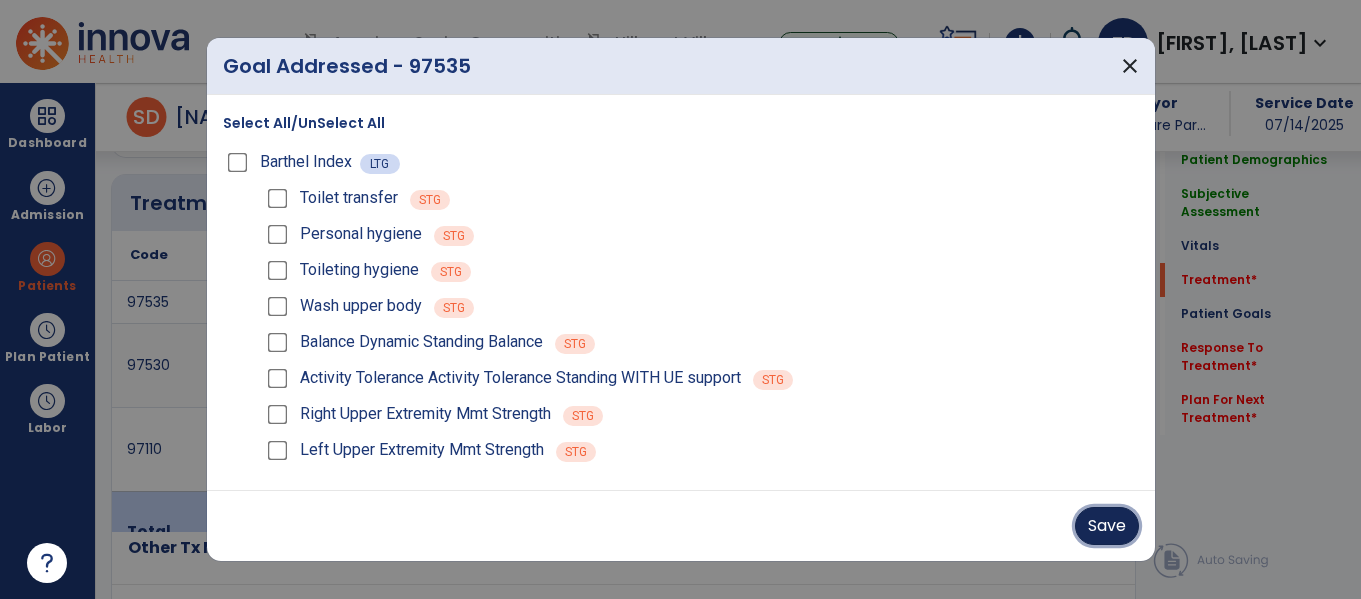 click on "Save" at bounding box center [1107, 526] 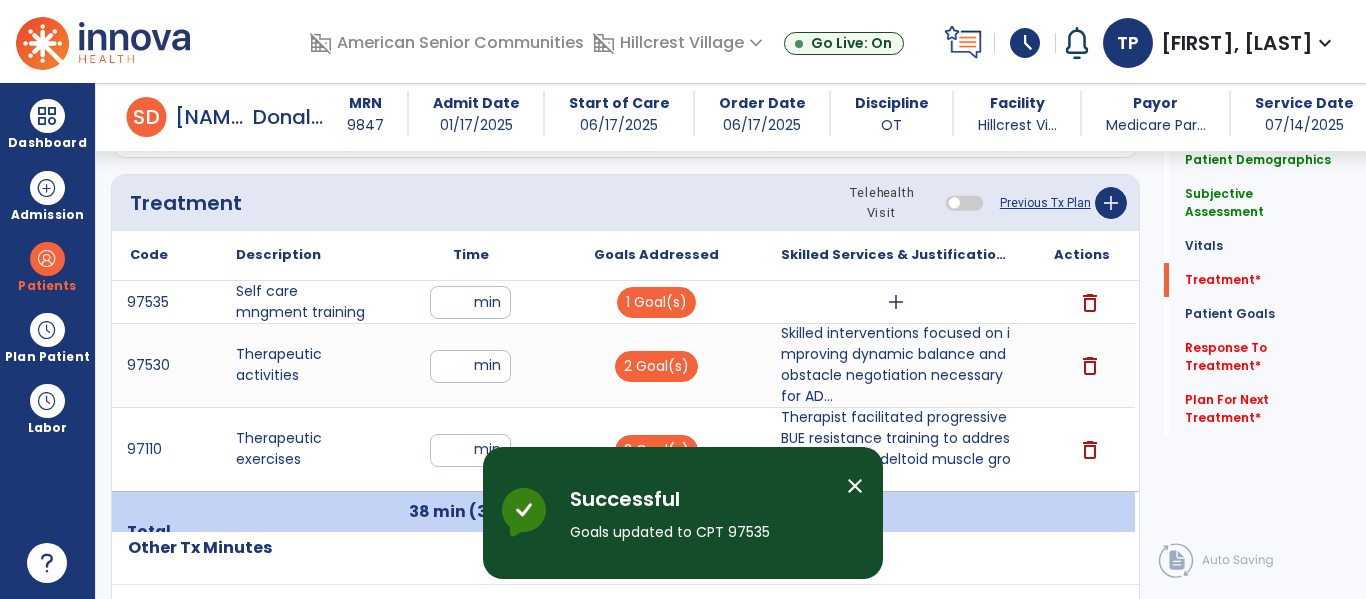 click on "add" at bounding box center (896, 302) 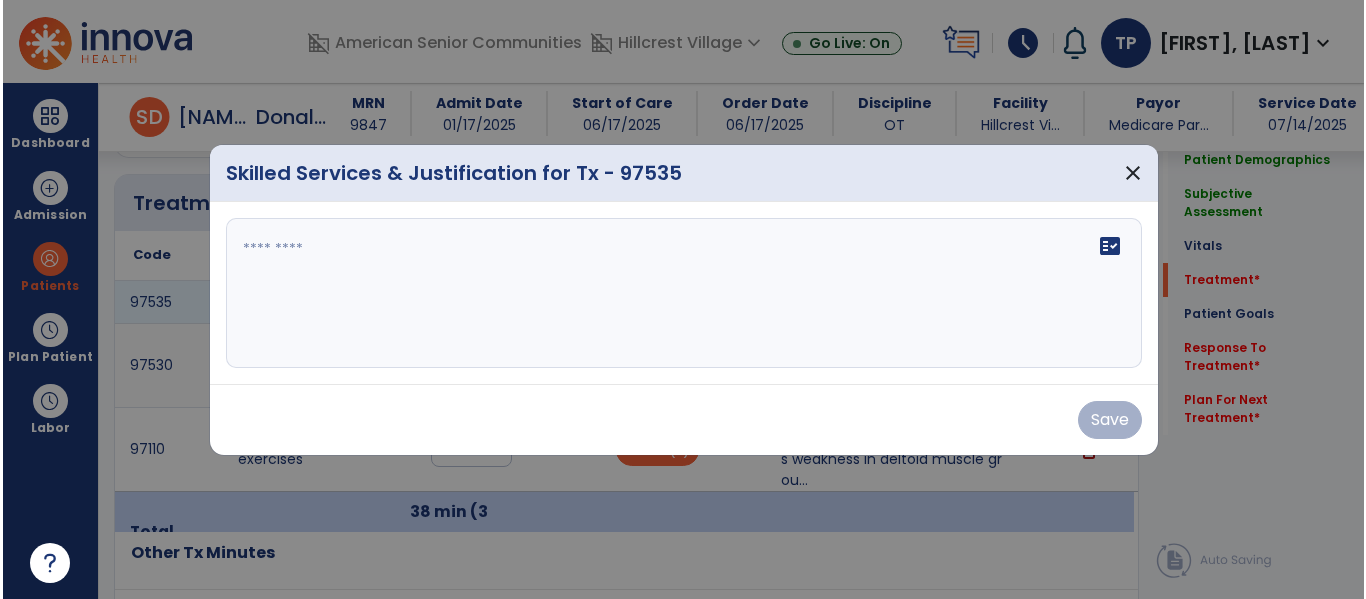 scroll, scrollTop: 1195, scrollLeft: 0, axis: vertical 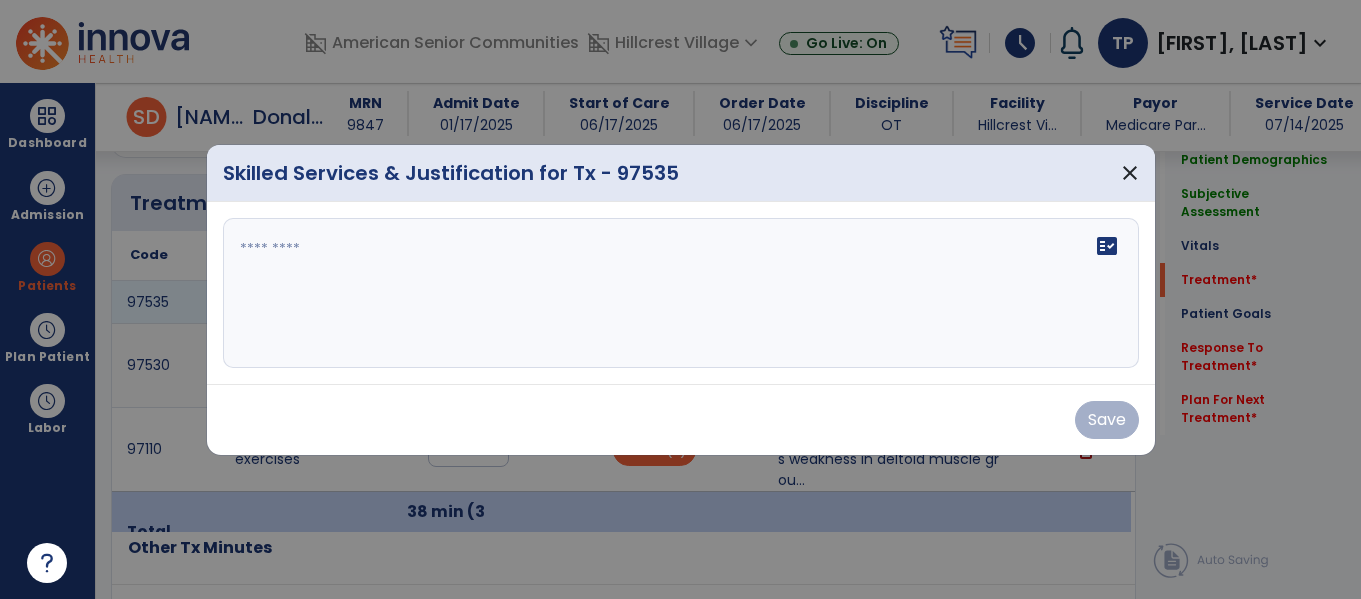 click on "fact_check" at bounding box center [681, 293] 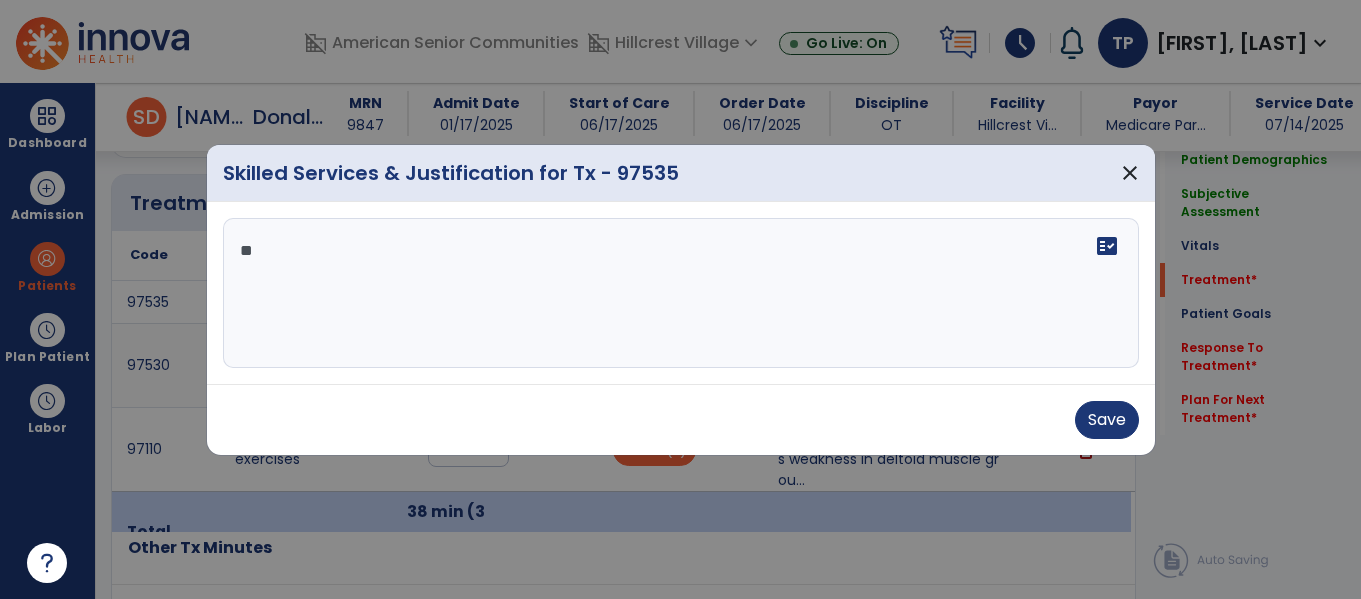 type on "*" 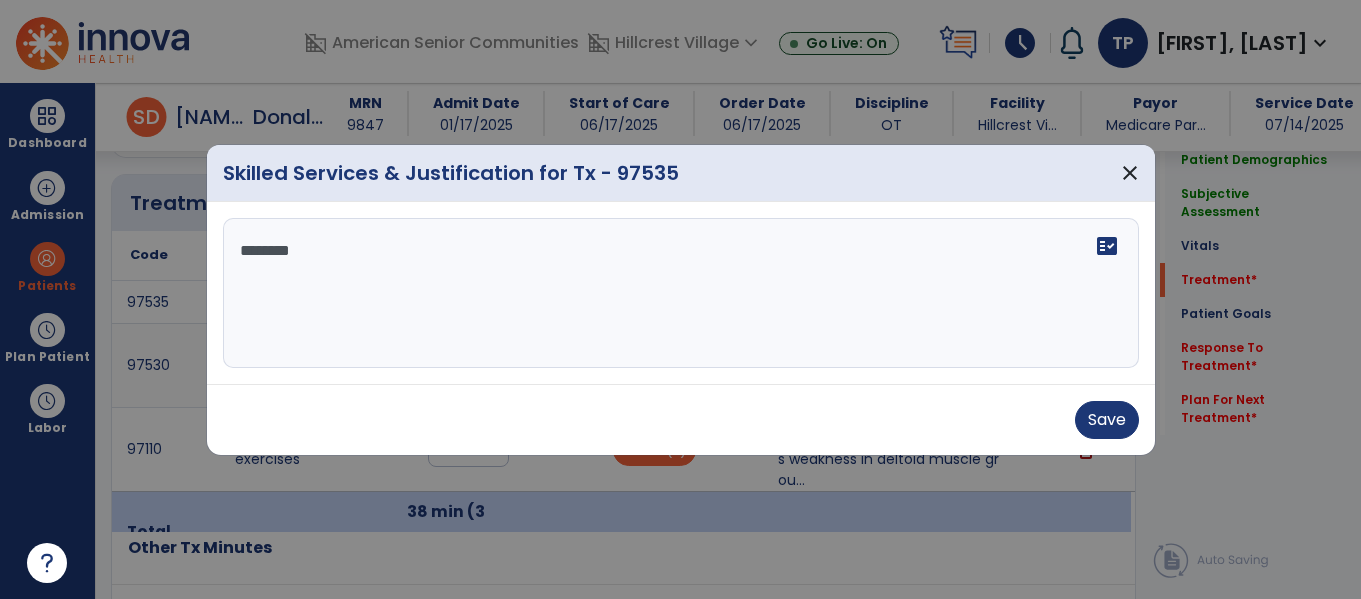 type on "*********" 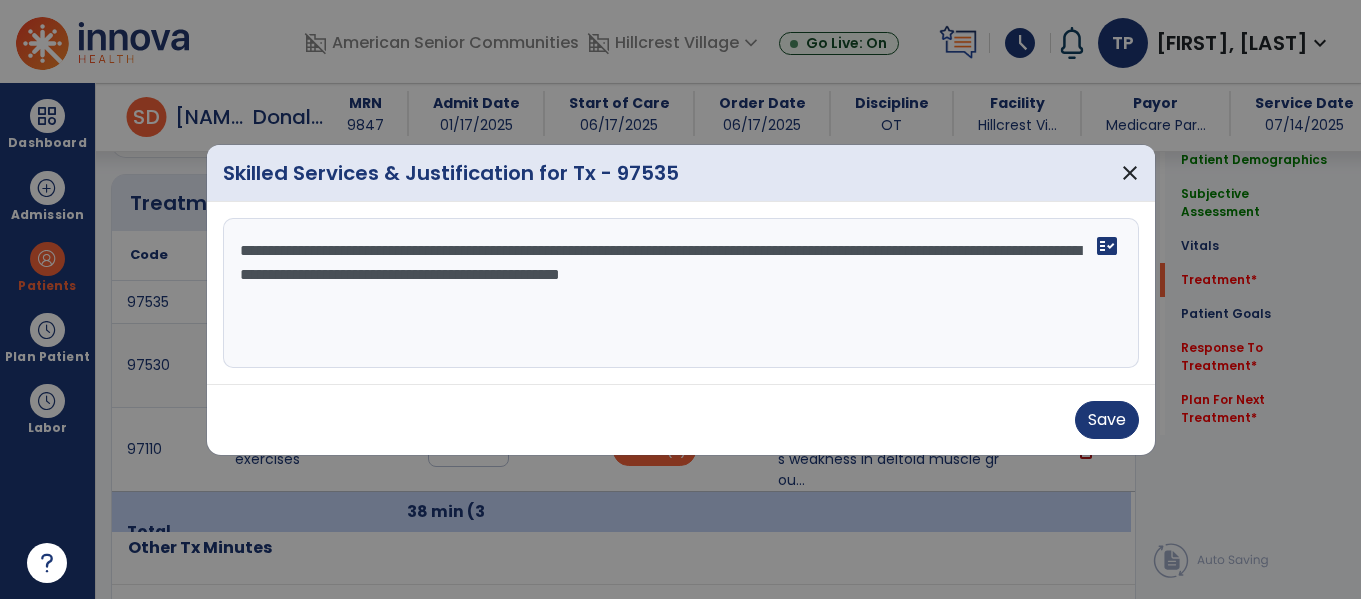 click on "**********" at bounding box center [681, 293] 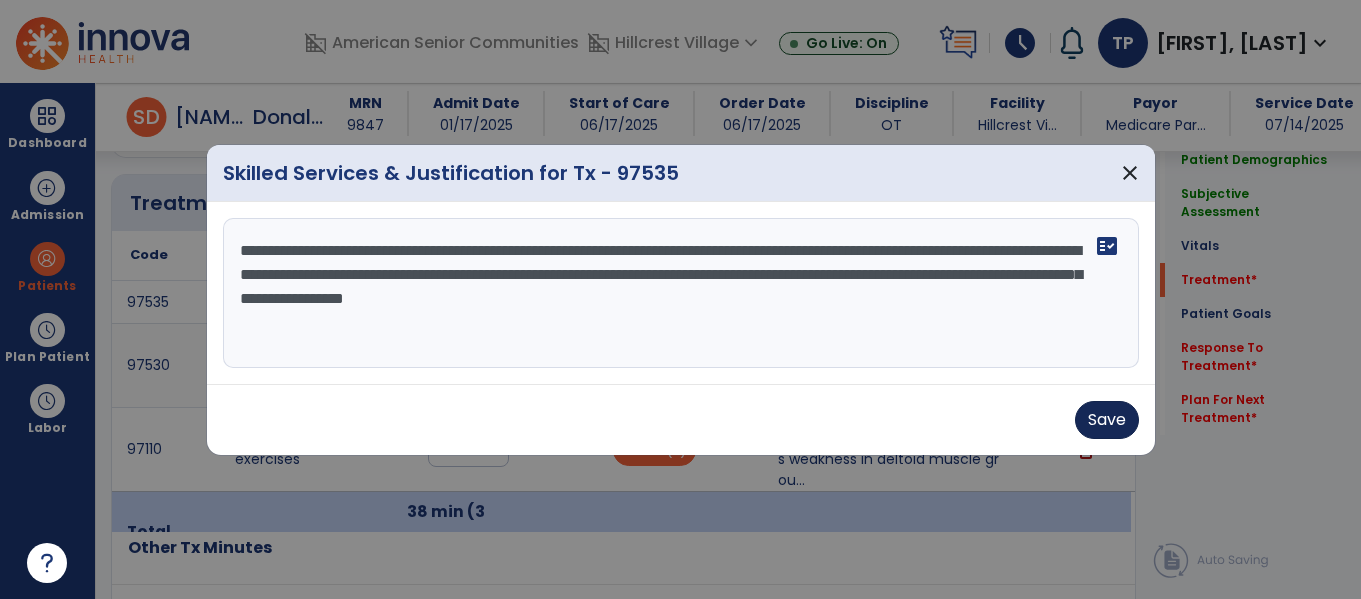 type on "**********" 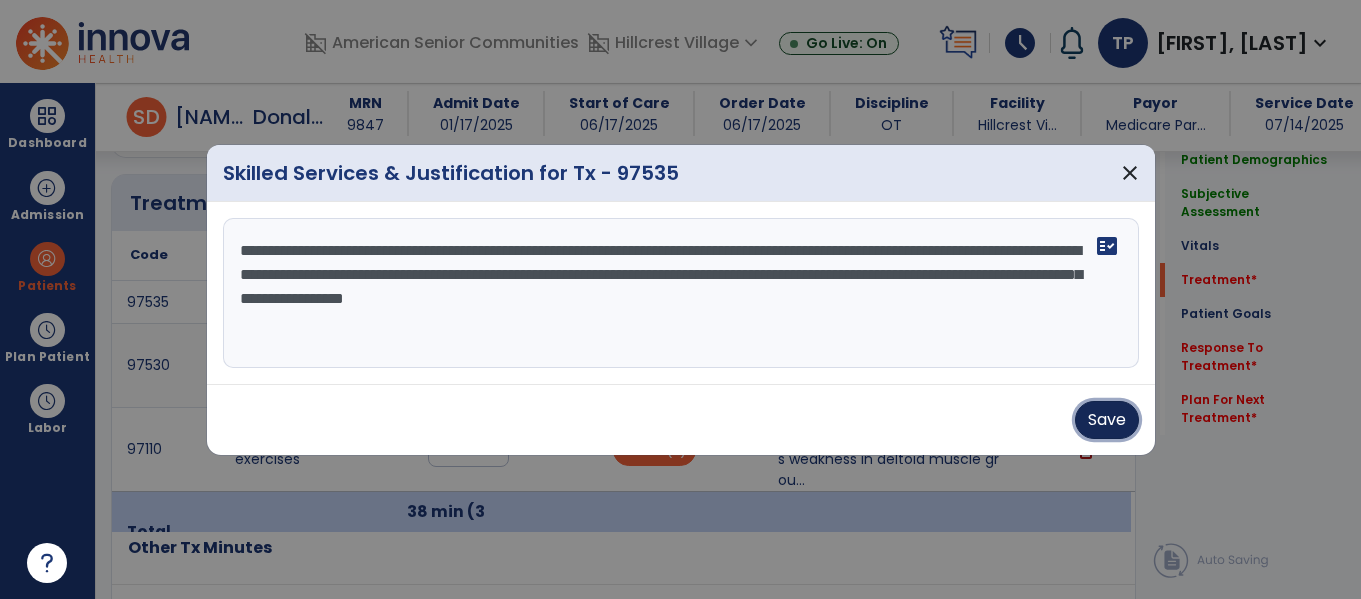 click on "Save" at bounding box center [1107, 420] 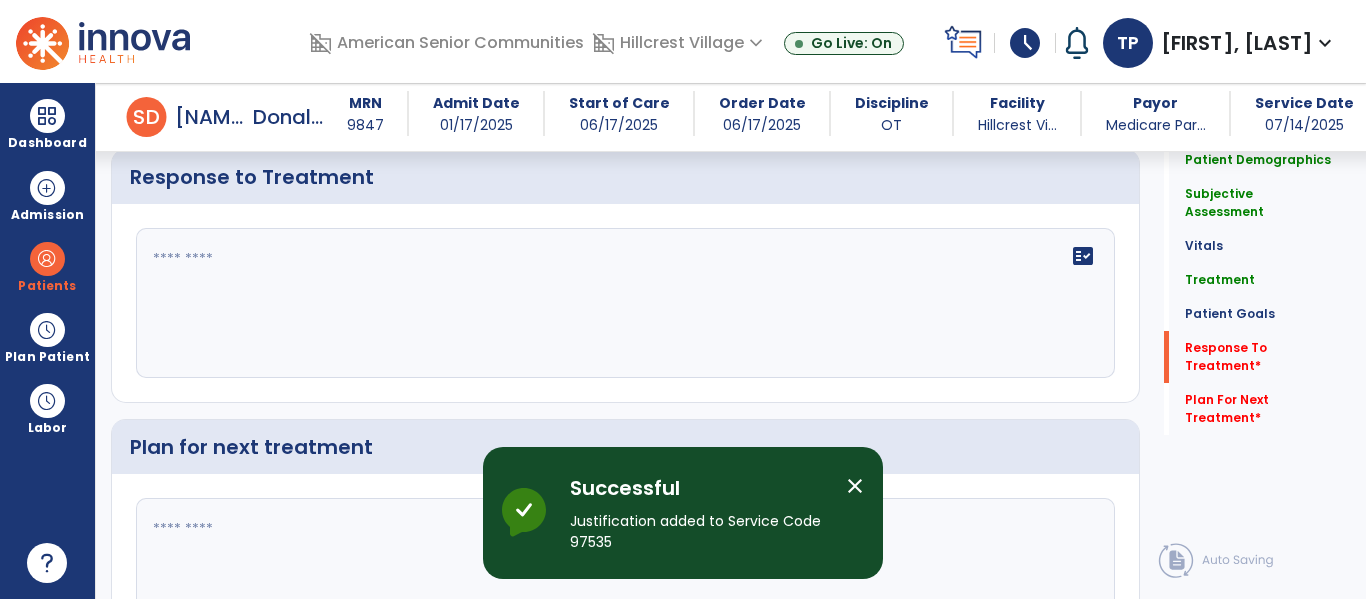 scroll, scrollTop: 3133, scrollLeft: 0, axis: vertical 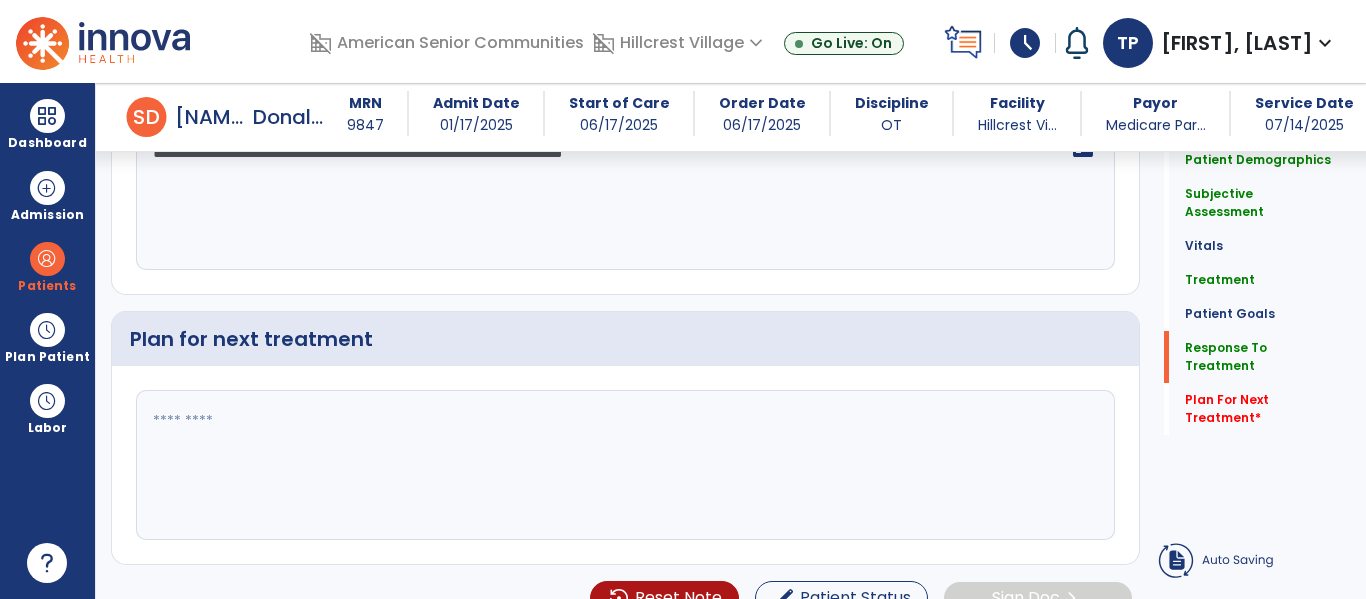 type on "**********" 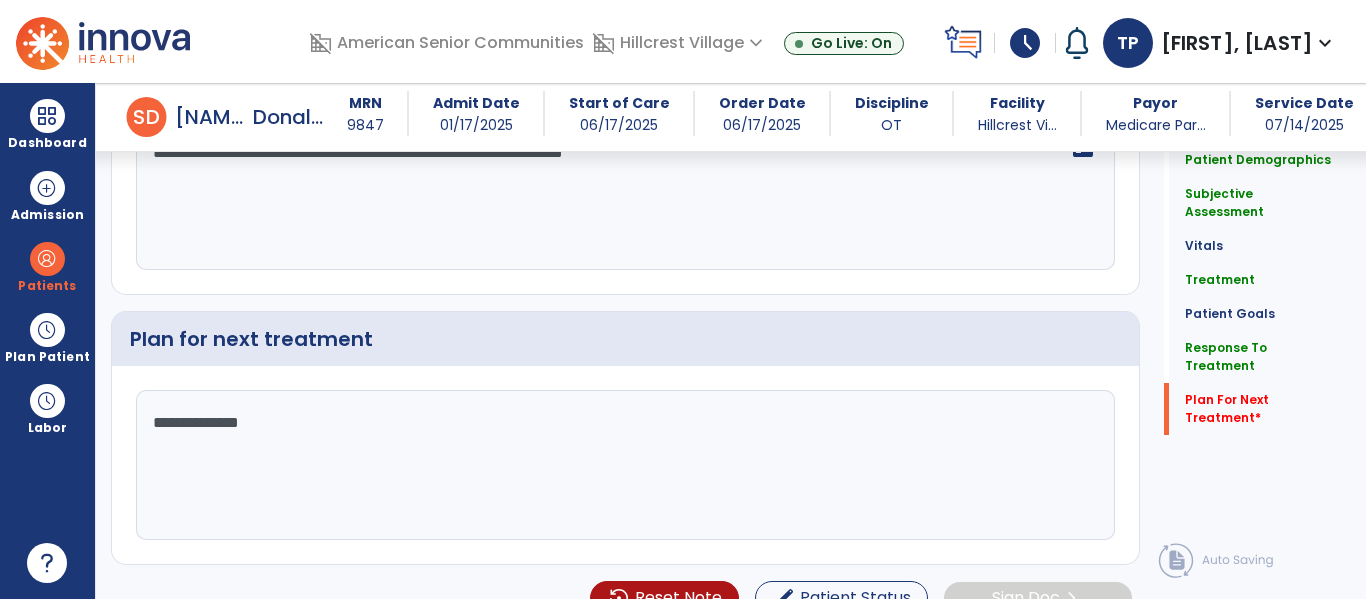 scroll, scrollTop: 3273, scrollLeft: 0, axis: vertical 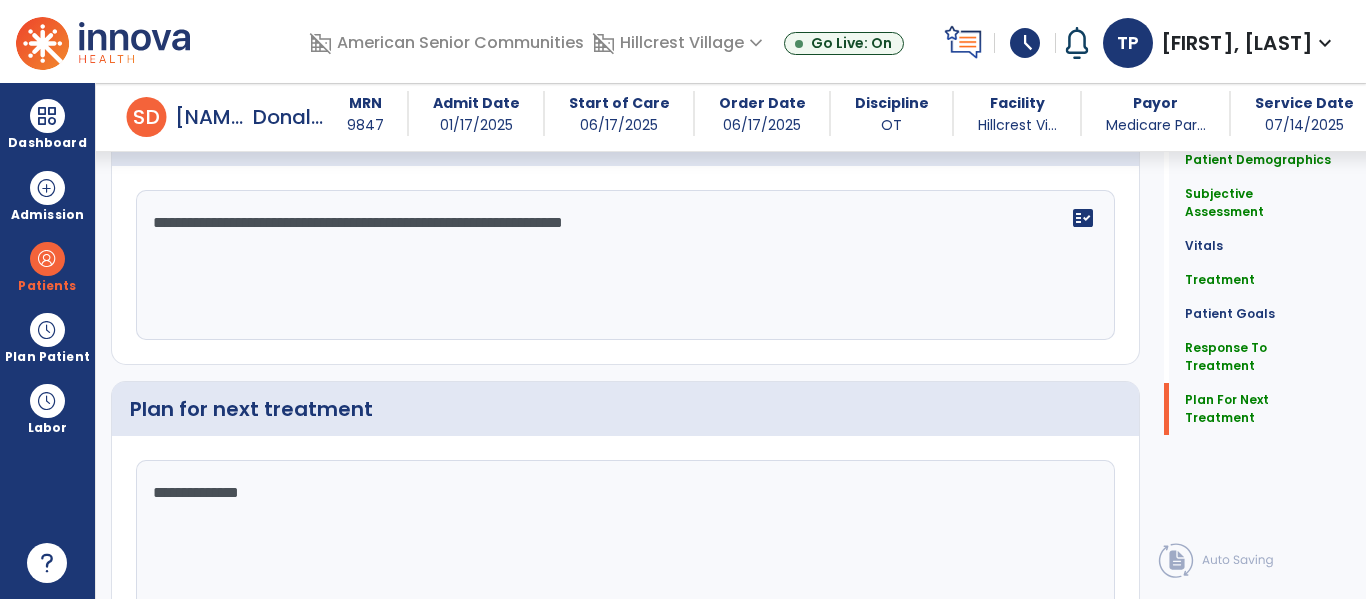 type on "**********" 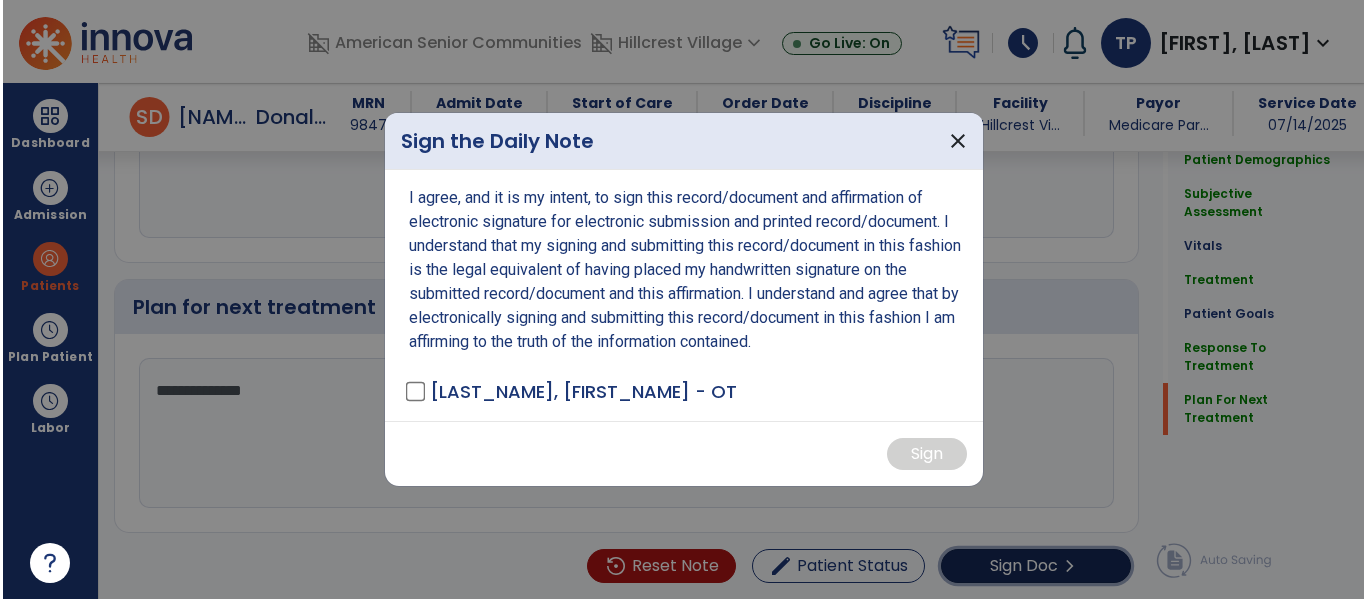 scroll, scrollTop: 3273, scrollLeft: 0, axis: vertical 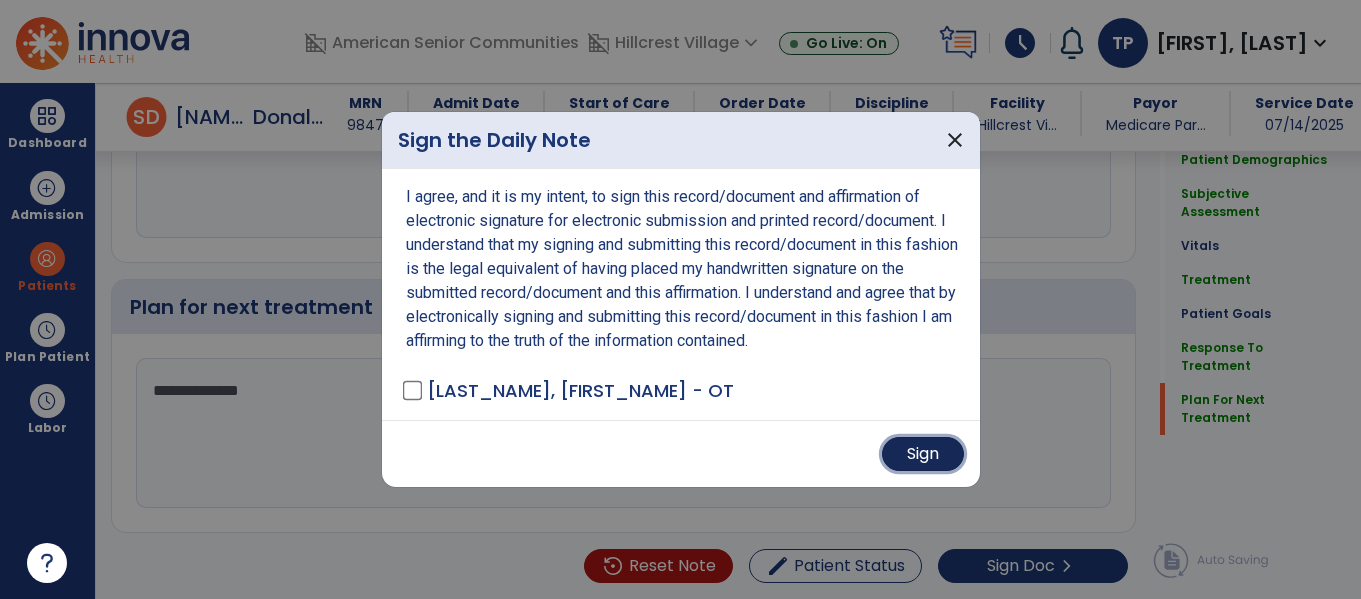 click on "Sign" at bounding box center [923, 454] 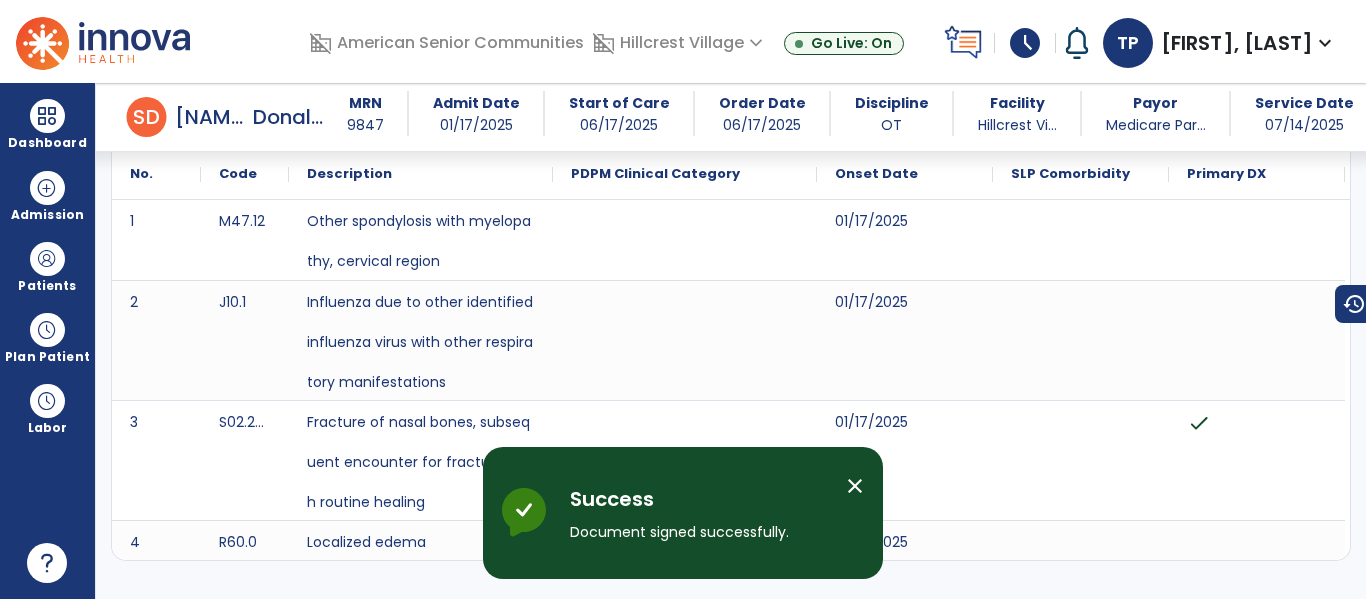 scroll, scrollTop: 0, scrollLeft: 0, axis: both 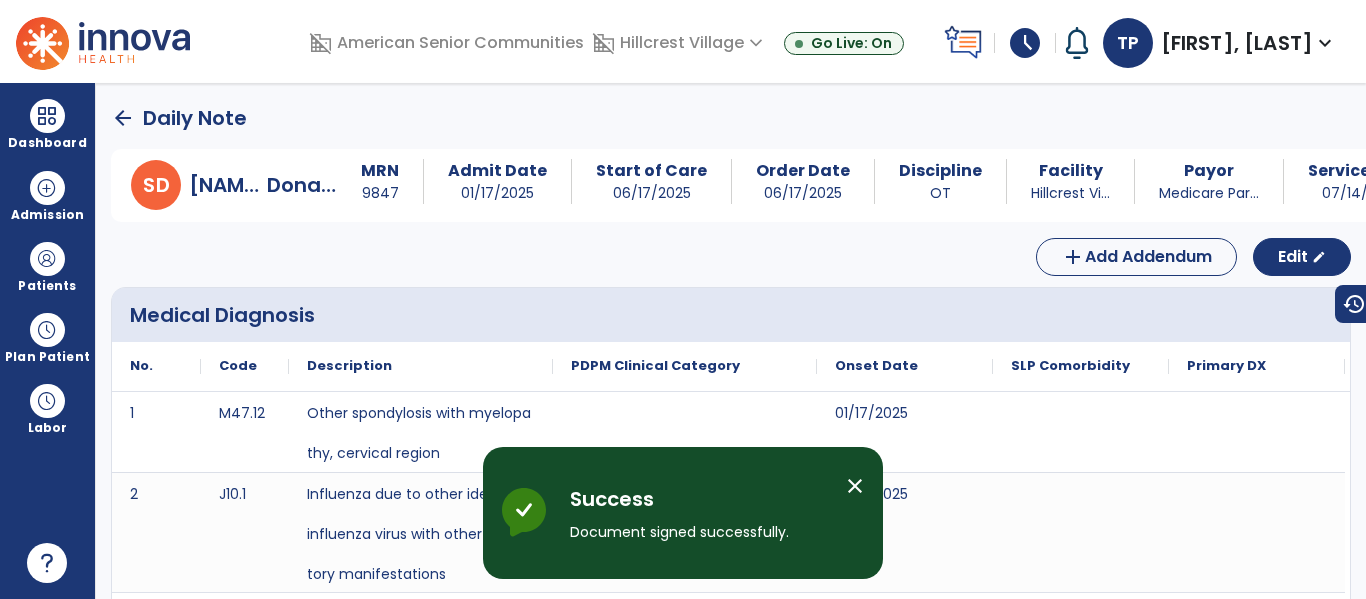 click on "arrow_back" 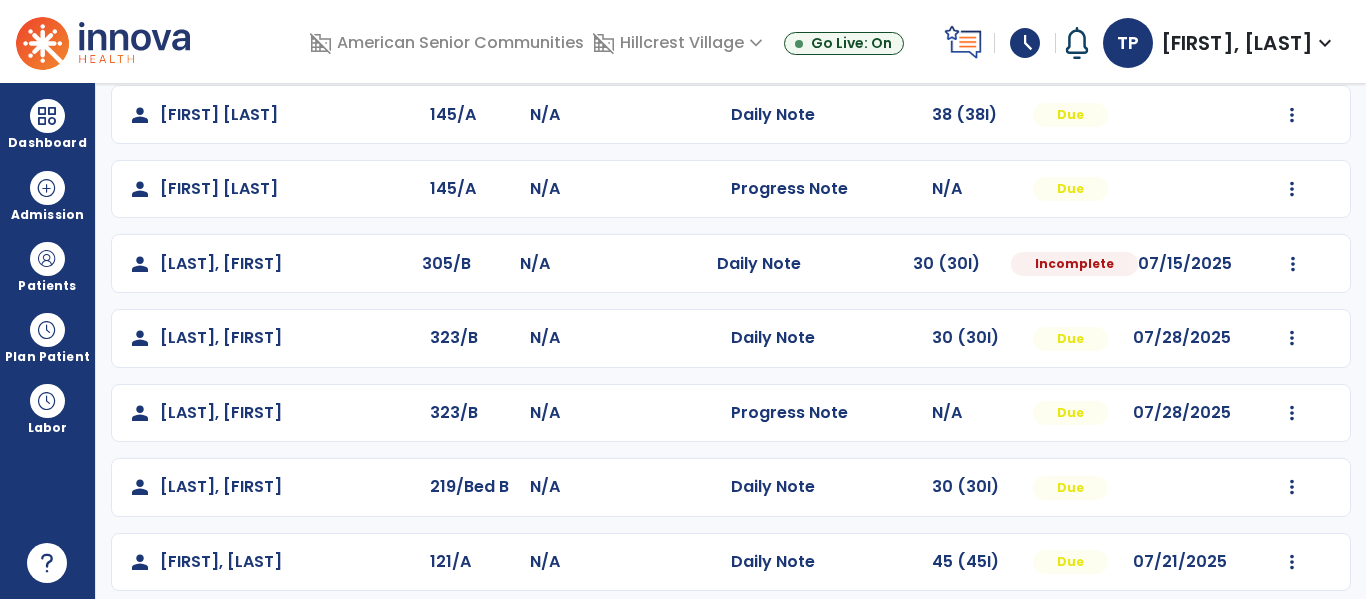 scroll, scrollTop: 318, scrollLeft: 0, axis: vertical 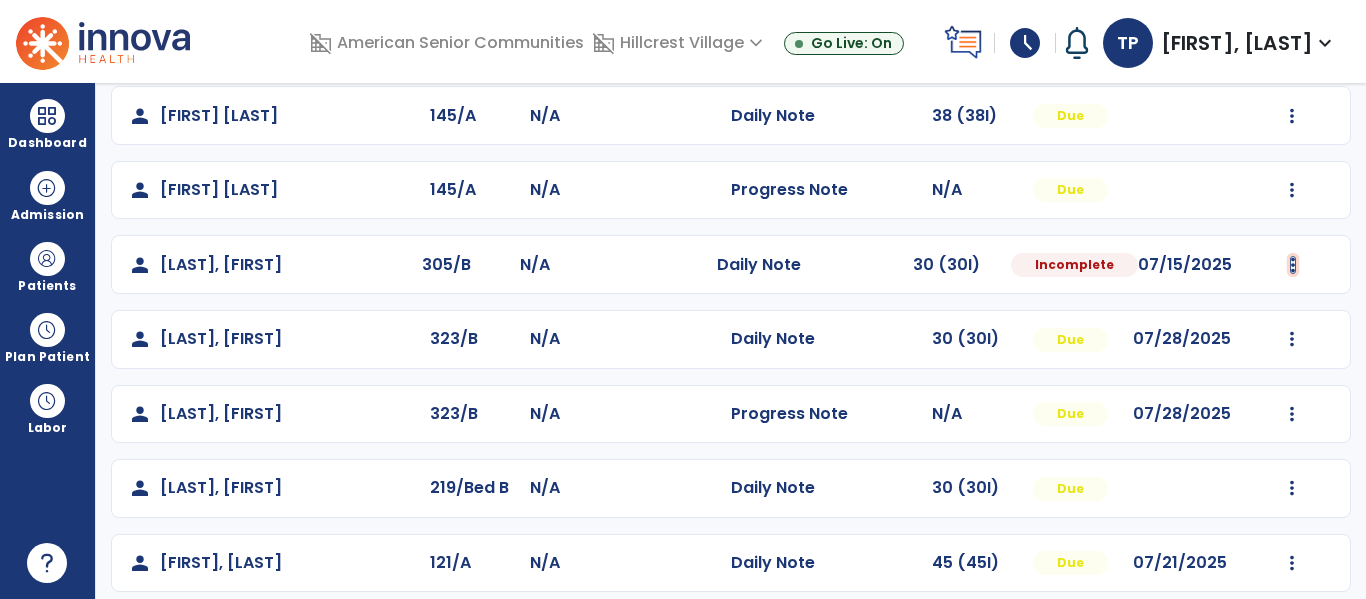 click at bounding box center [1292, 41] 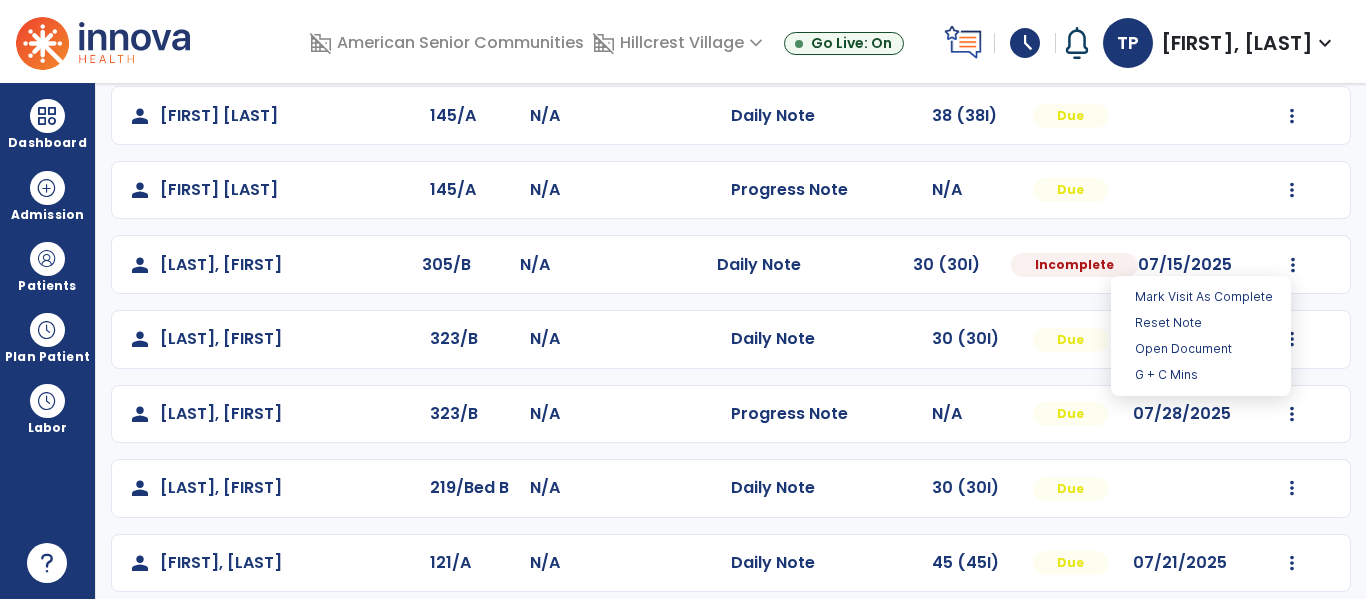 click on "person [LAST], [FIRST] 323/B N/A Progress Note N/A Due 07/28/2025 Mark Visit As Complete Reset Note Open Document G + C Mins" 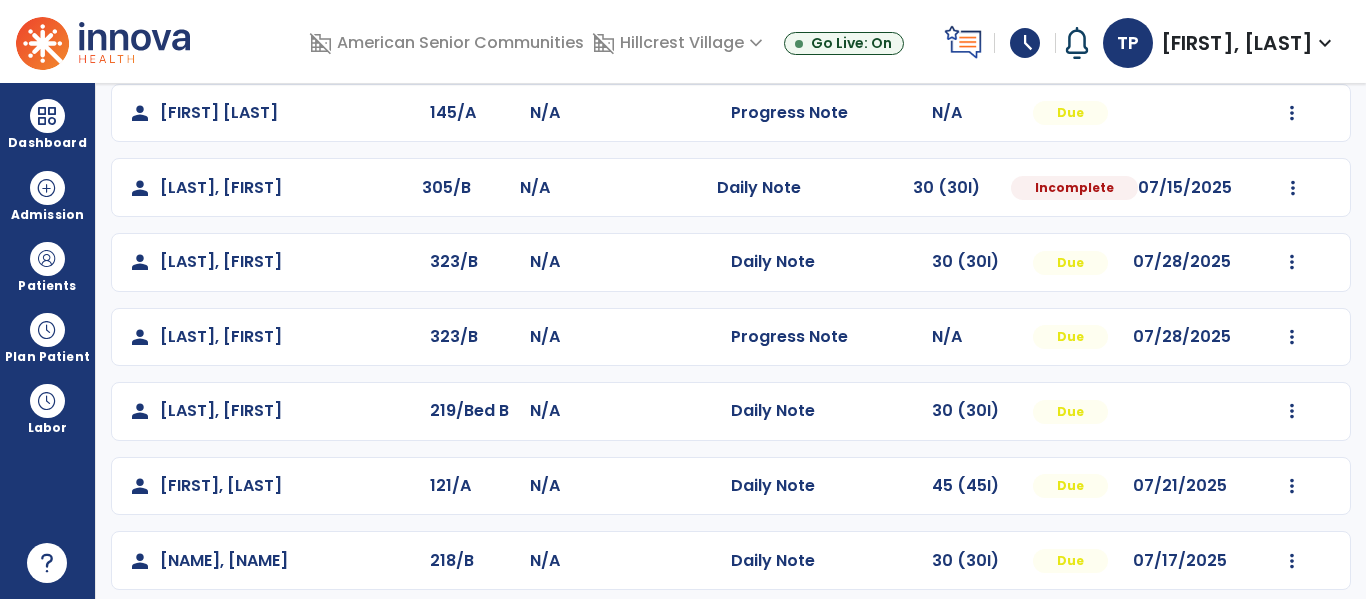 scroll, scrollTop: 399, scrollLeft: 0, axis: vertical 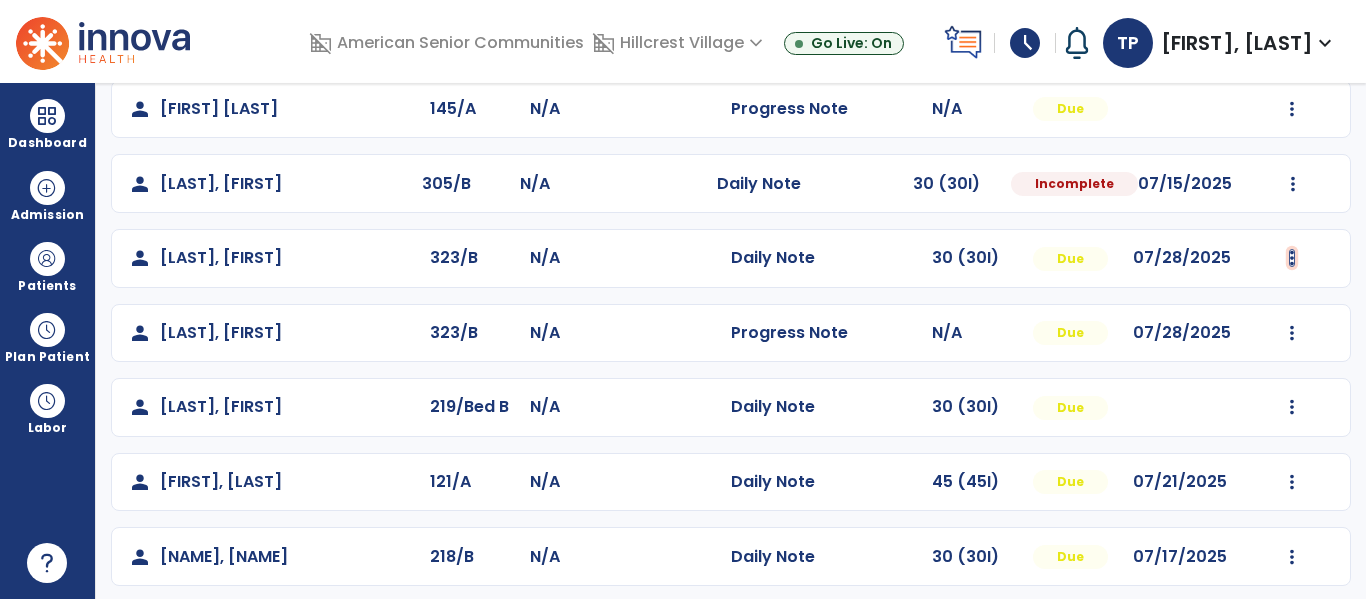 click at bounding box center [1292, -40] 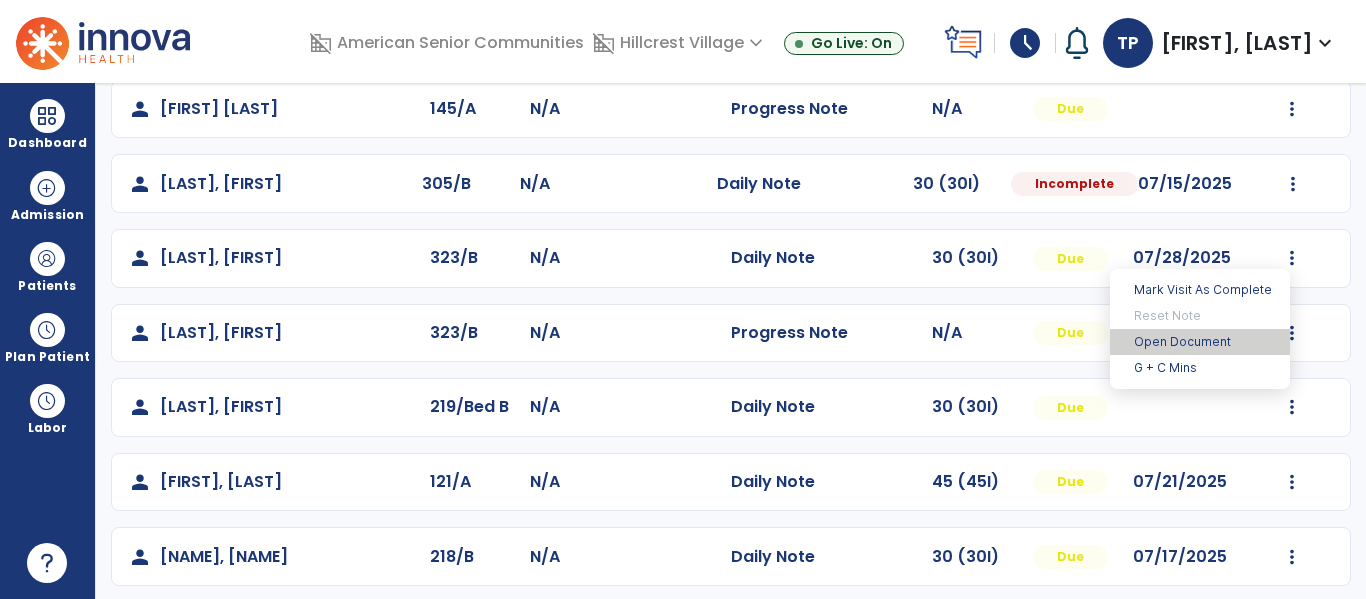 click on "Open Document" at bounding box center [1200, 342] 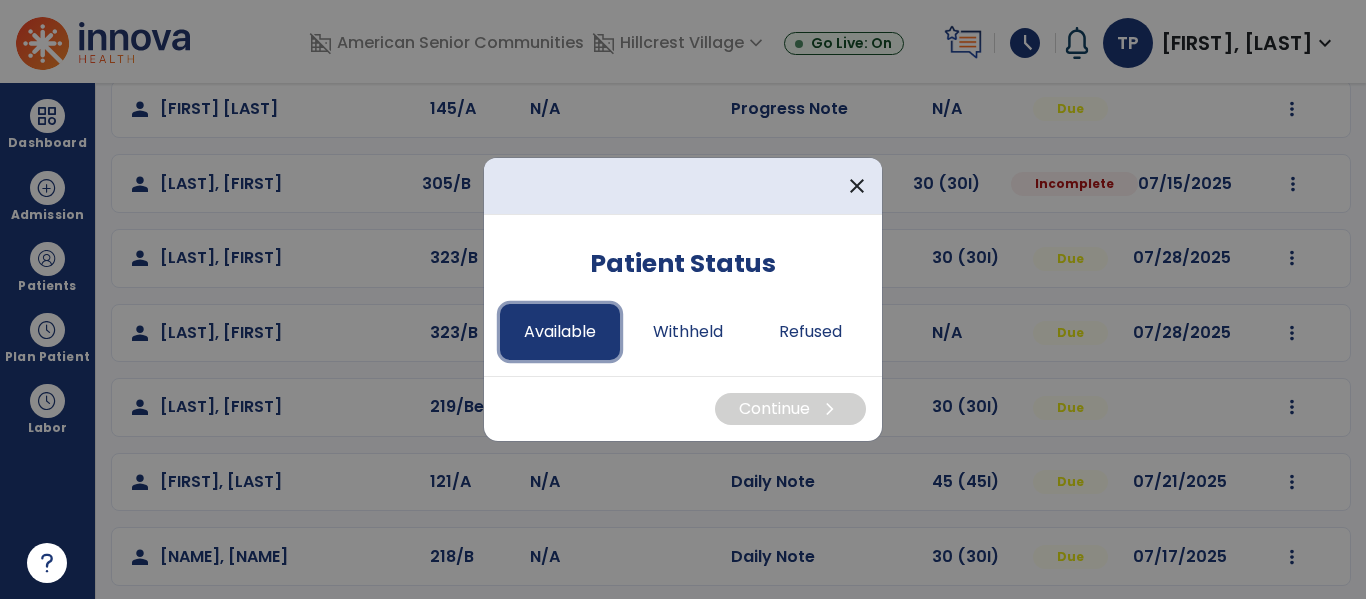 click on "Available" at bounding box center (560, 332) 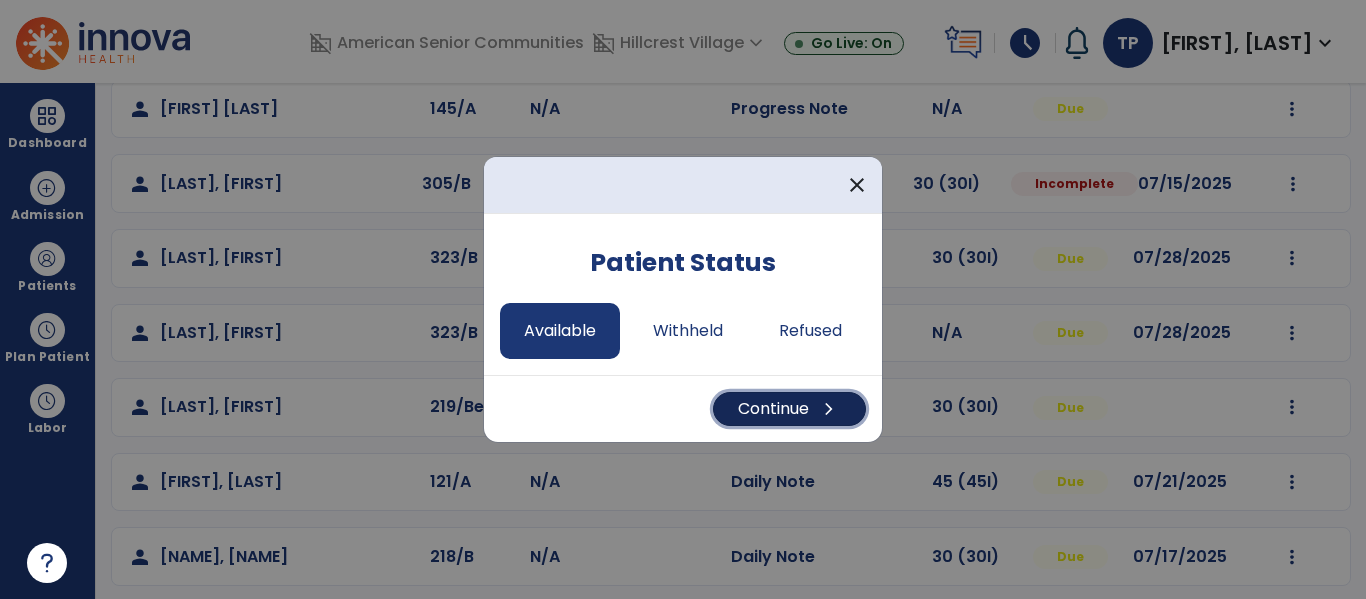 click on "Continue   chevron_right" at bounding box center (789, 409) 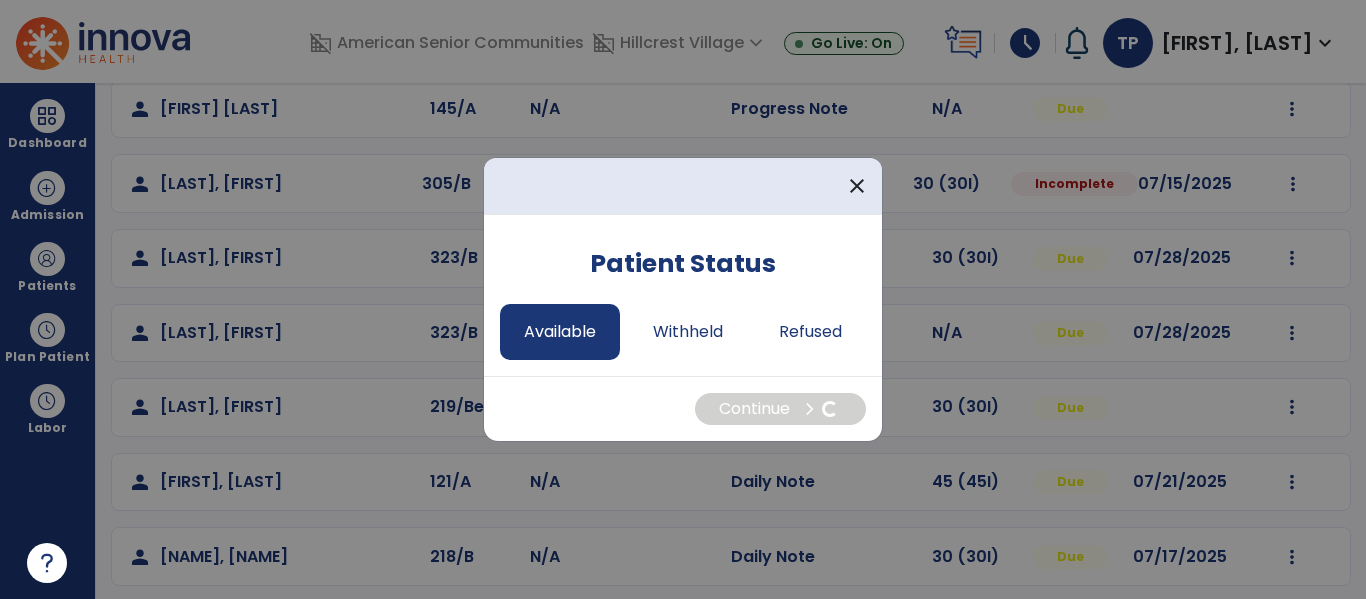 select on "*" 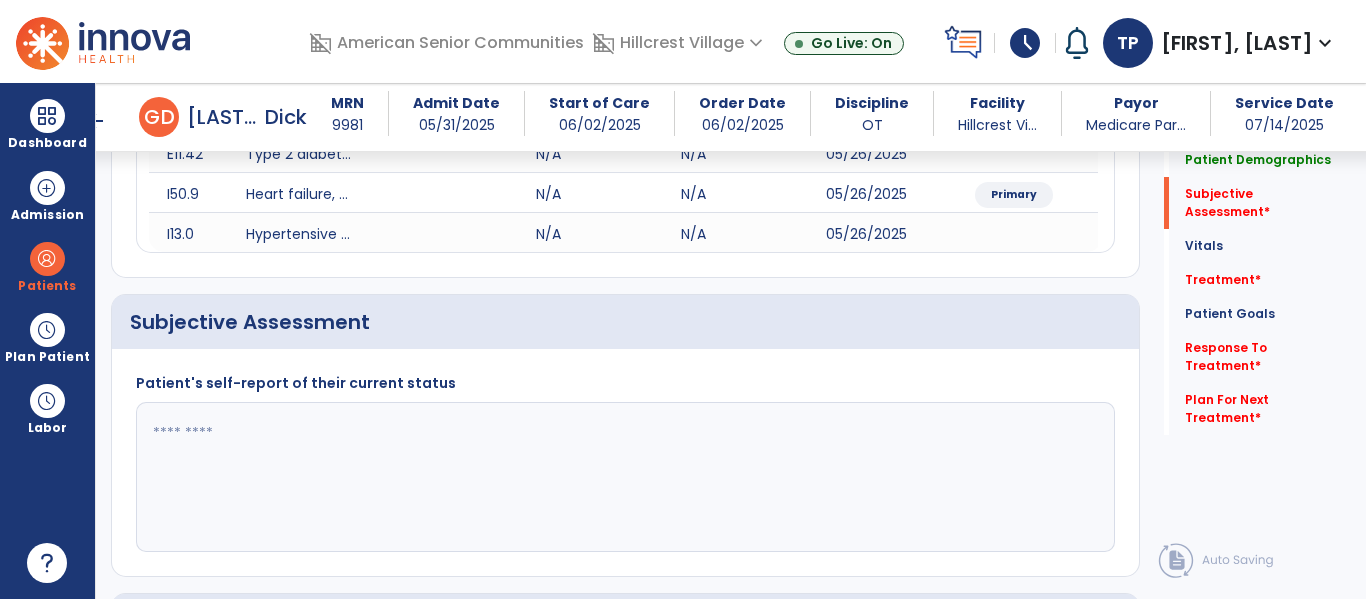scroll, scrollTop: 356, scrollLeft: 0, axis: vertical 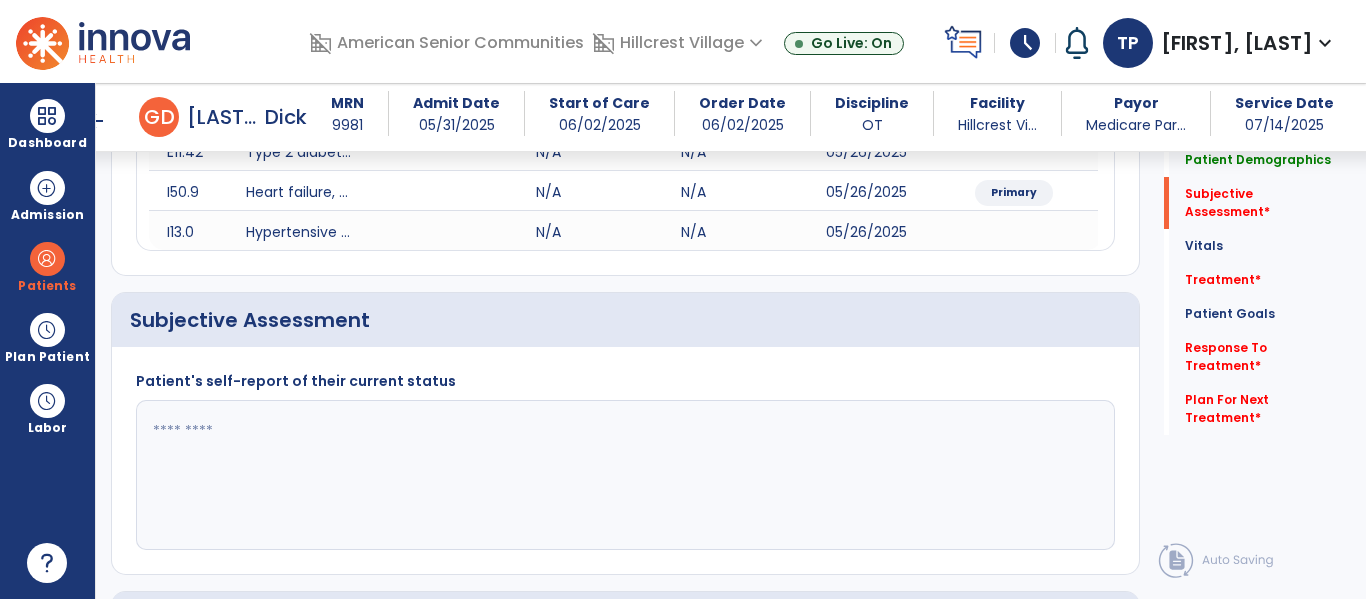 click 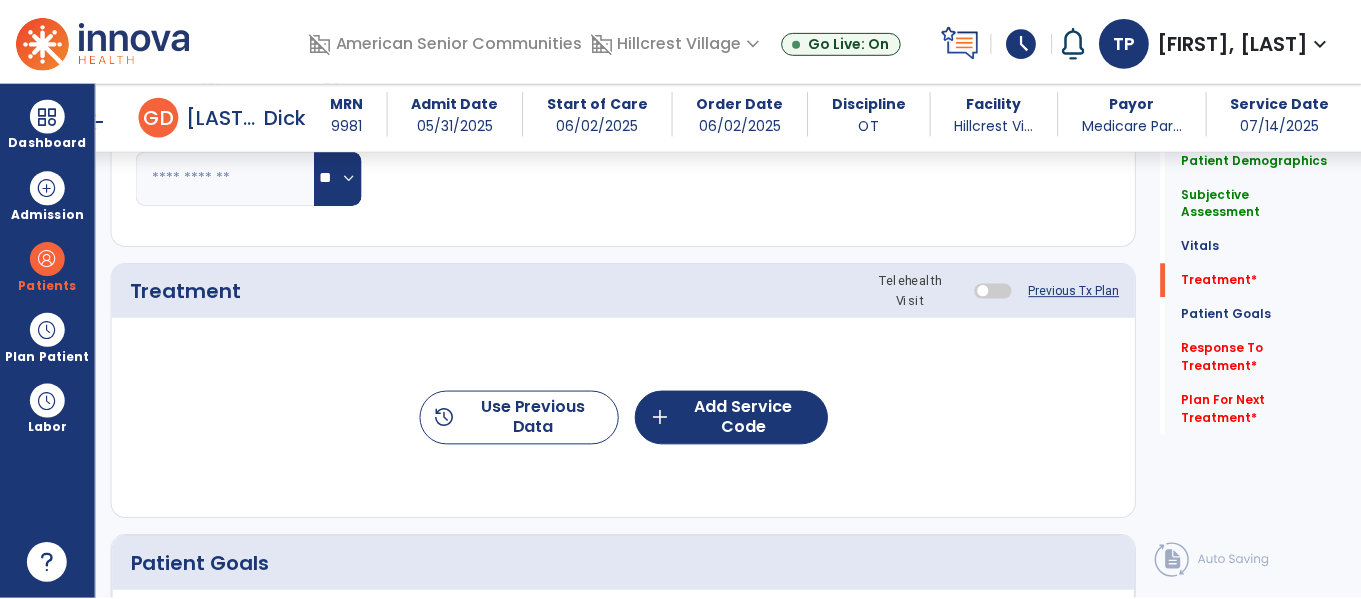scroll, scrollTop: 1102, scrollLeft: 0, axis: vertical 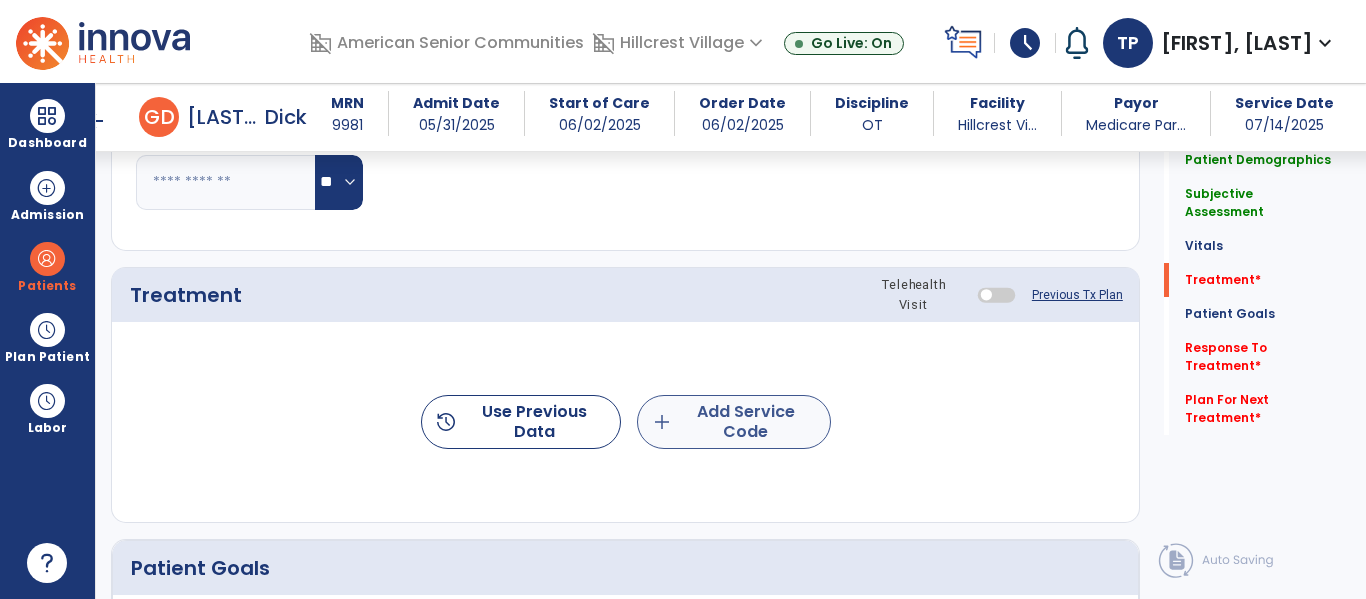 type on "**********" 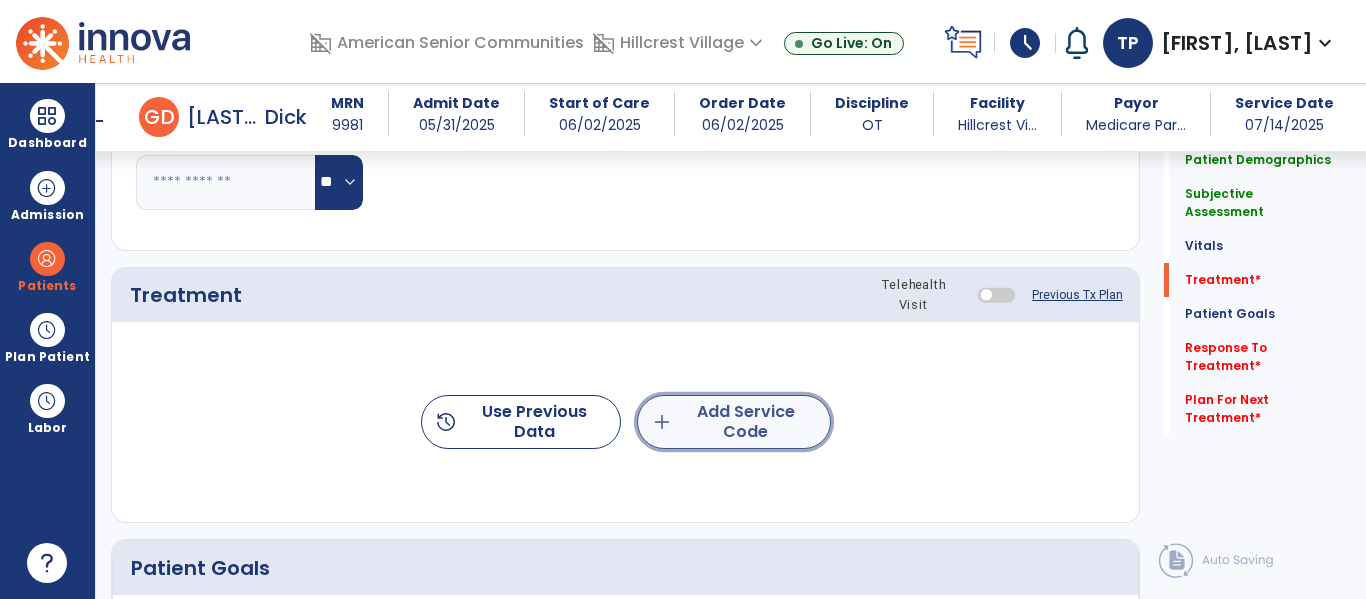 click on "add  Add Service Code" 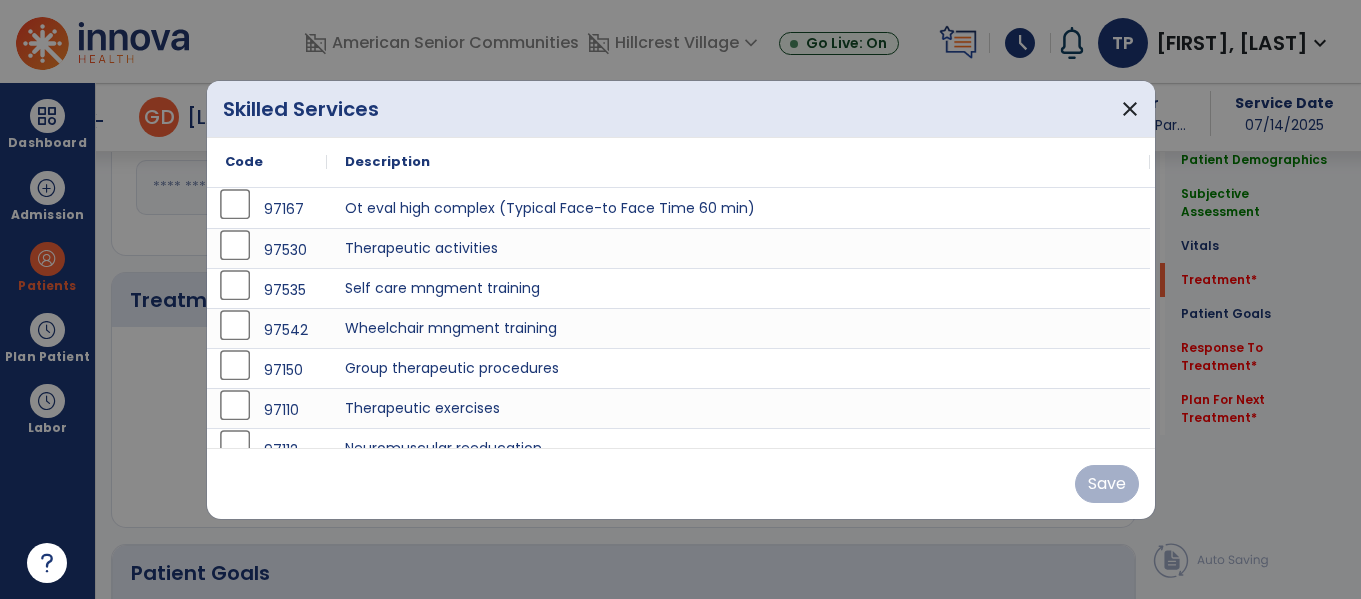 scroll, scrollTop: 1102, scrollLeft: 0, axis: vertical 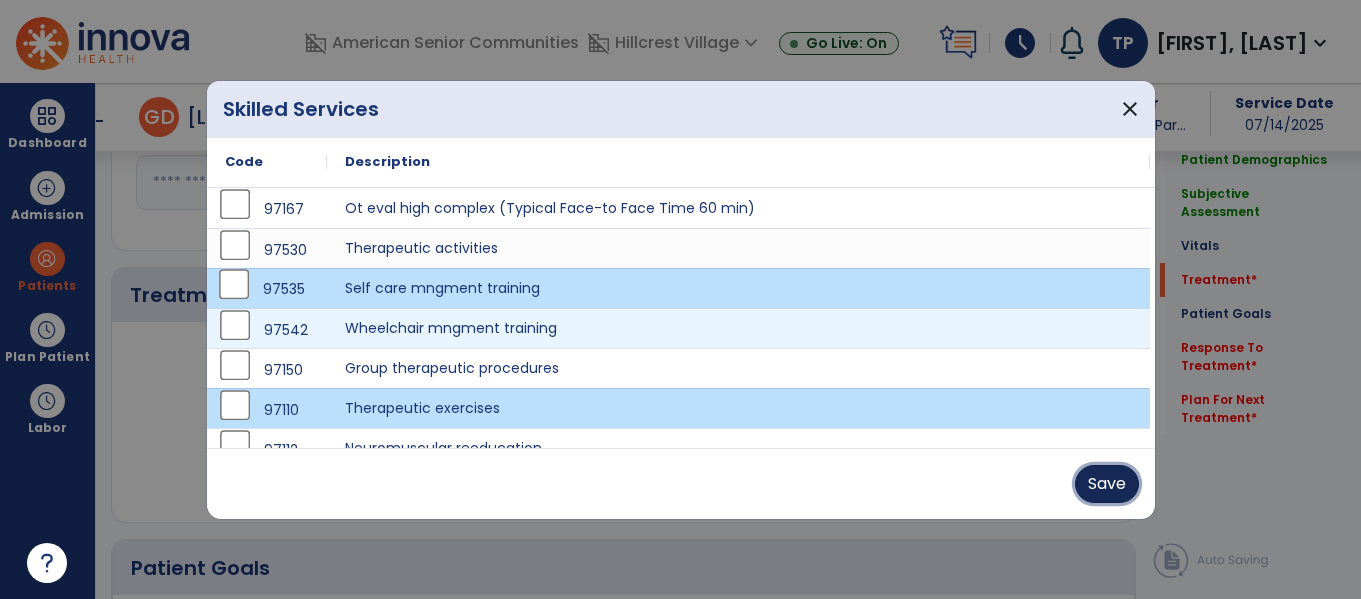 click on "Save" at bounding box center [1107, 484] 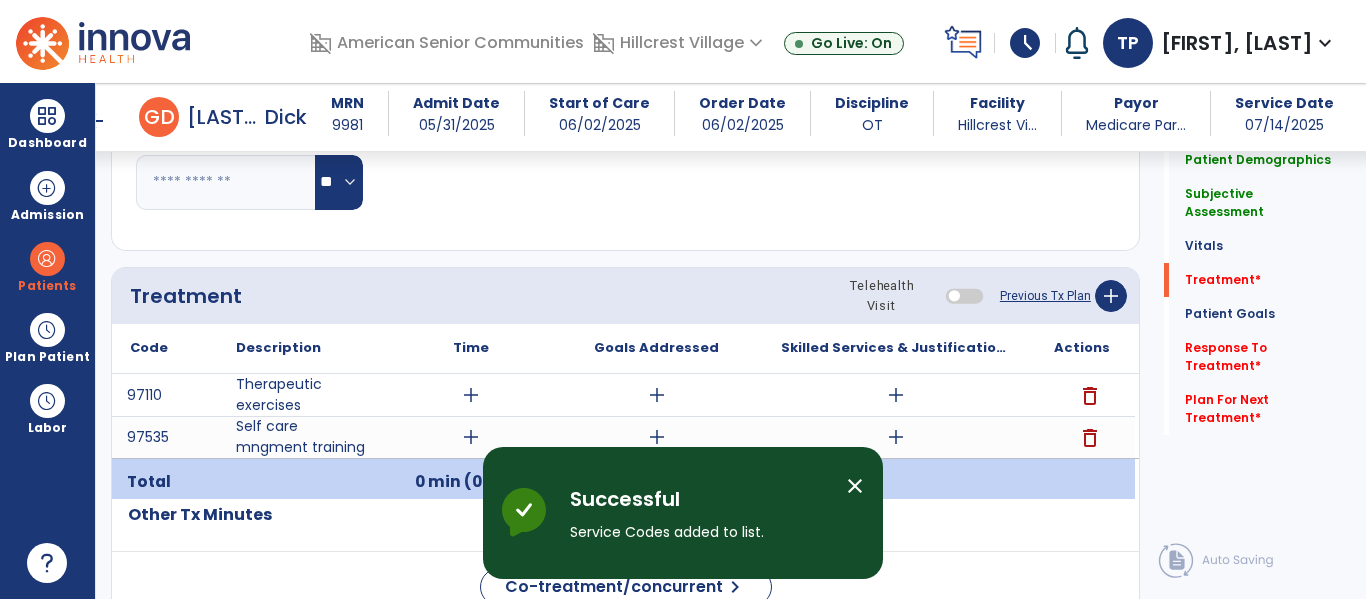 click on "add" at bounding box center (471, 437) 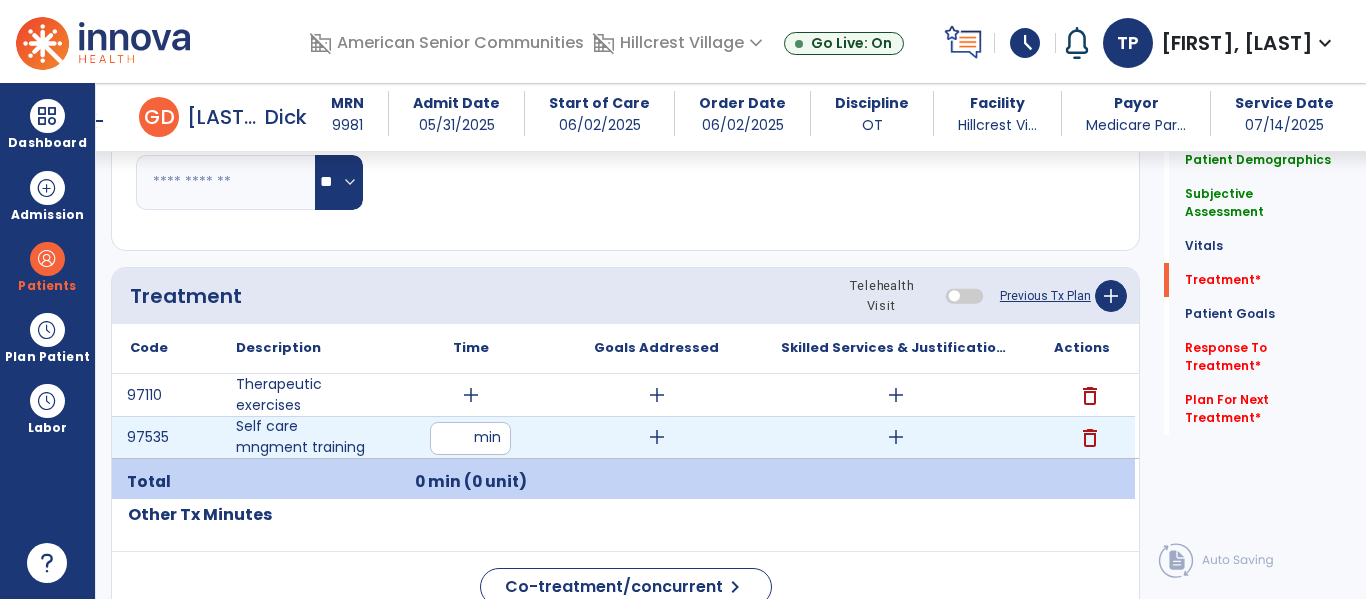 type on "**" 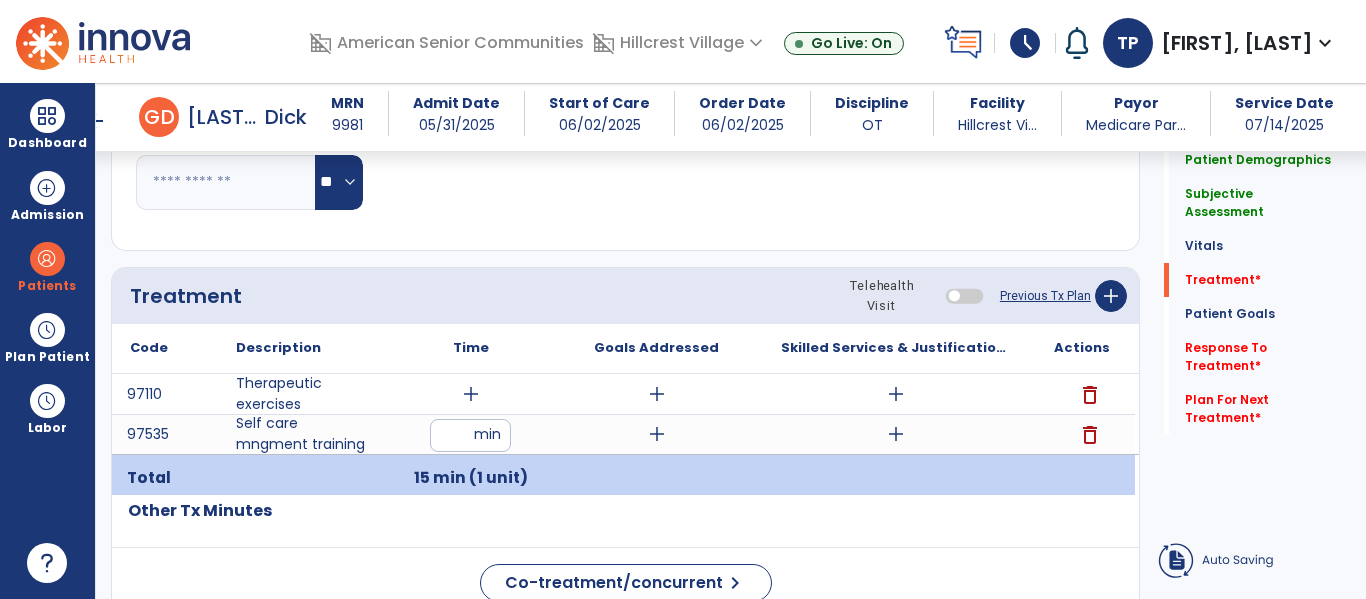 click on "add" at bounding box center [471, 394] 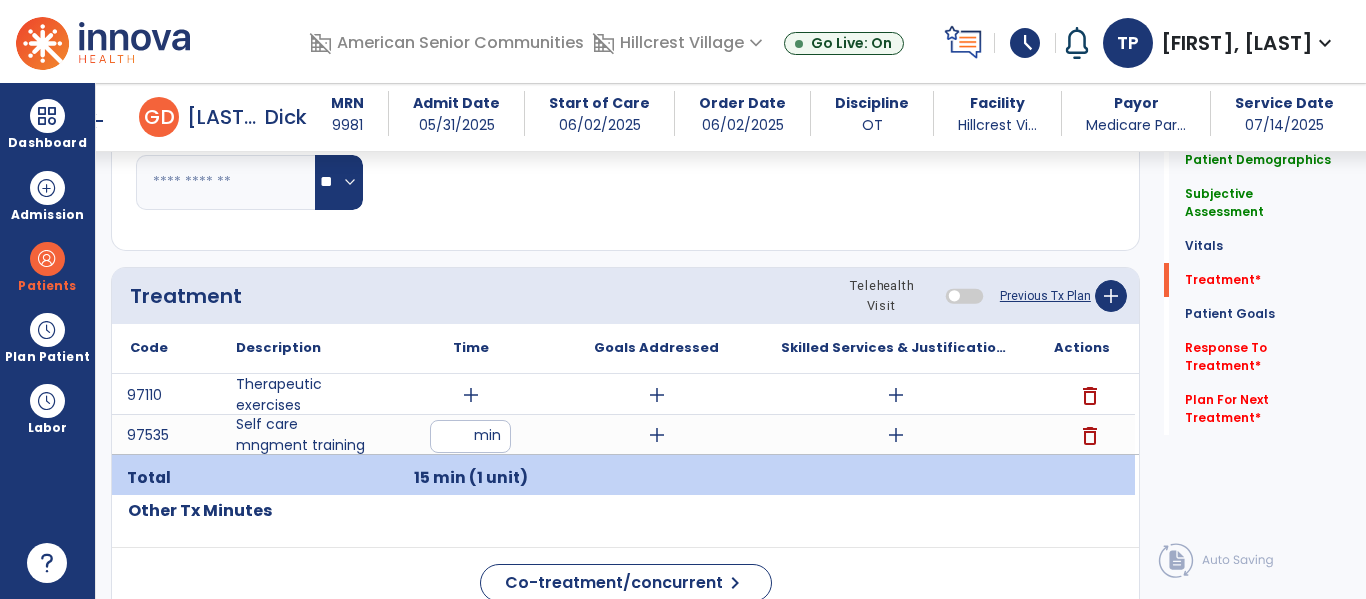 click on "add" at bounding box center [471, 395] 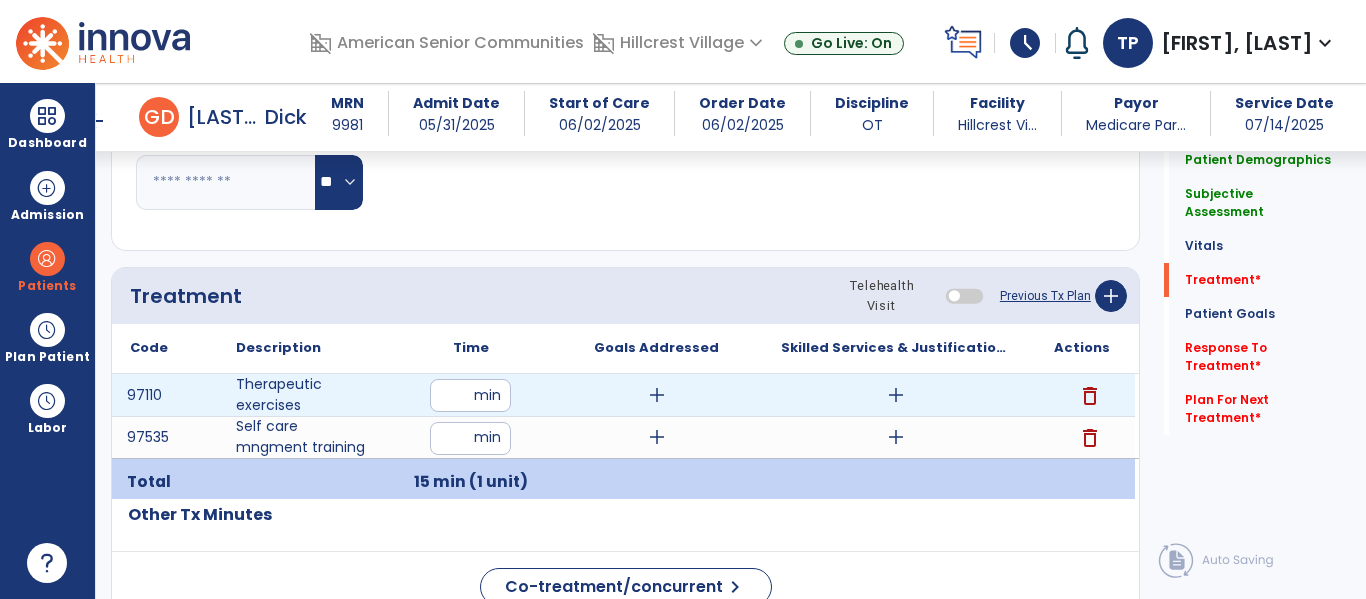 type on "**" 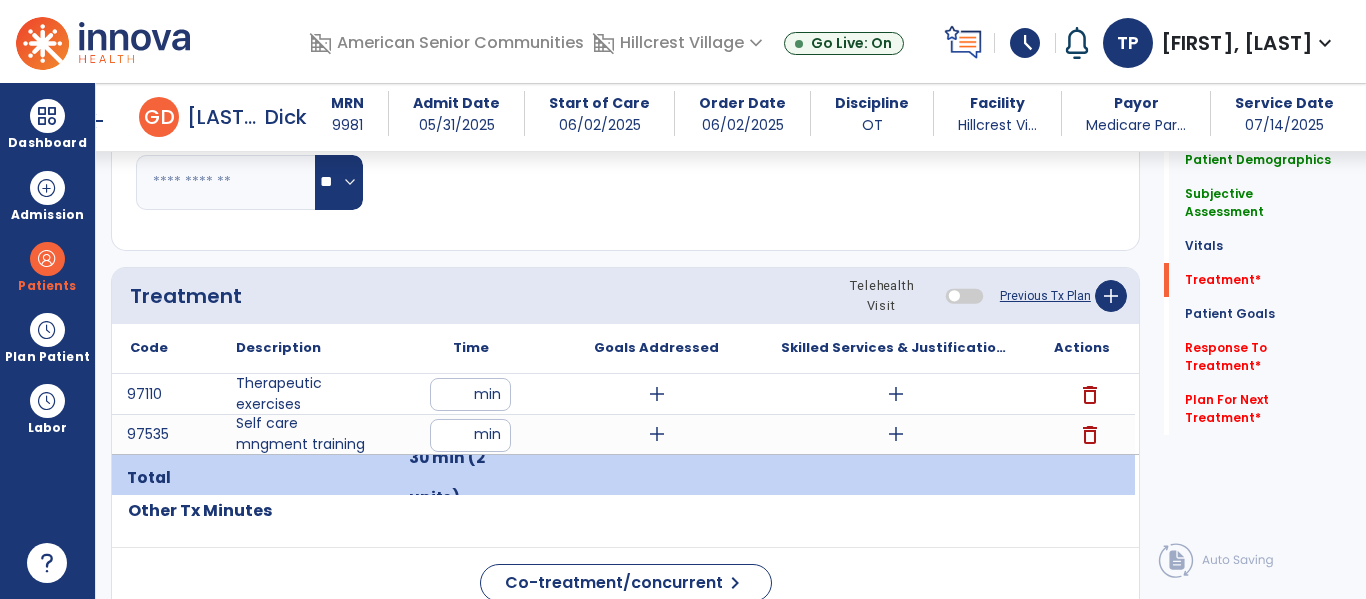 click on "add" at bounding box center (657, 434) 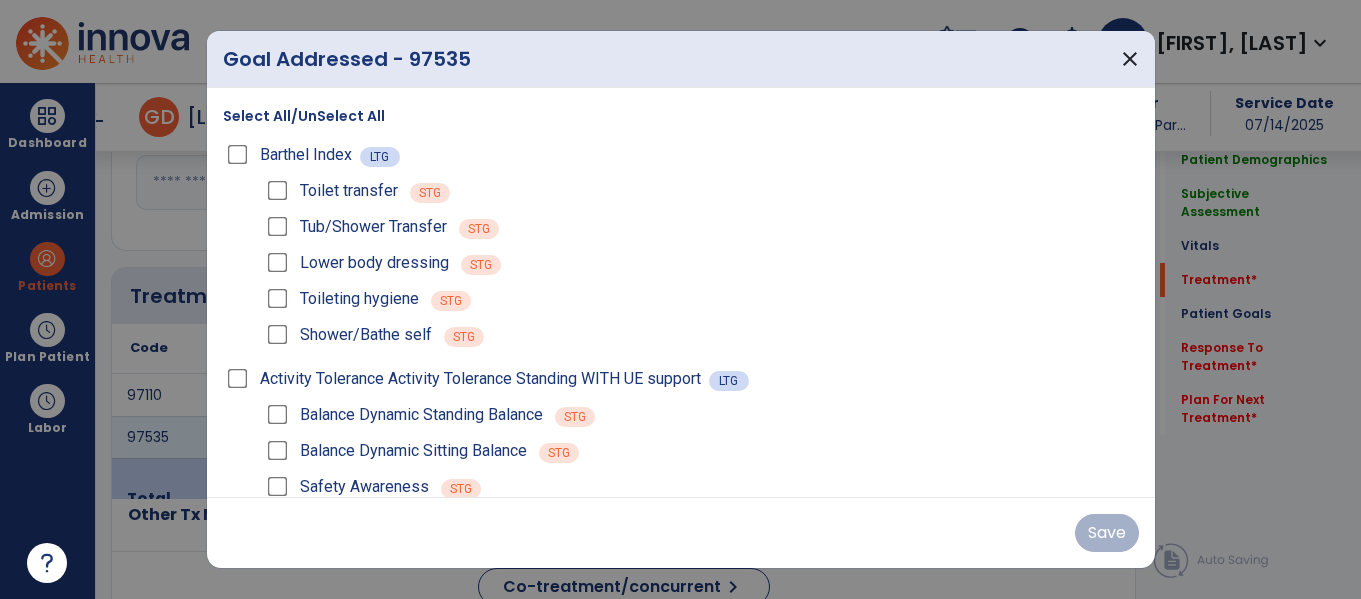 scroll, scrollTop: 1102, scrollLeft: 0, axis: vertical 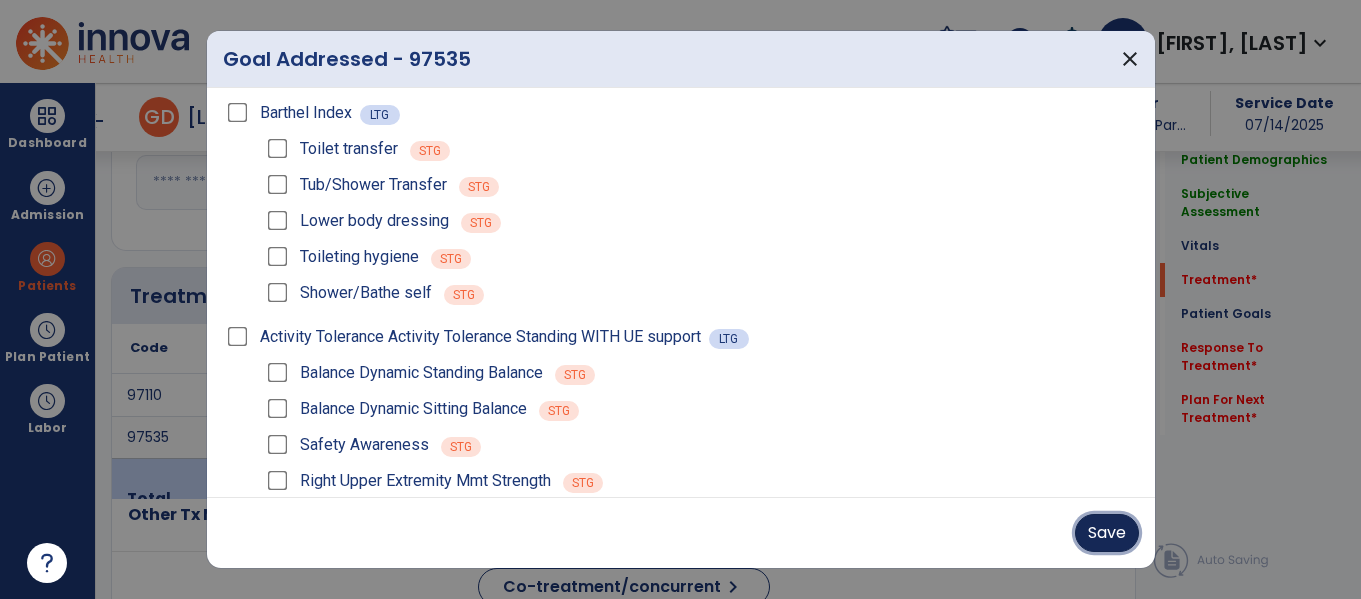 click on "Save" at bounding box center (1107, 533) 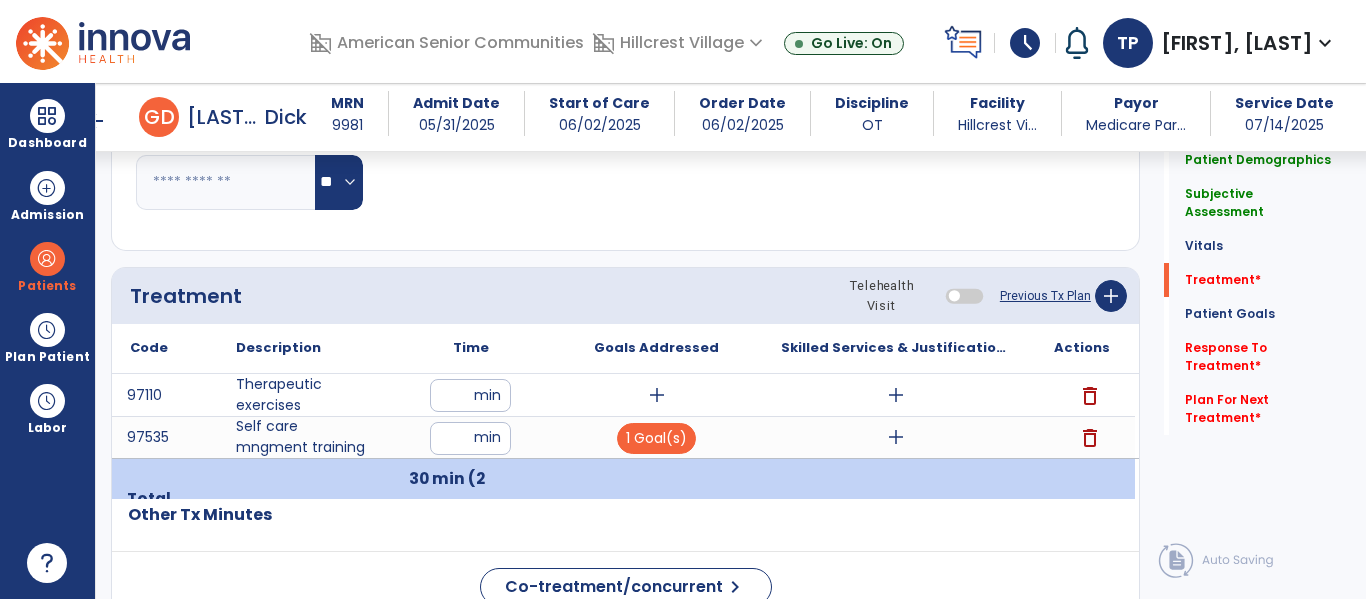 click on "add" at bounding box center [896, 437] 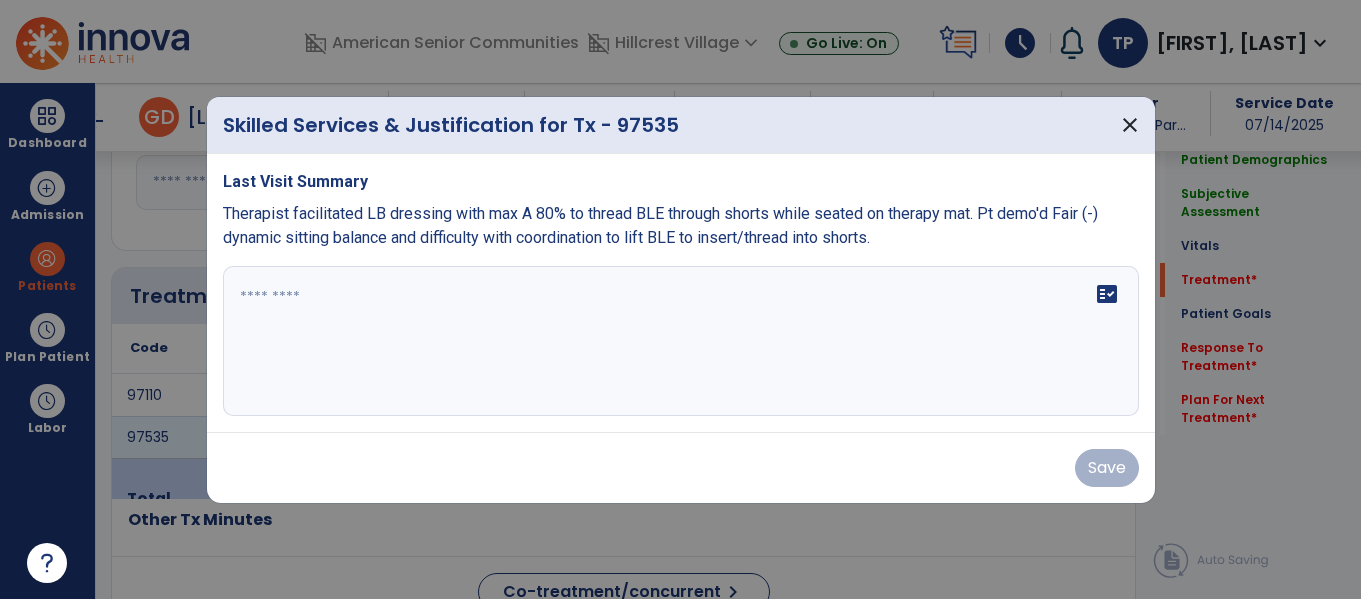 scroll, scrollTop: 1102, scrollLeft: 0, axis: vertical 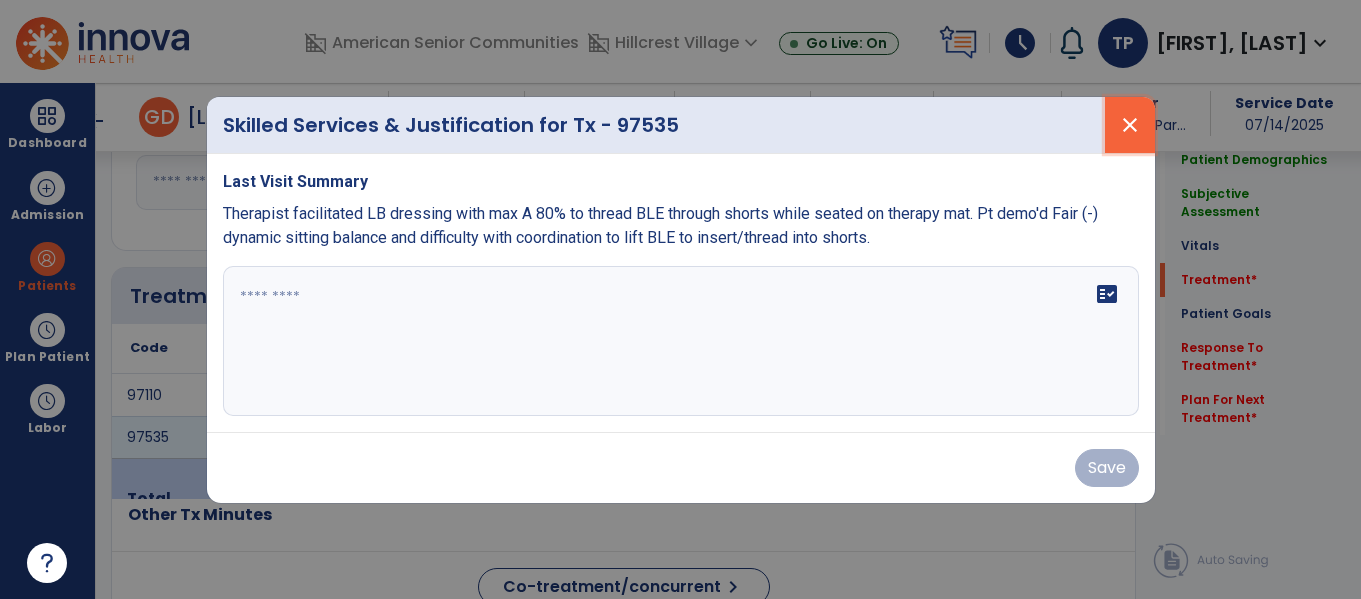 click on "close" at bounding box center (1130, 125) 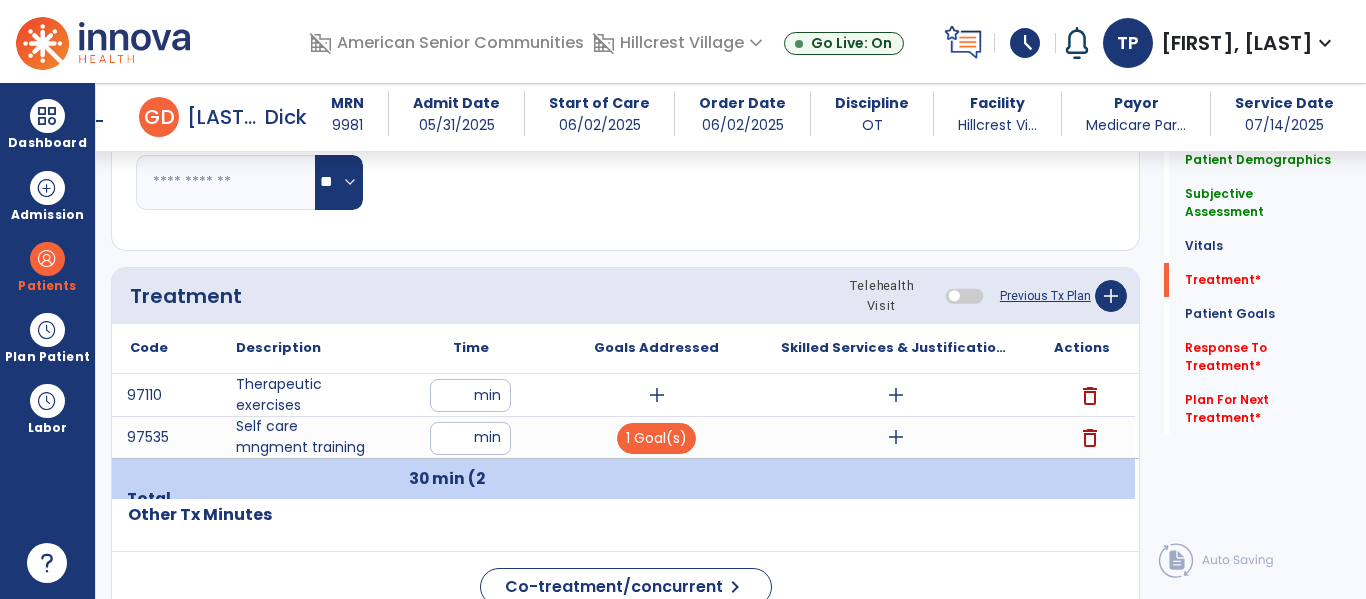 click on "add" at bounding box center [896, 437] 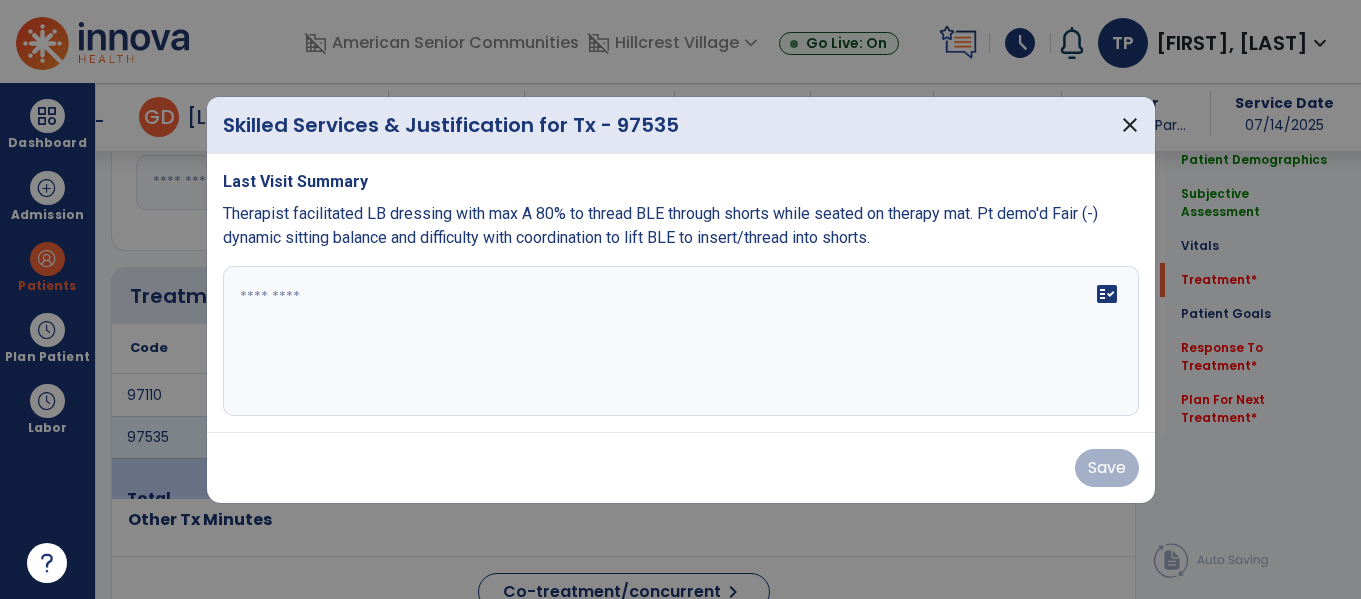 scroll, scrollTop: 1102, scrollLeft: 0, axis: vertical 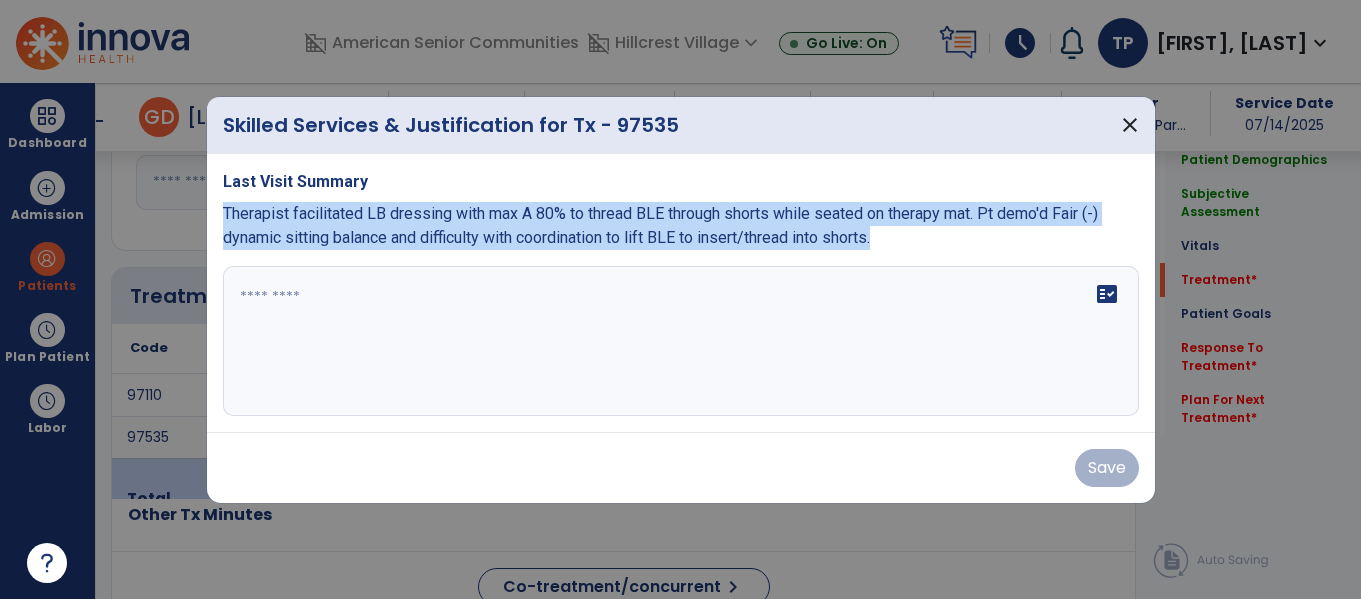 copy on "Therapist facilitated LB dressing with max A 80% to thread BLE through shorts while seated on therapy mat. Pt demo'd Fair (-) dynamic sitting balance and difficulty with coordination to lift BLE to insert/thread into shorts." 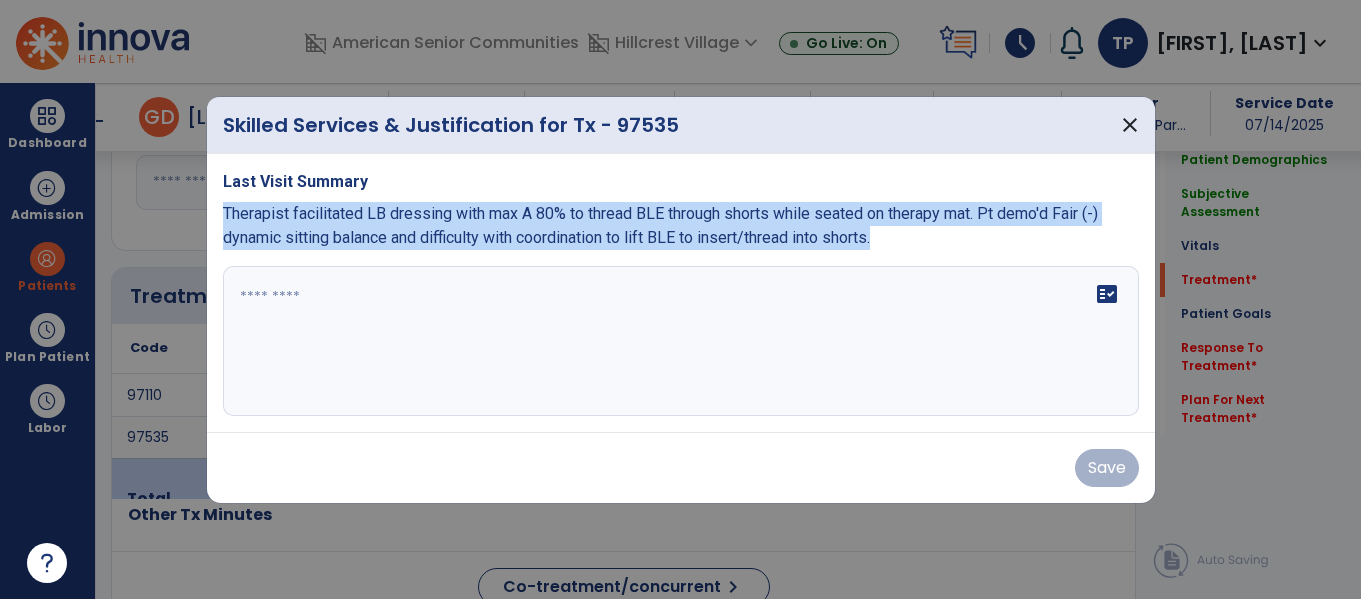 click at bounding box center (681, 341) 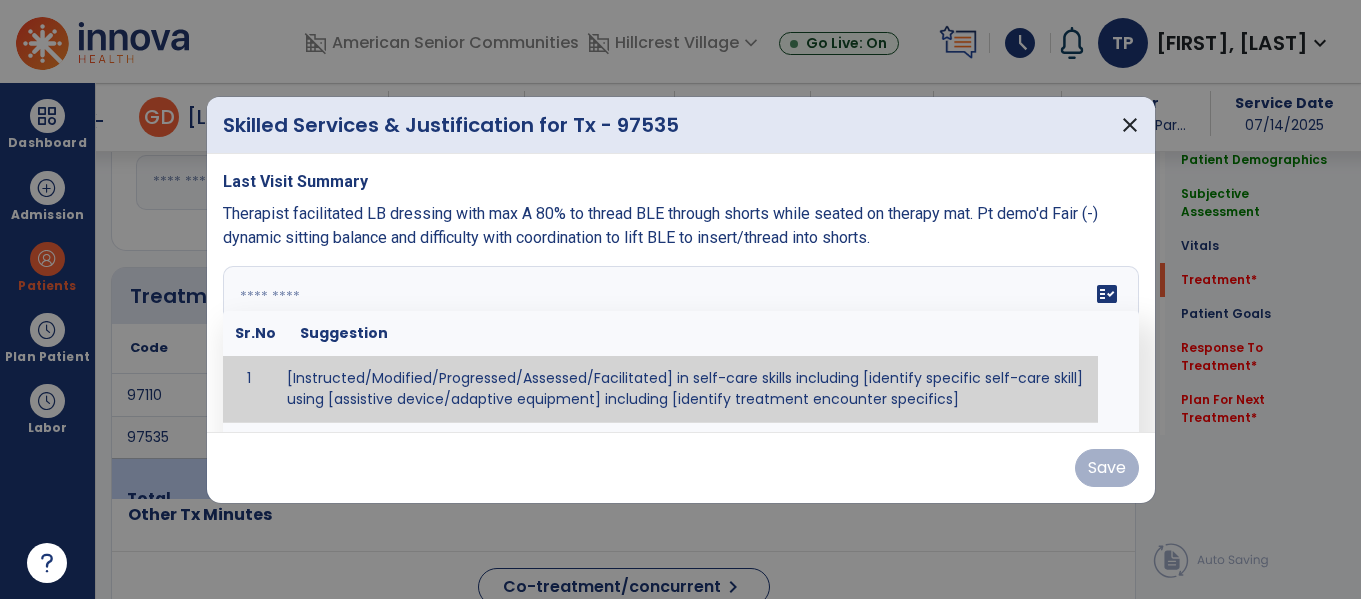 click at bounding box center [678, 341] 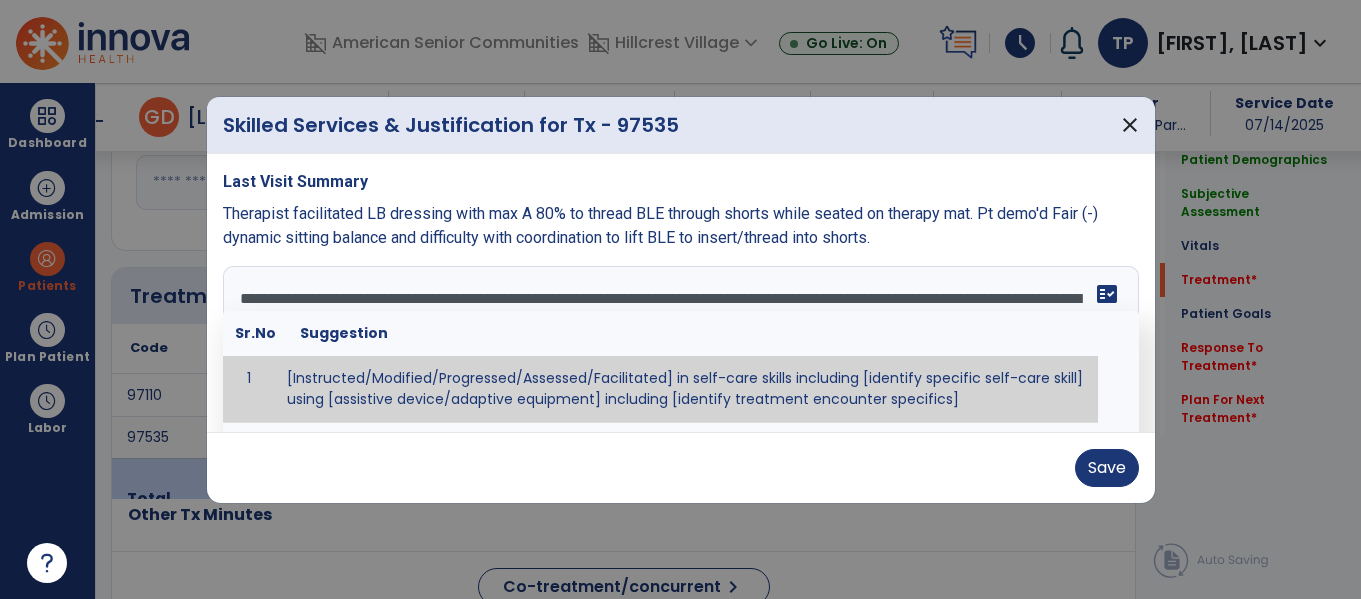 click on "fact_check" at bounding box center [1107, 294] 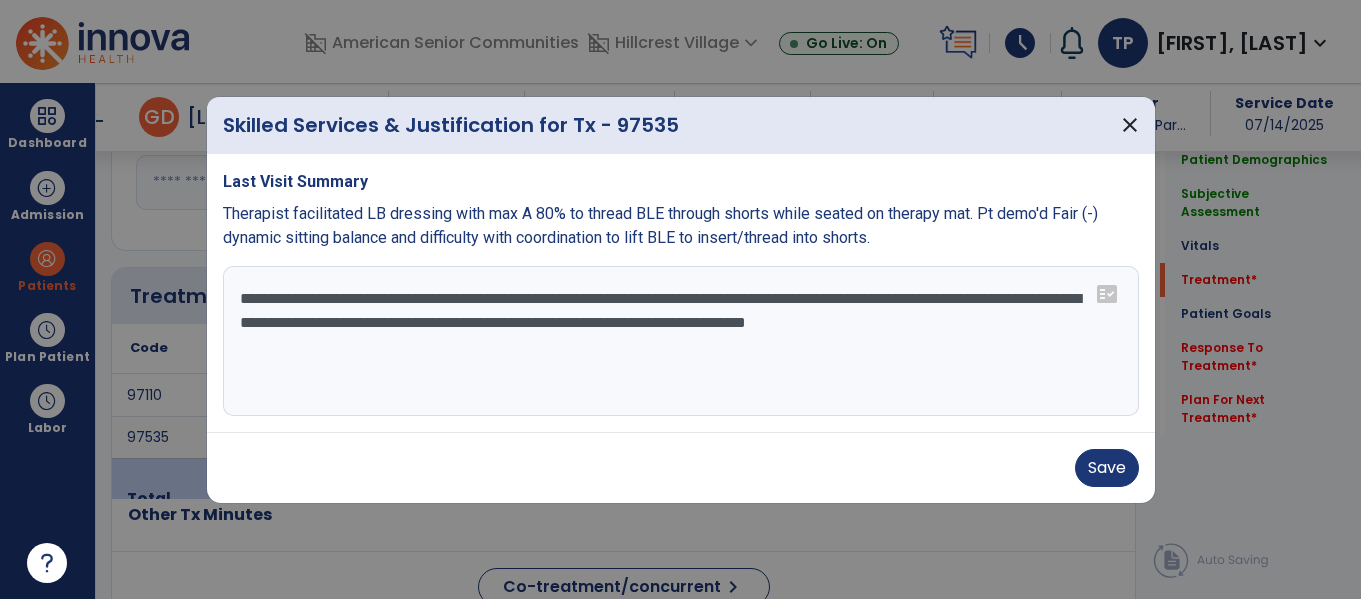 click on "**********" at bounding box center [681, 341] 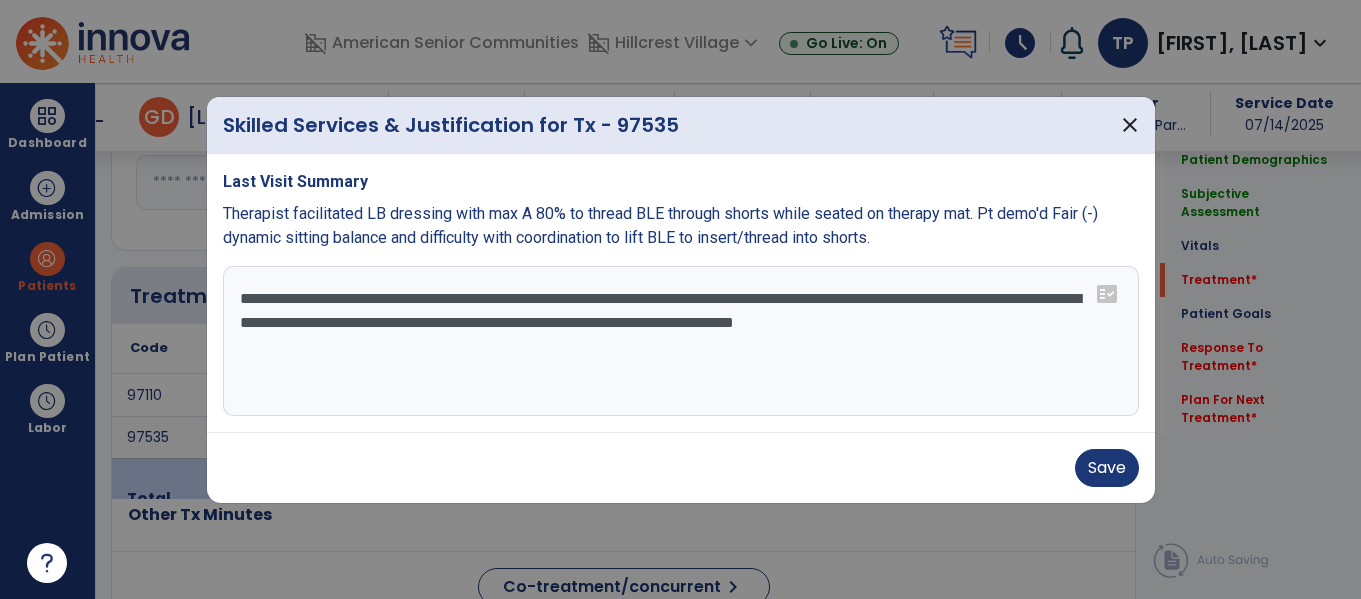 click on "**********" at bounding box center (681, 341) 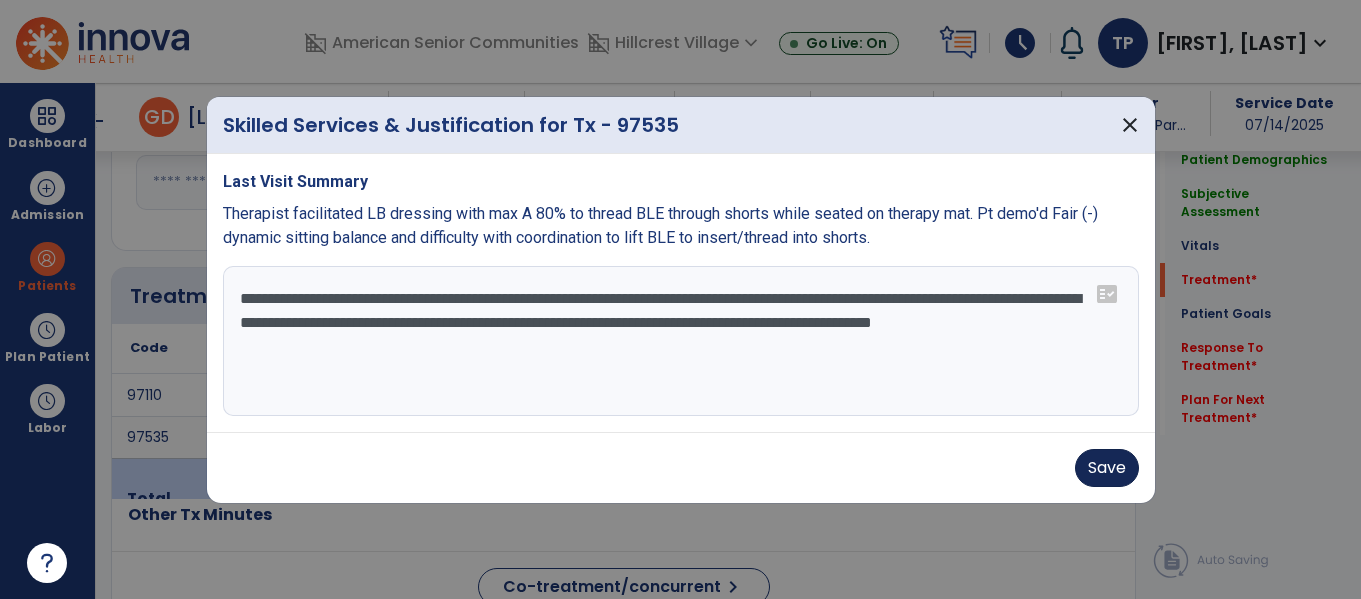 type on "**********" 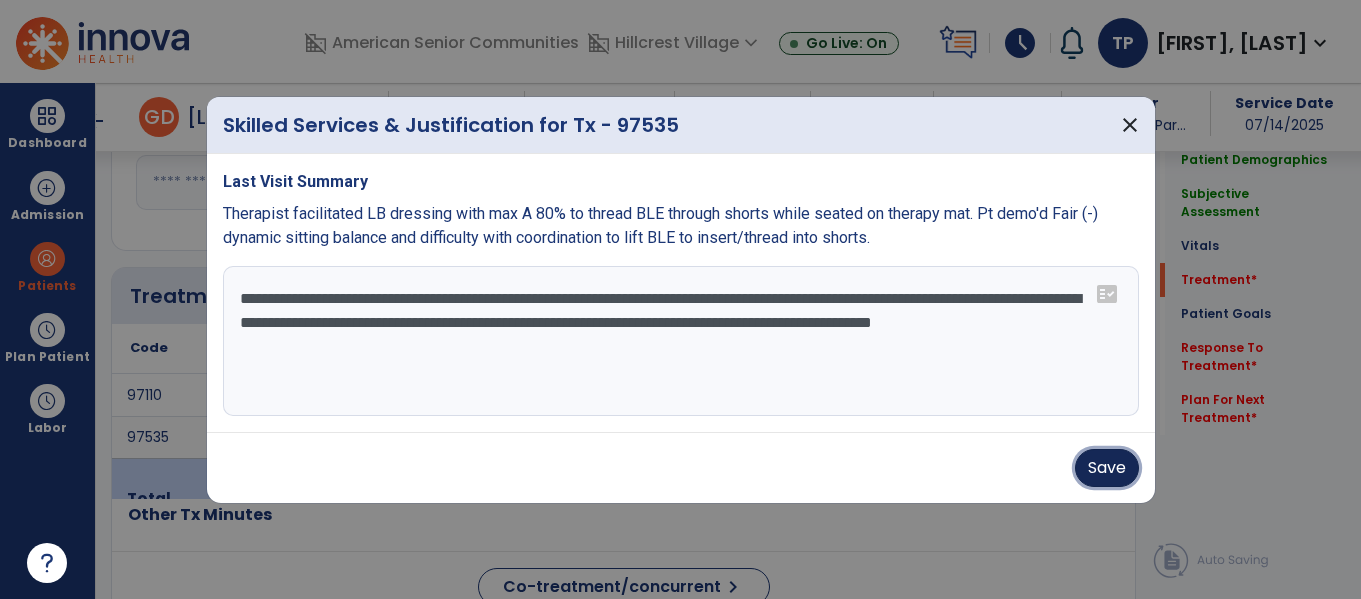 click on "Save" at bounding box center (1107, 468) 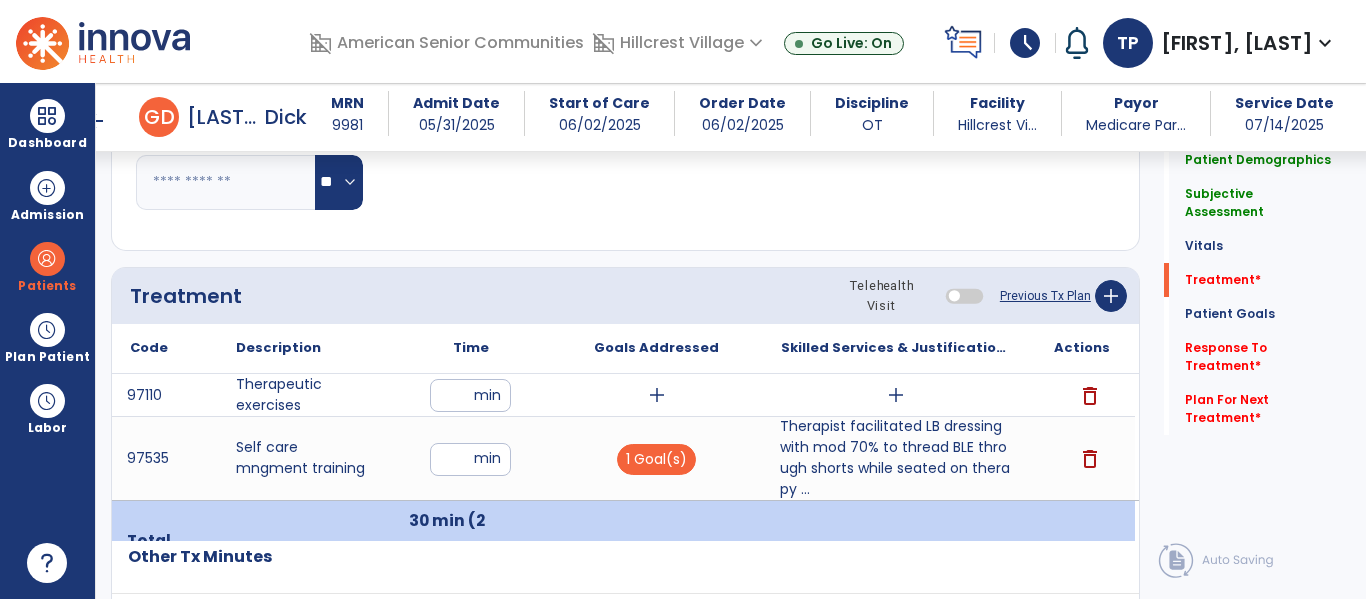 click on "add" at bounding box center (657, 395) 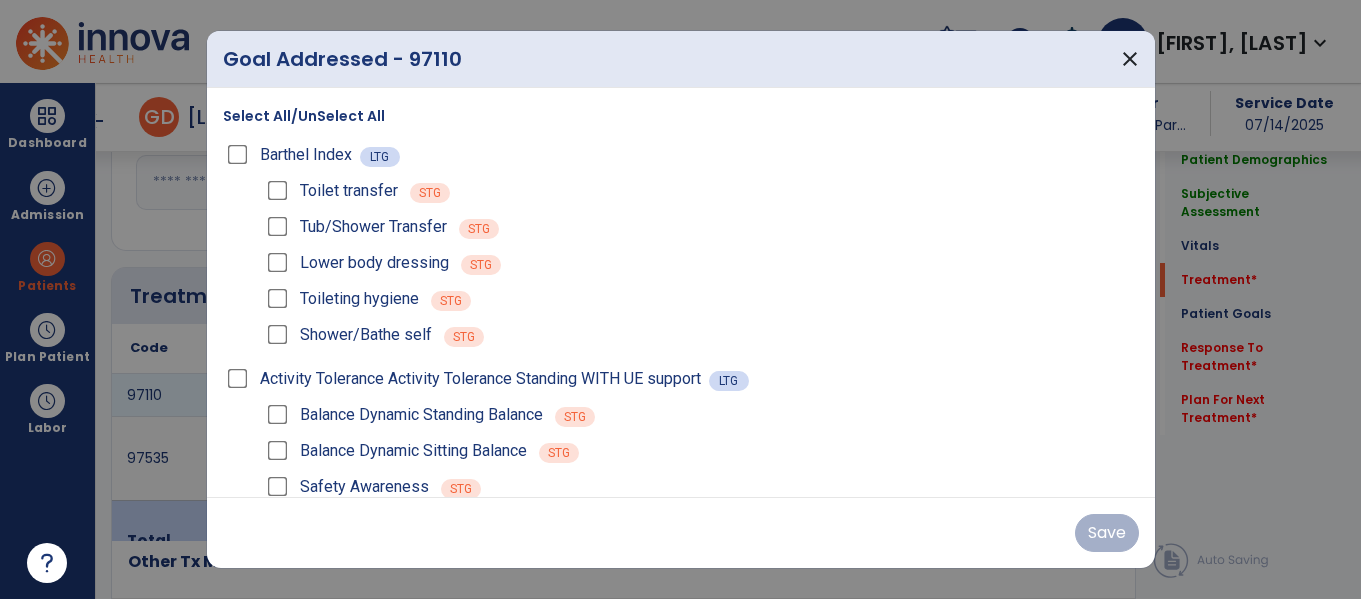 scroll, scrollTop: 1102, scrollLeft: 0, axis: vertical 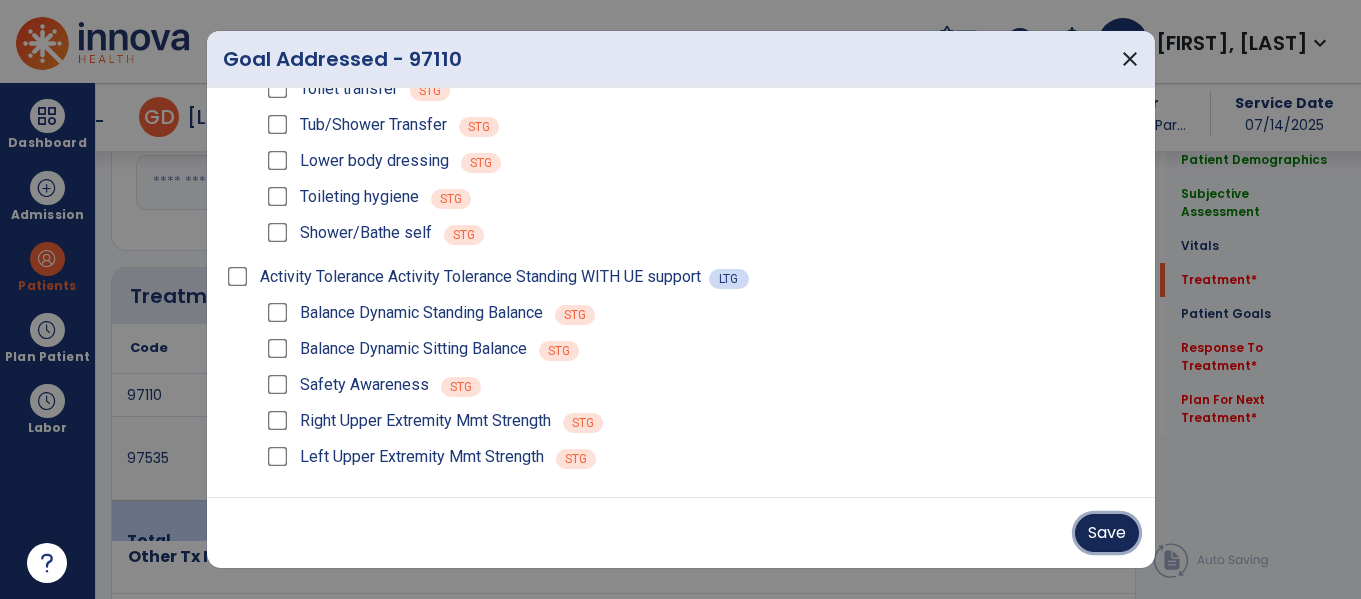 click on "Save" at bounding box center [1107, 533] 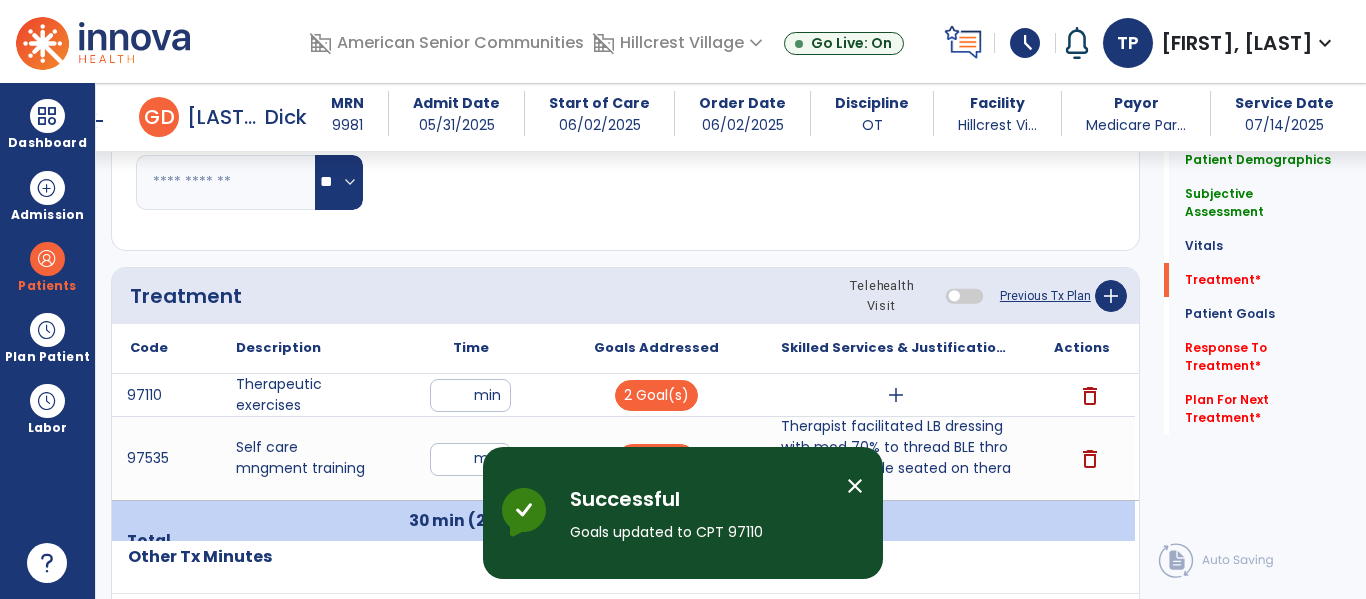 click on "add" at bounding box center [896, 395] 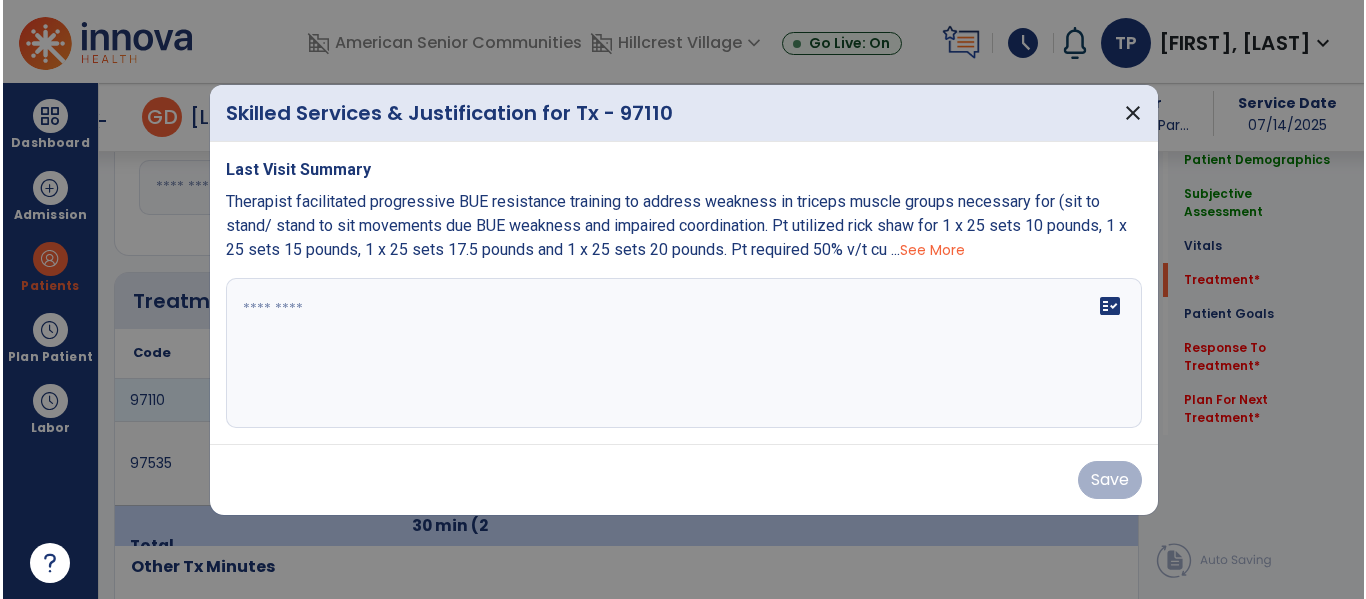 scroll, scrollTop: 1102, scrollLeft: 0, axis: vertical 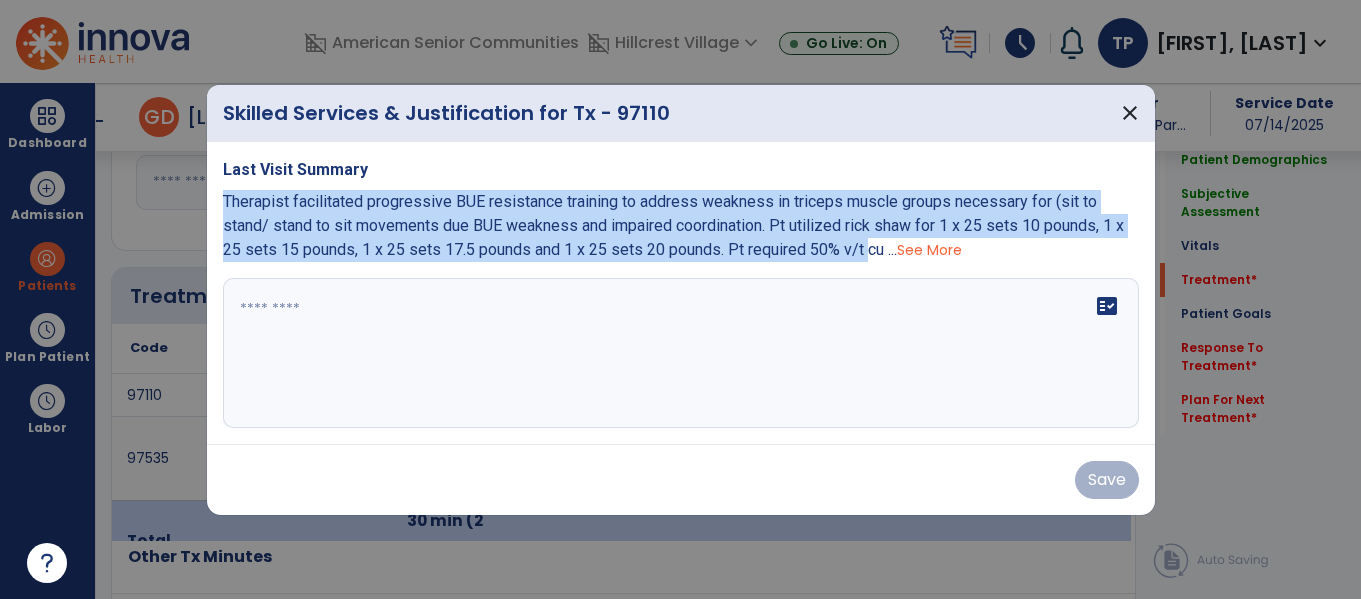 click on "See More" at bounding box center (929, 250) 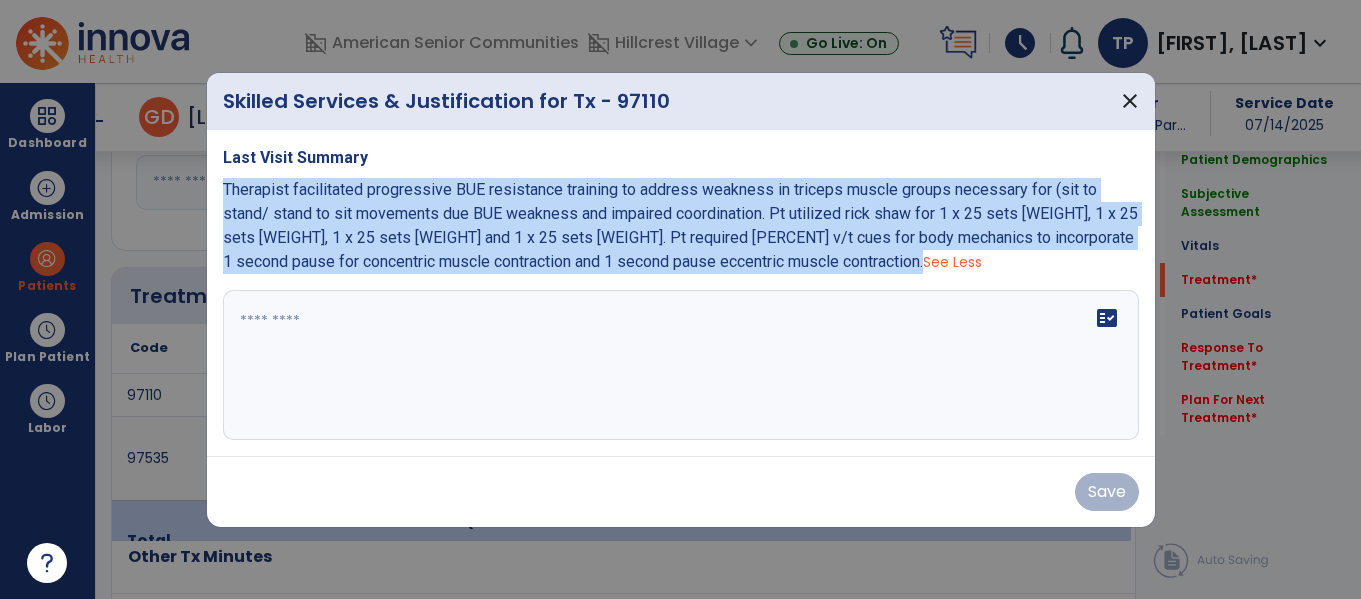 copy on "Therapist facilitated progressive BUE resistance training to address weakness in triceps muscle groups necessary for (sit to stand/ stand to sit movements due BUE weakness and impaired coordination. Pt utilized rick shaw for 1 x 25 sets 10 pounds, 1 x 25 sets 15 pounds, 1 x 25 sets 17.5 pounds and 1 x 25 sets 20 pounds. Pt required 50% v/t cues for body mechanics to incorporate 1 second pause for concentric muscle contraction and 1 second pause eccentric muscle contraction" 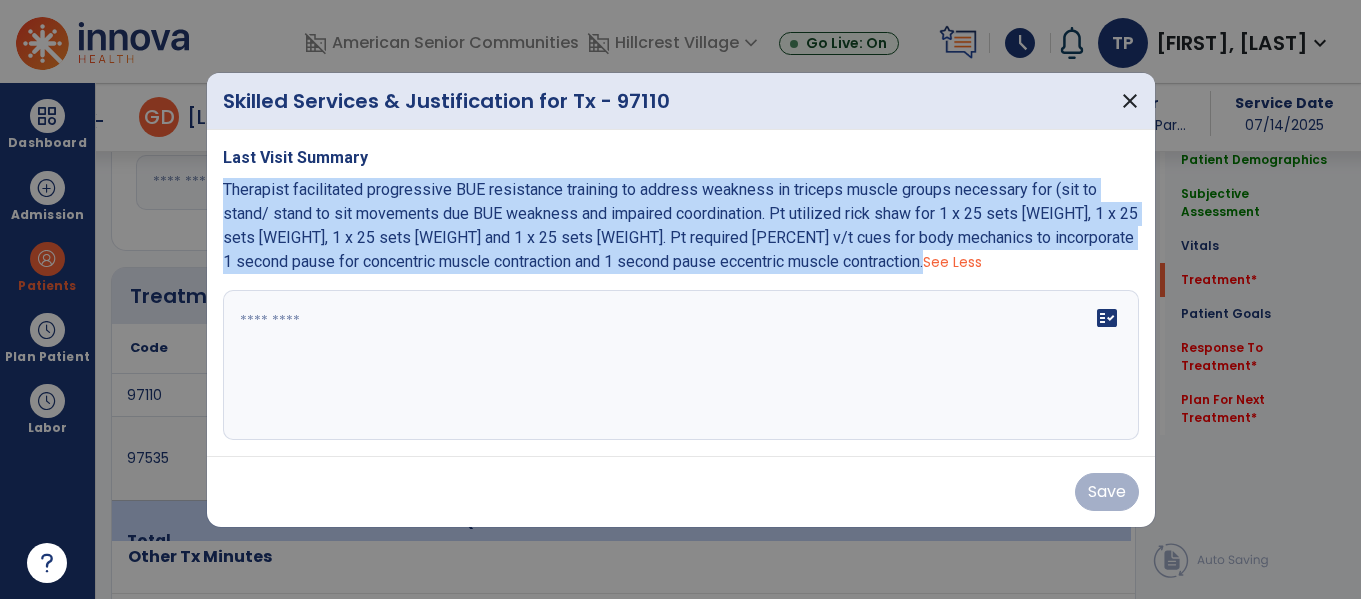 click at bounding box center (681, 365) 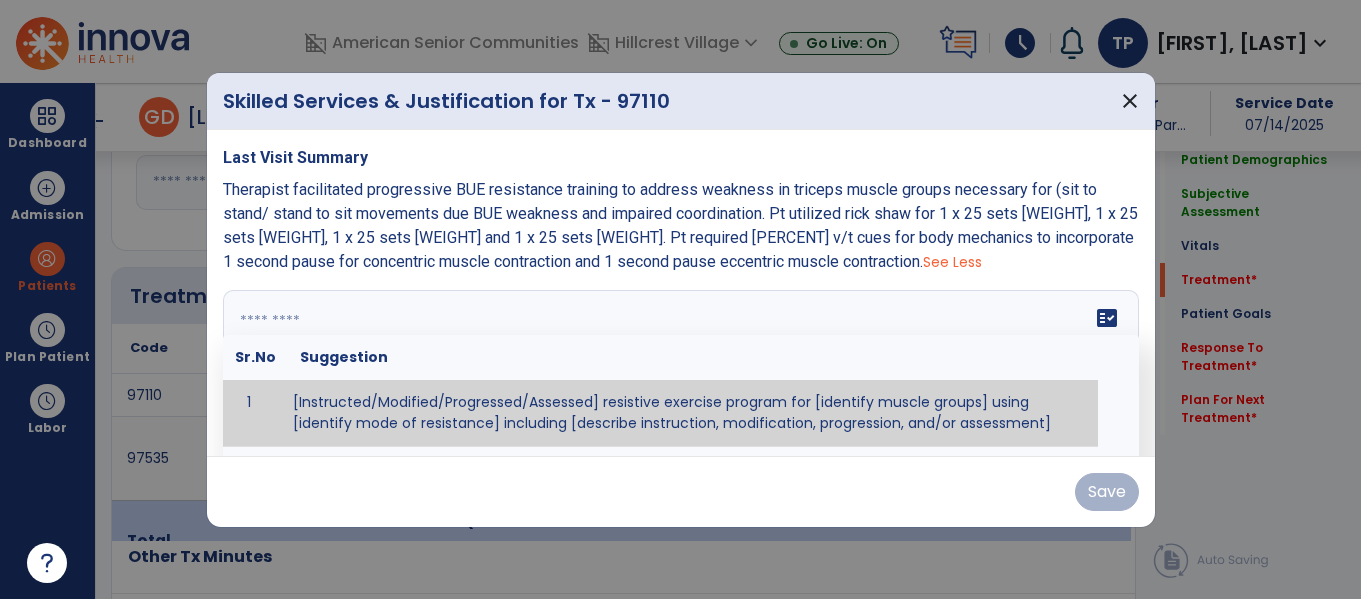 click at bounding box center (678, 365) 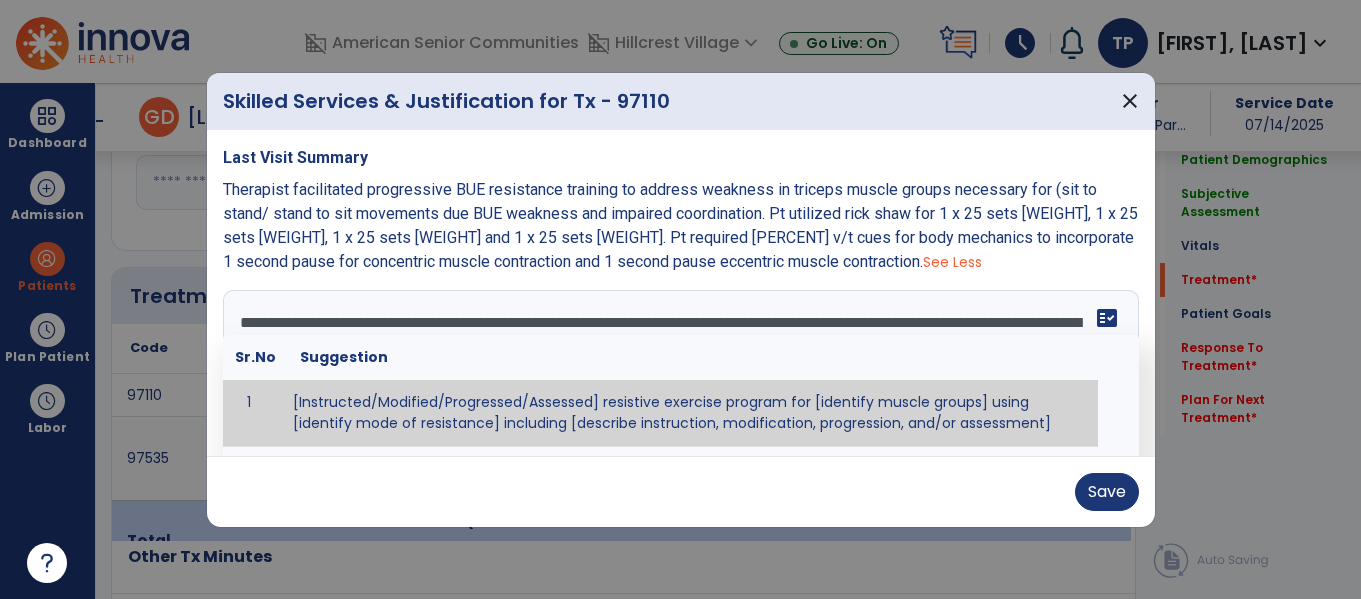 type on "**********" 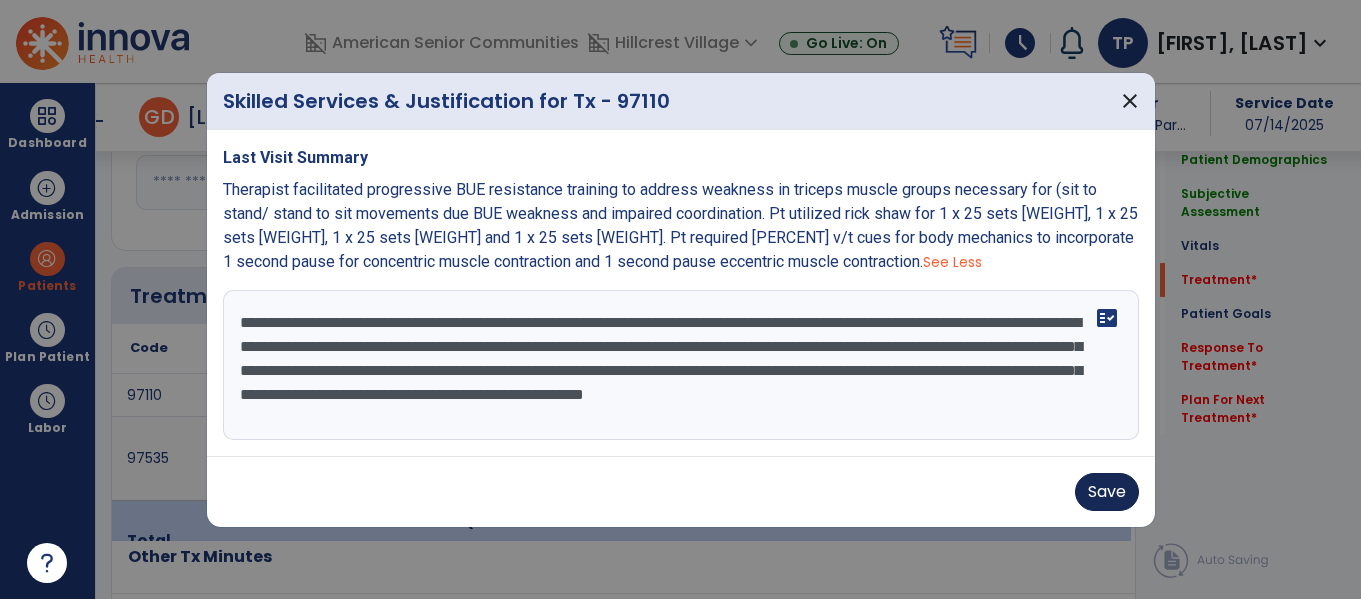 click on "Save" at bounding box center [1107, 492] 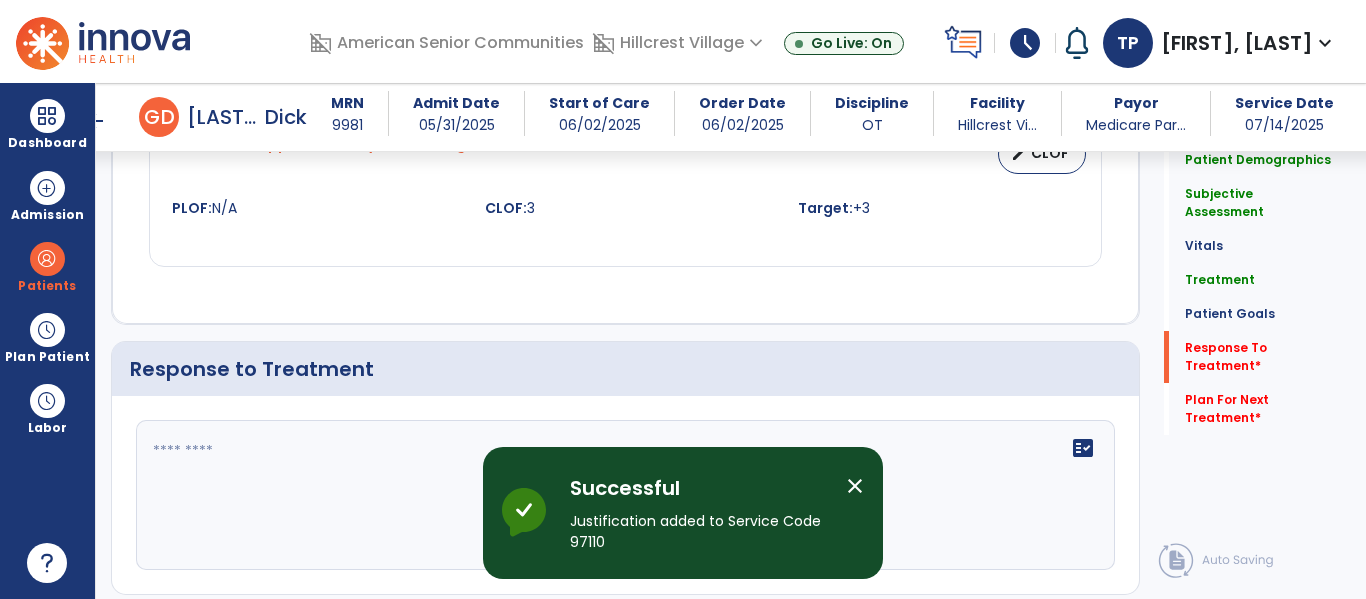 scroll, scrollTop: 3300, scrollLeft: 0, axis: vertical 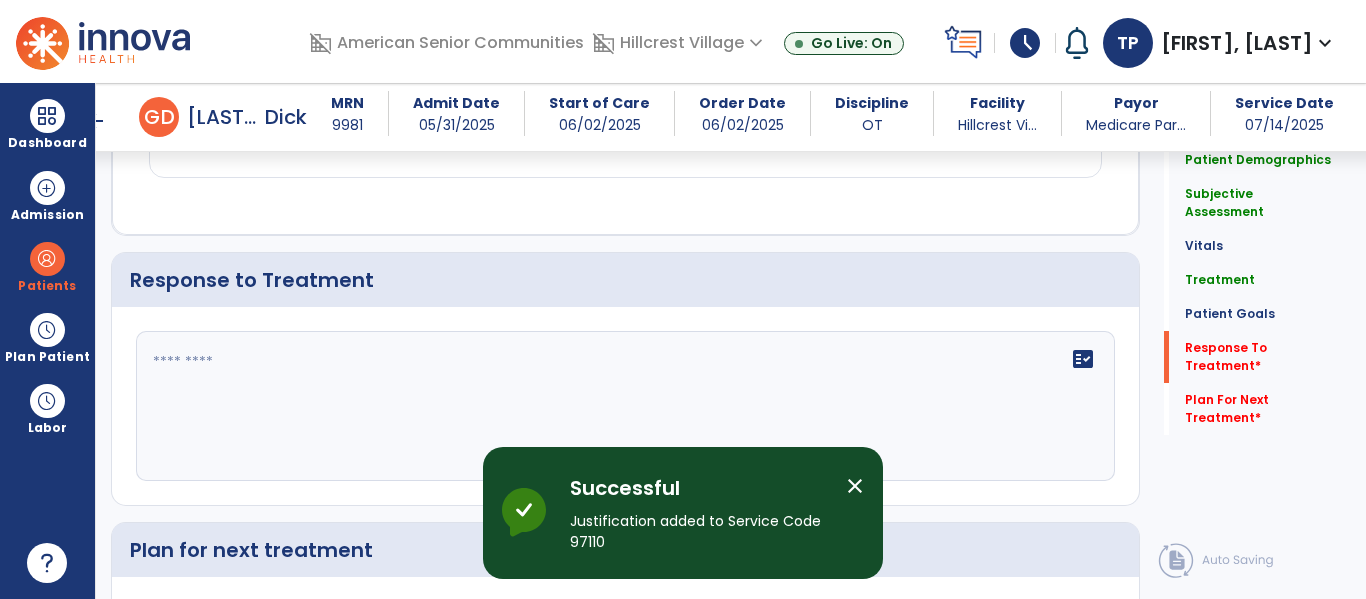 click 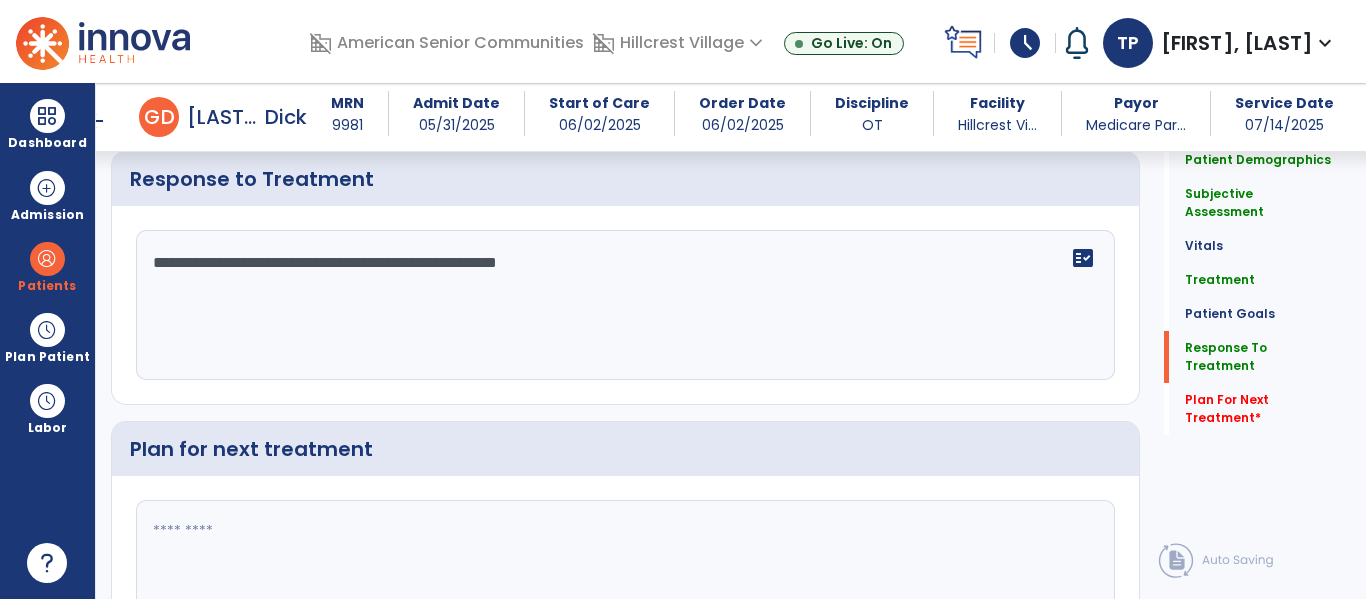 scroll, scrollTop: 3473, scrollLeft: 0, axis: vertical 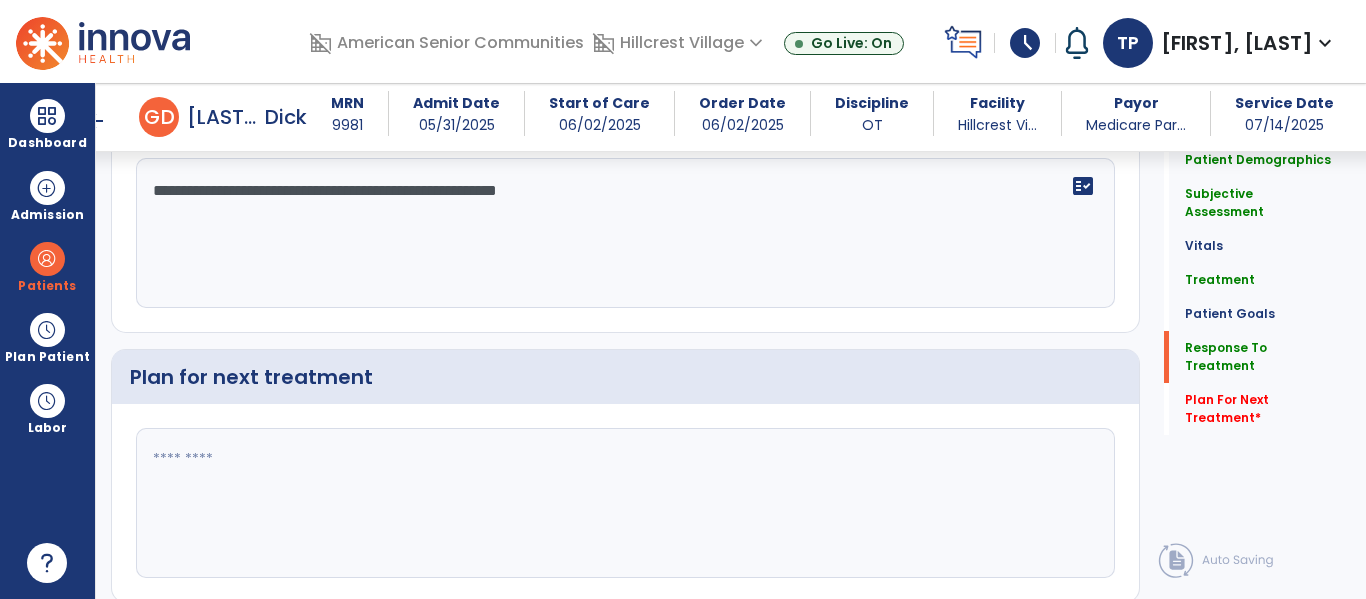 type on "**********" 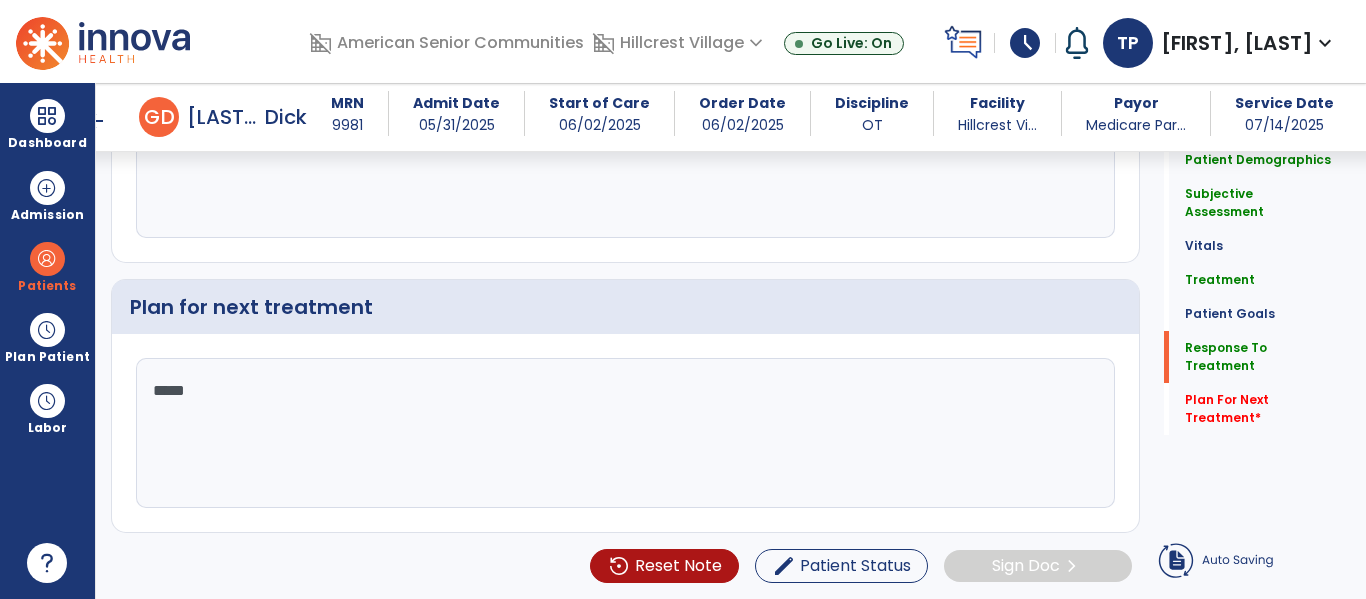 type on "******" 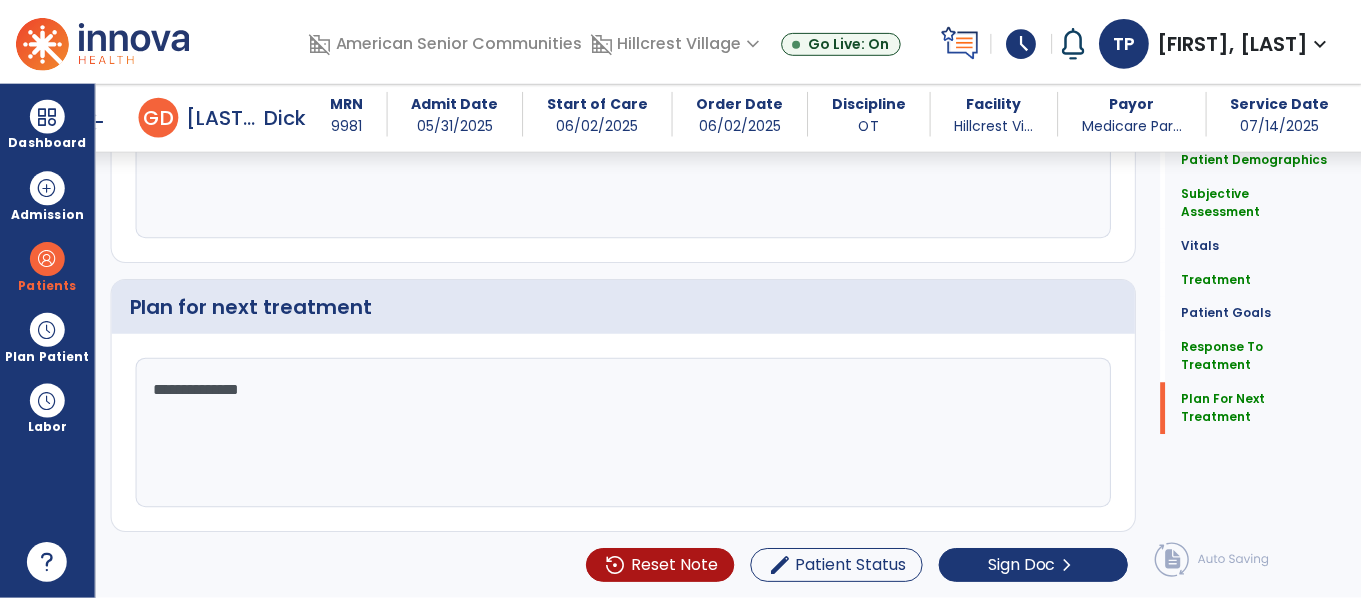 scroll, scrollTop: 3434, scrollLeft: 0, axis: vertical 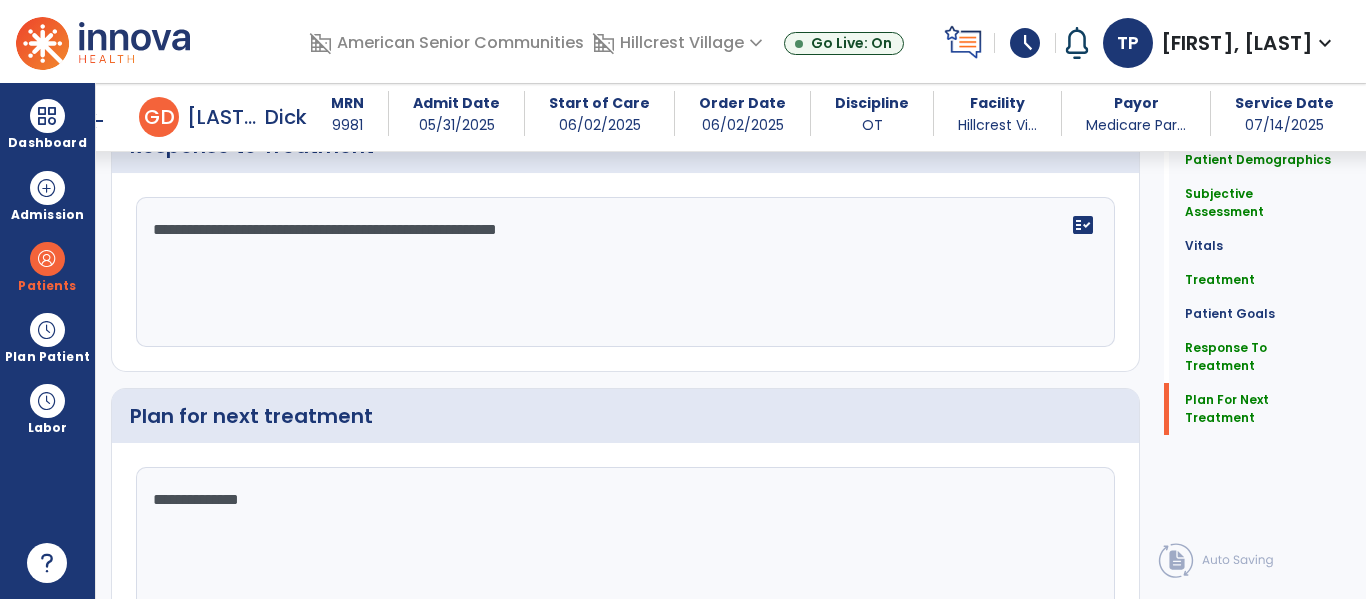 type on "**********" 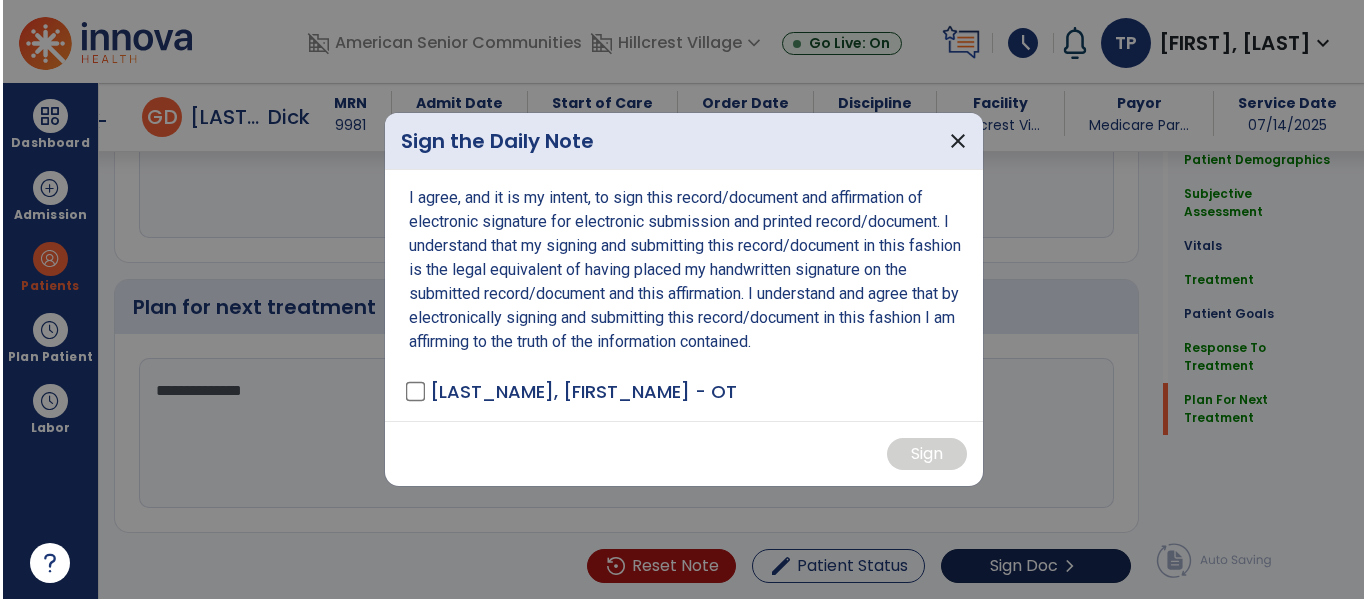 scroll, scrollTop: 3543, scrollLeft: 0, axis: vertical 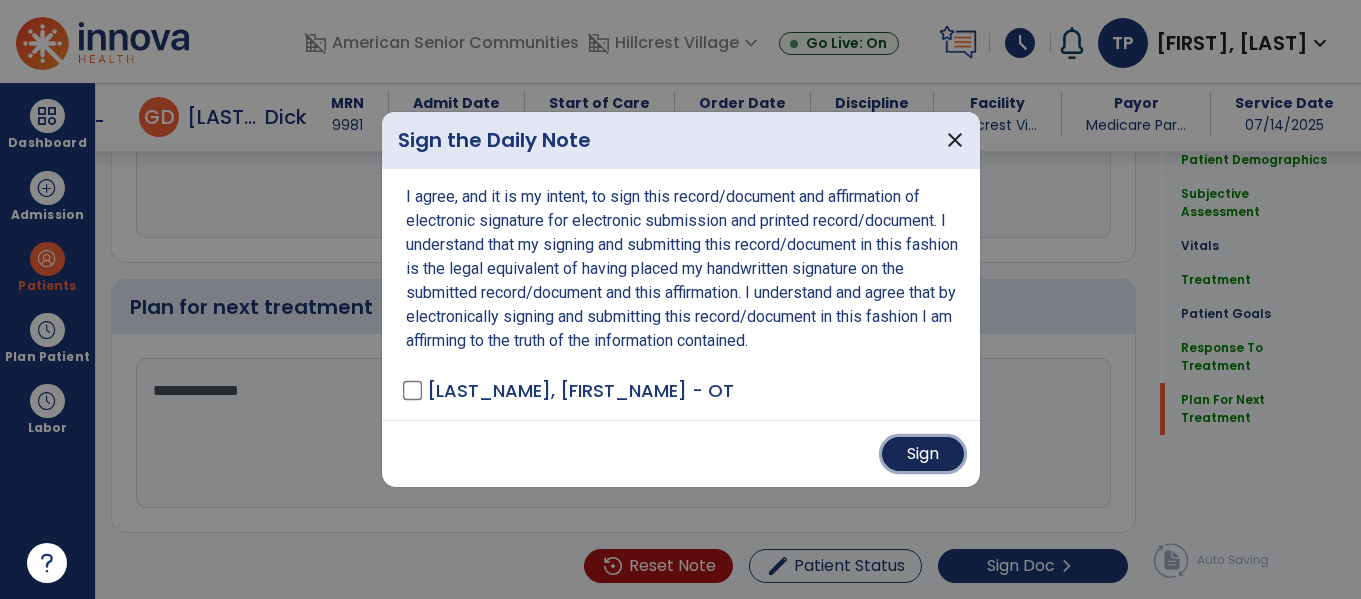 click on "Sign" at bounding box center (923, 454) 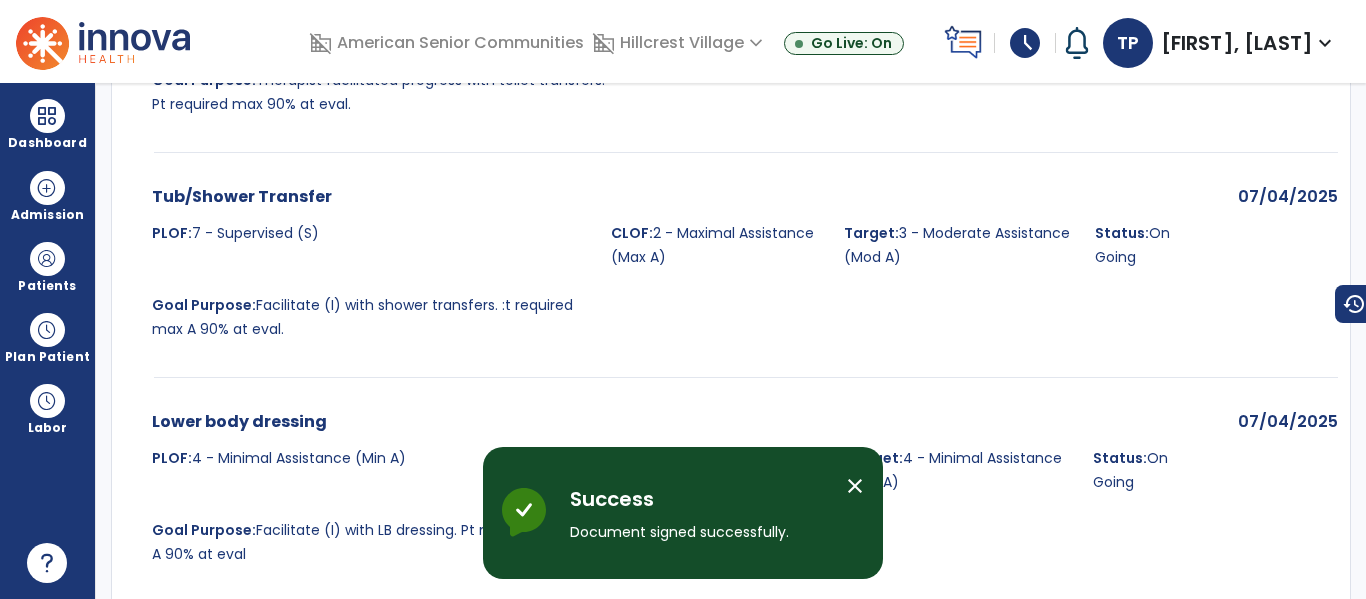 scroll, scrollTop: 0, scrollLeft: 0, axis: both 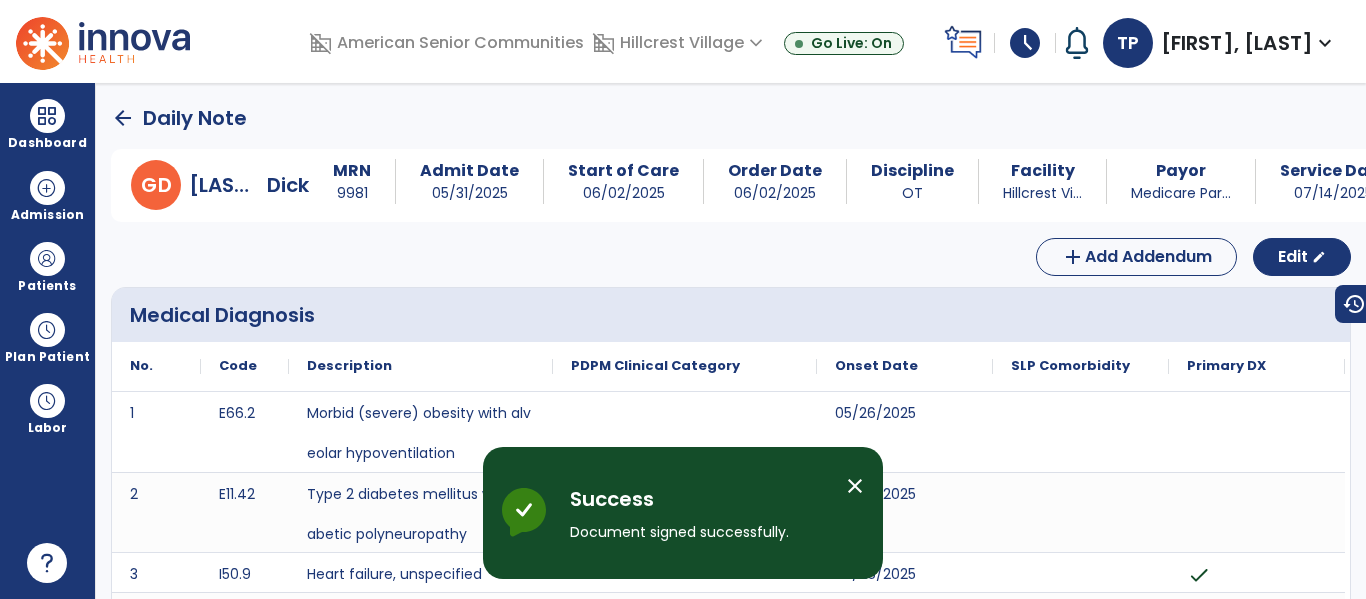 click on "arrow_back" 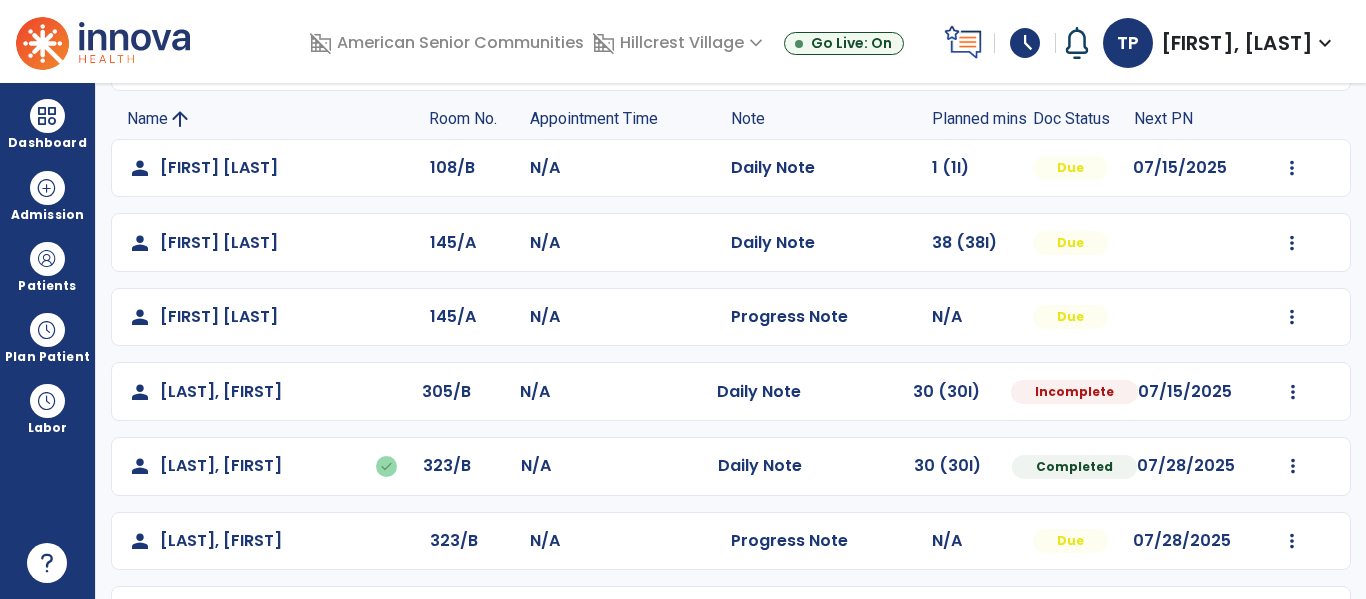 scroll, scrollTop: 194, scrollLeft: 0, axis: vertical 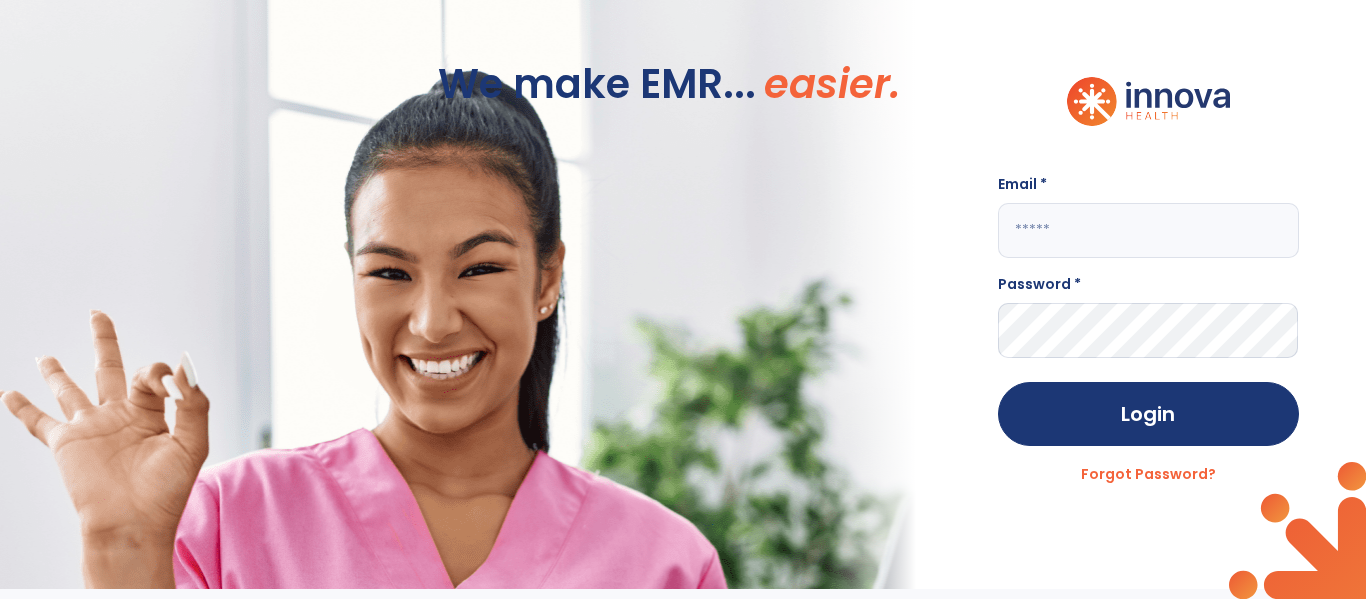 click 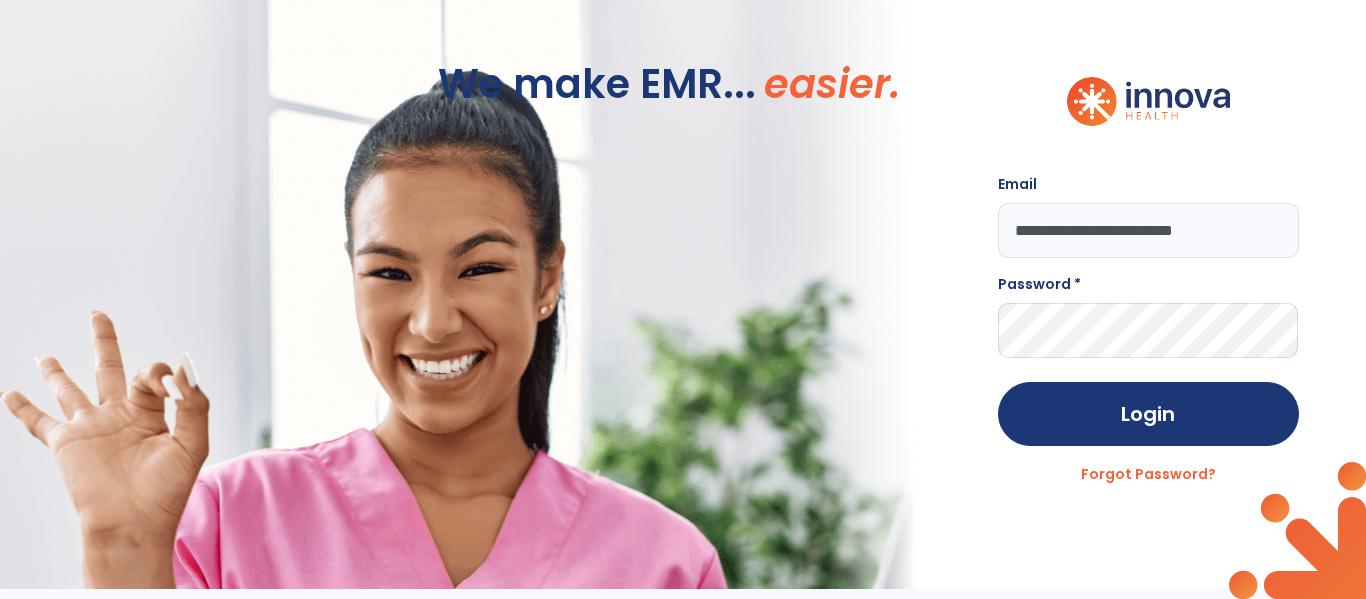type on "**********" 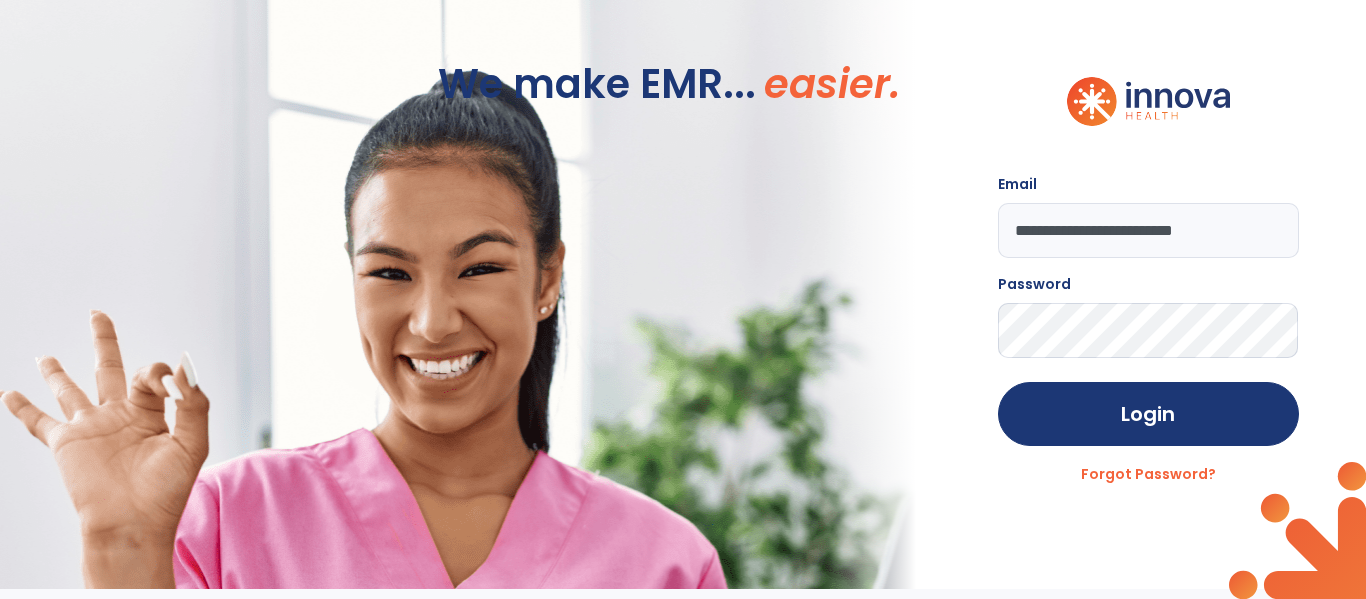 click on "Login" 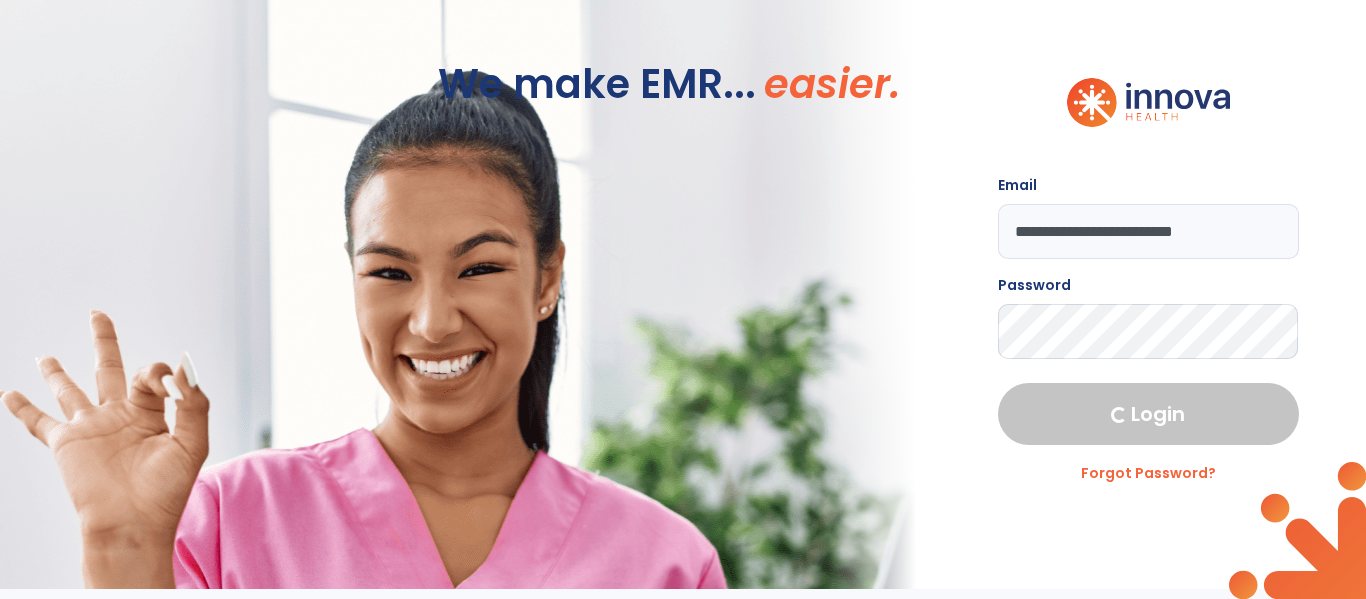 select on "****" 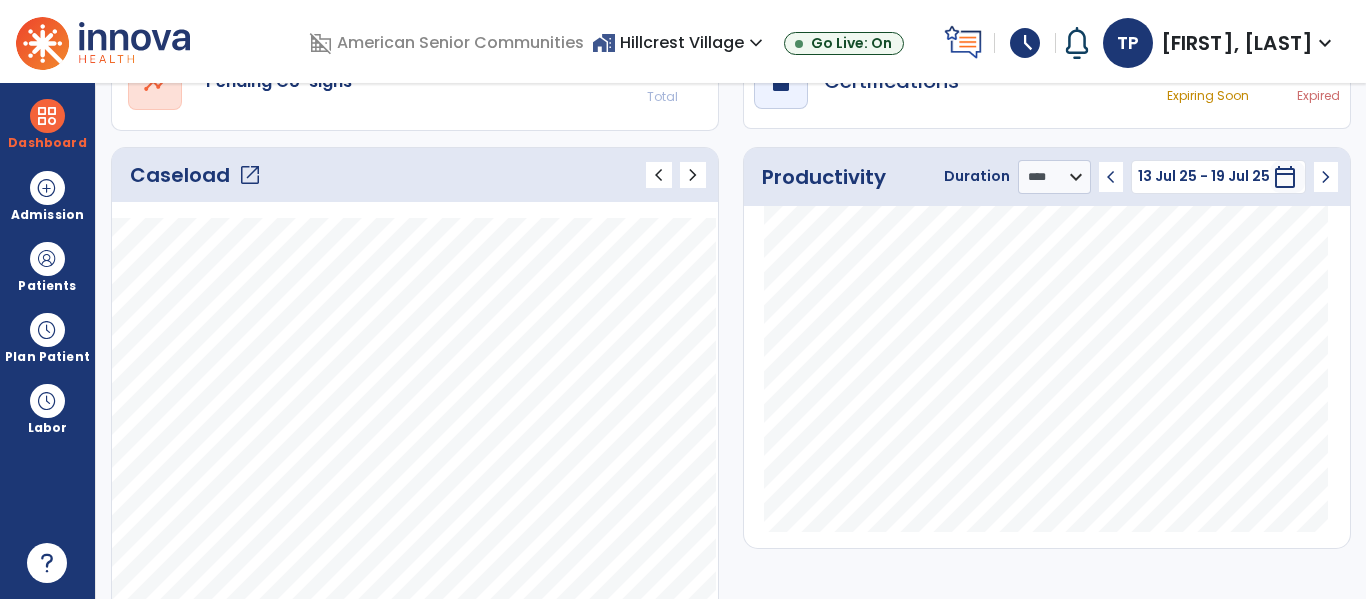 click on "open_in_new" 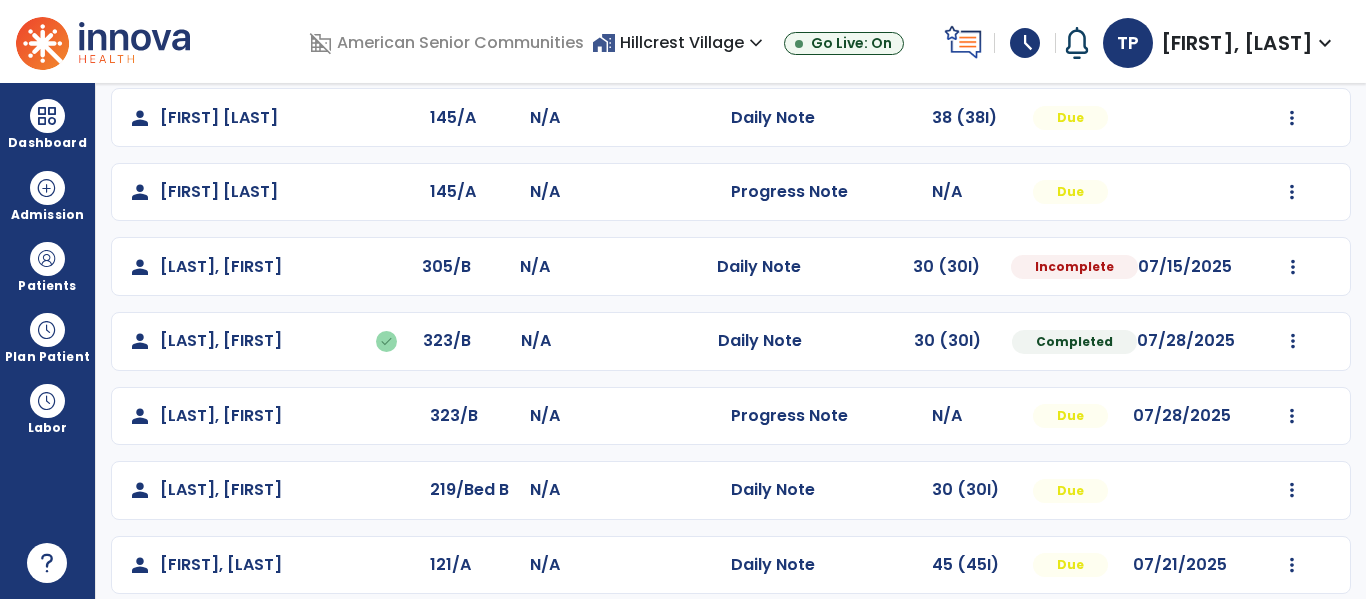 scroll, scrollTop: 307, scrollLeft: 0, axis: vertical 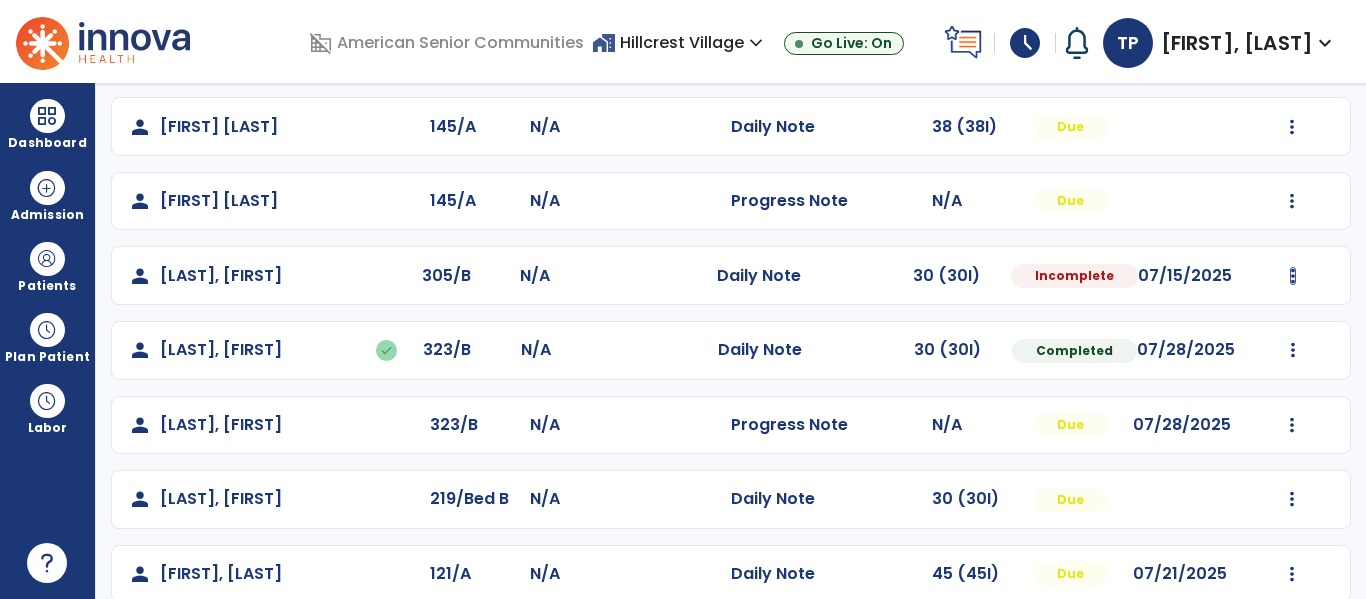 click at bounding box center [1292, 52] 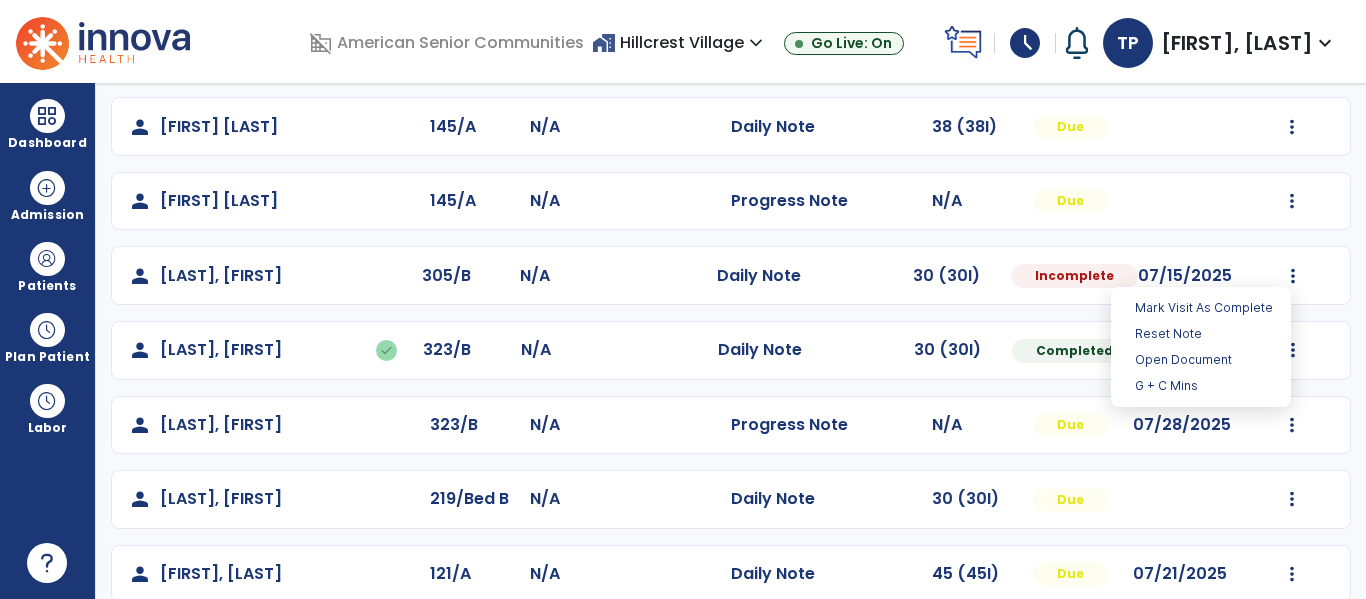 click on "**********" at bounding box center (731, 341) 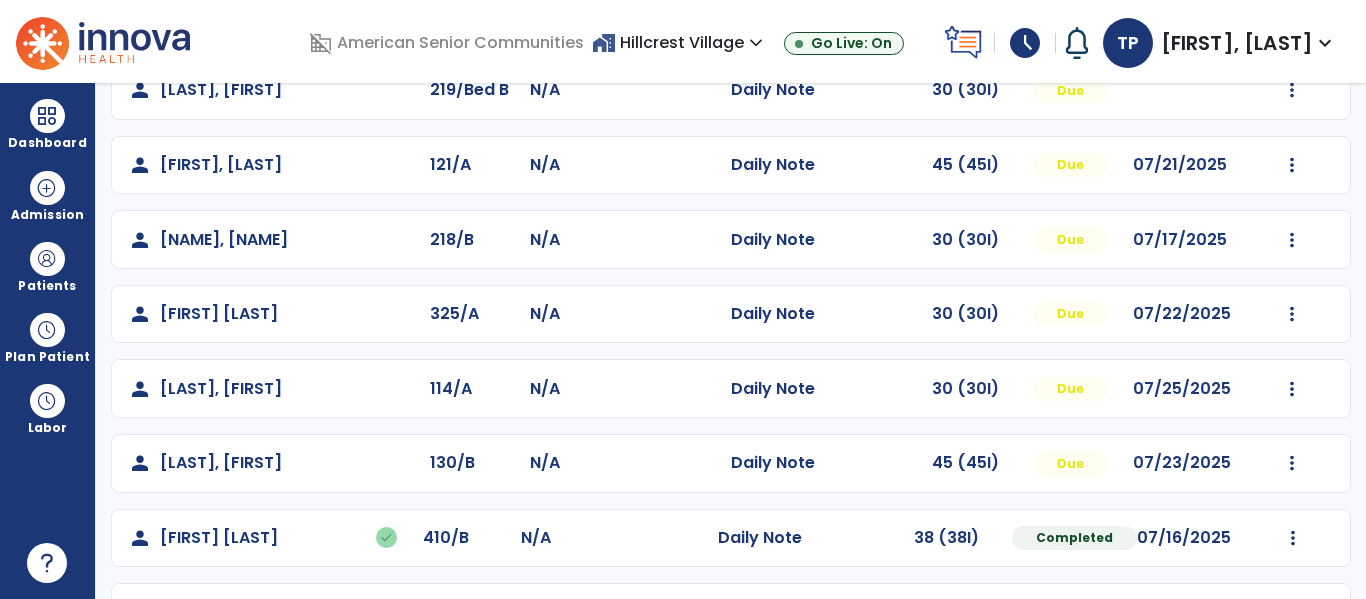 scroll, scrollTop: 783, scrollLeft: 0, axis: vertical 